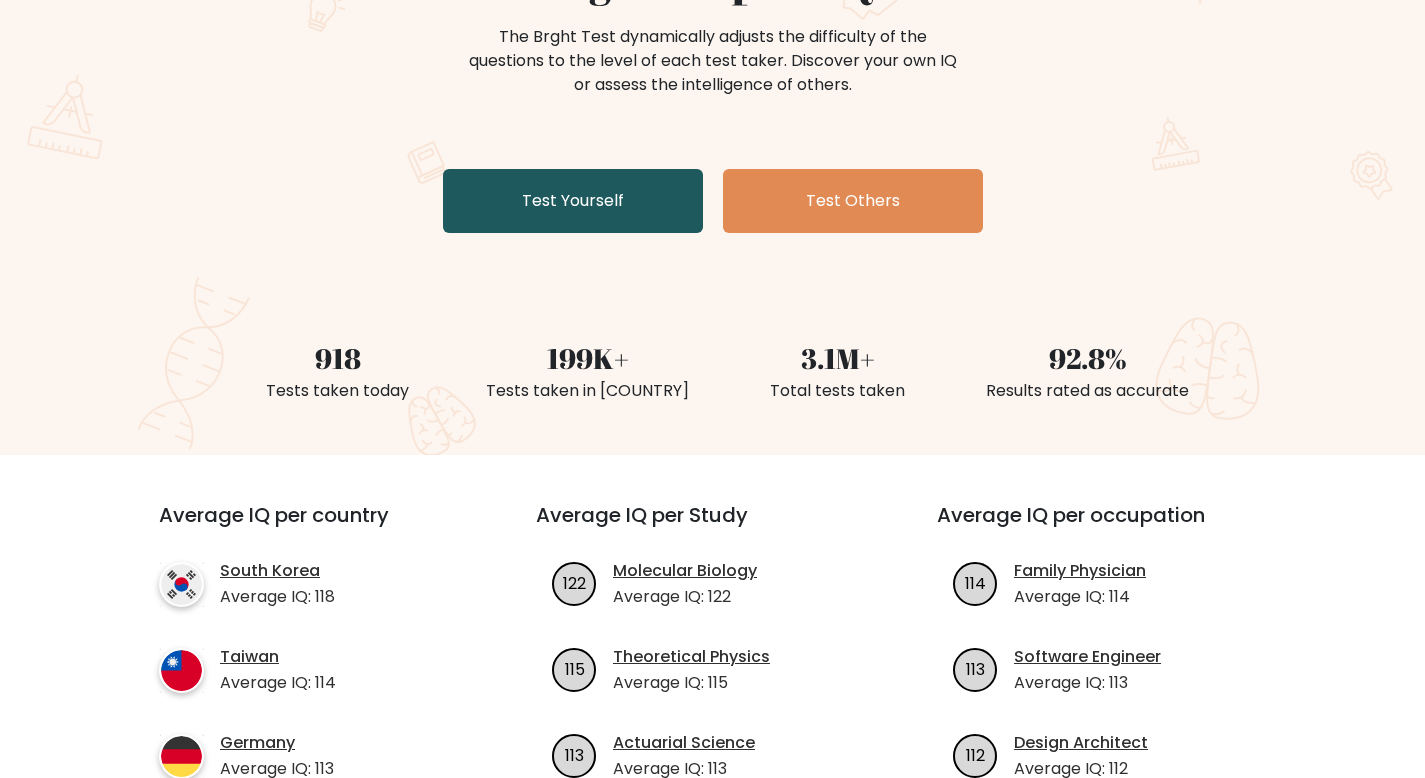 scroll, scrollTop: 0, scrollLeft: 0, axis: both 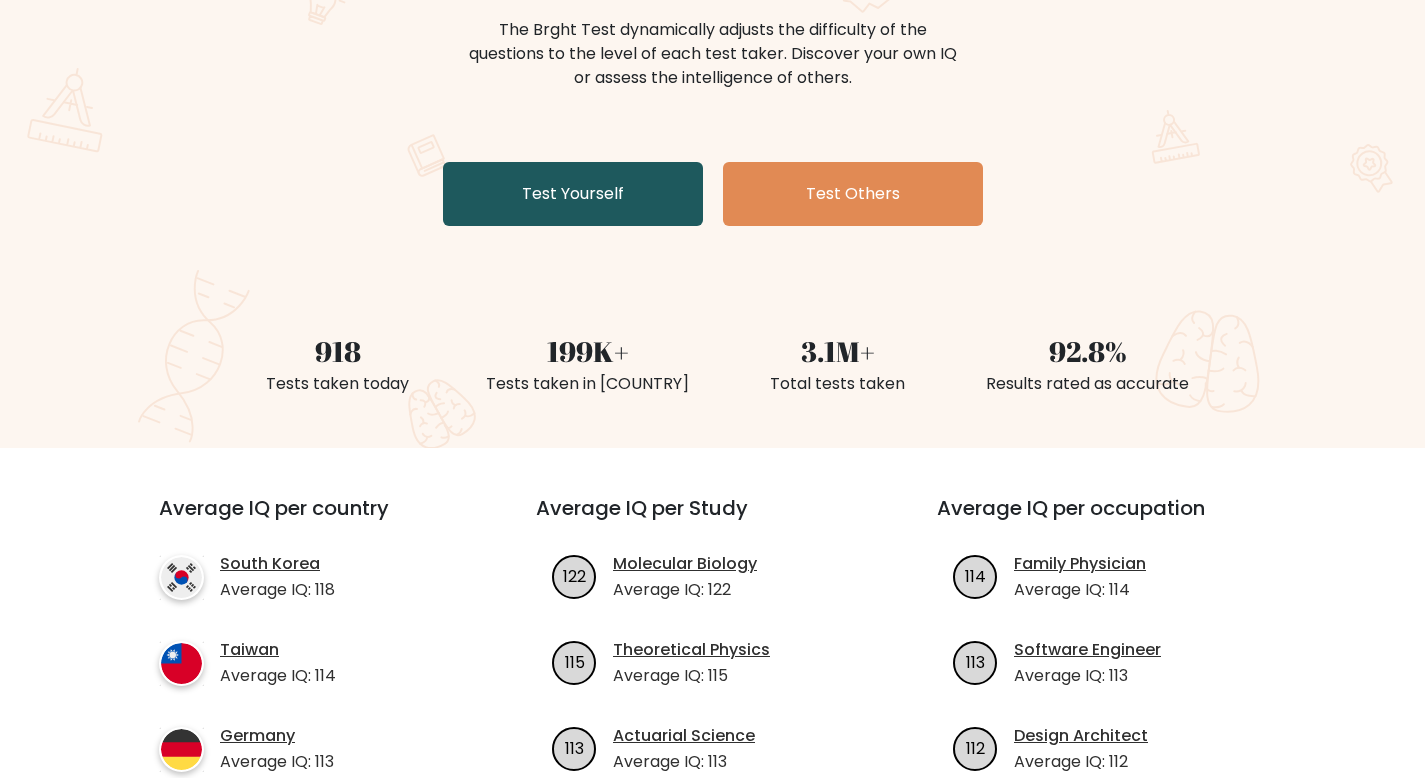 click on "Test Yourself" at bounding box center (573, 194) 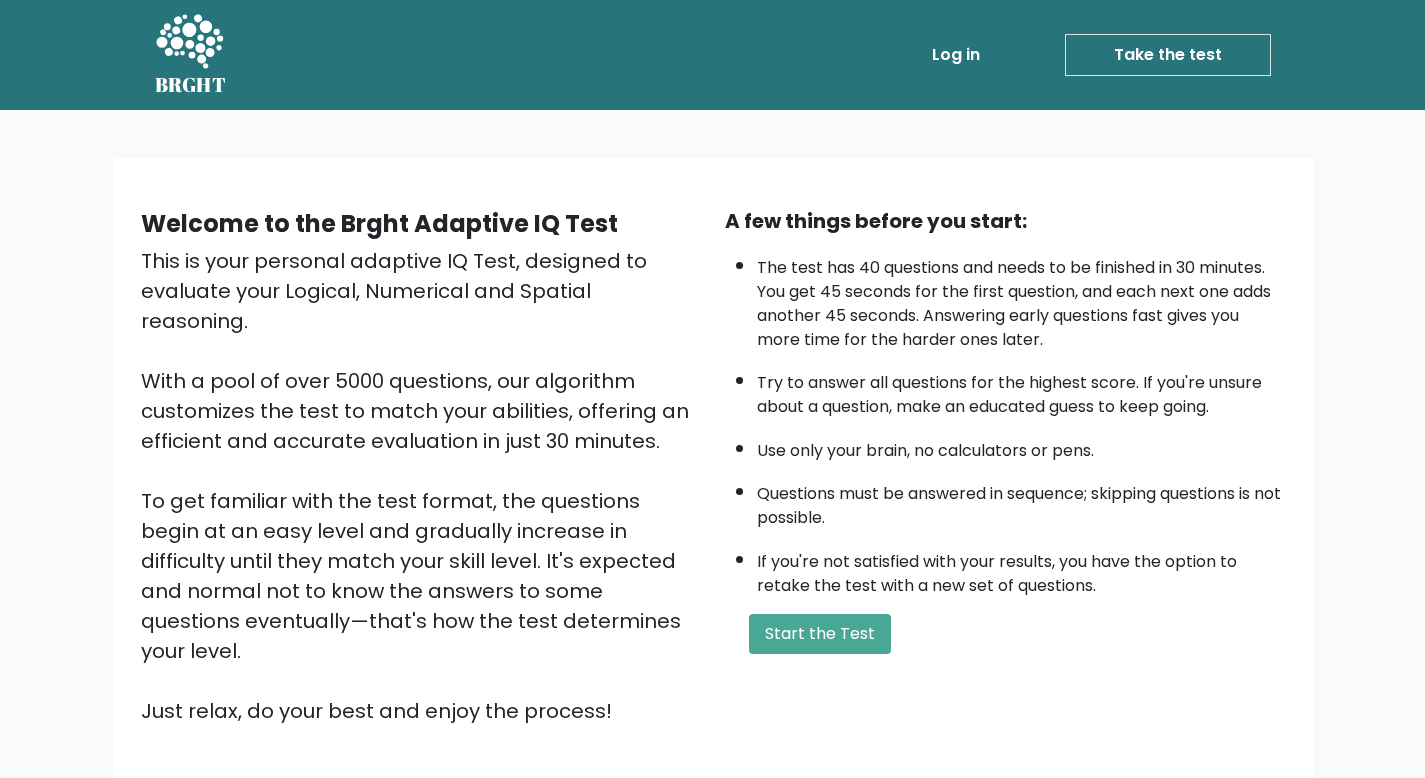 scroll, scrollTop: 0, scrollLeft: 0, axis: both 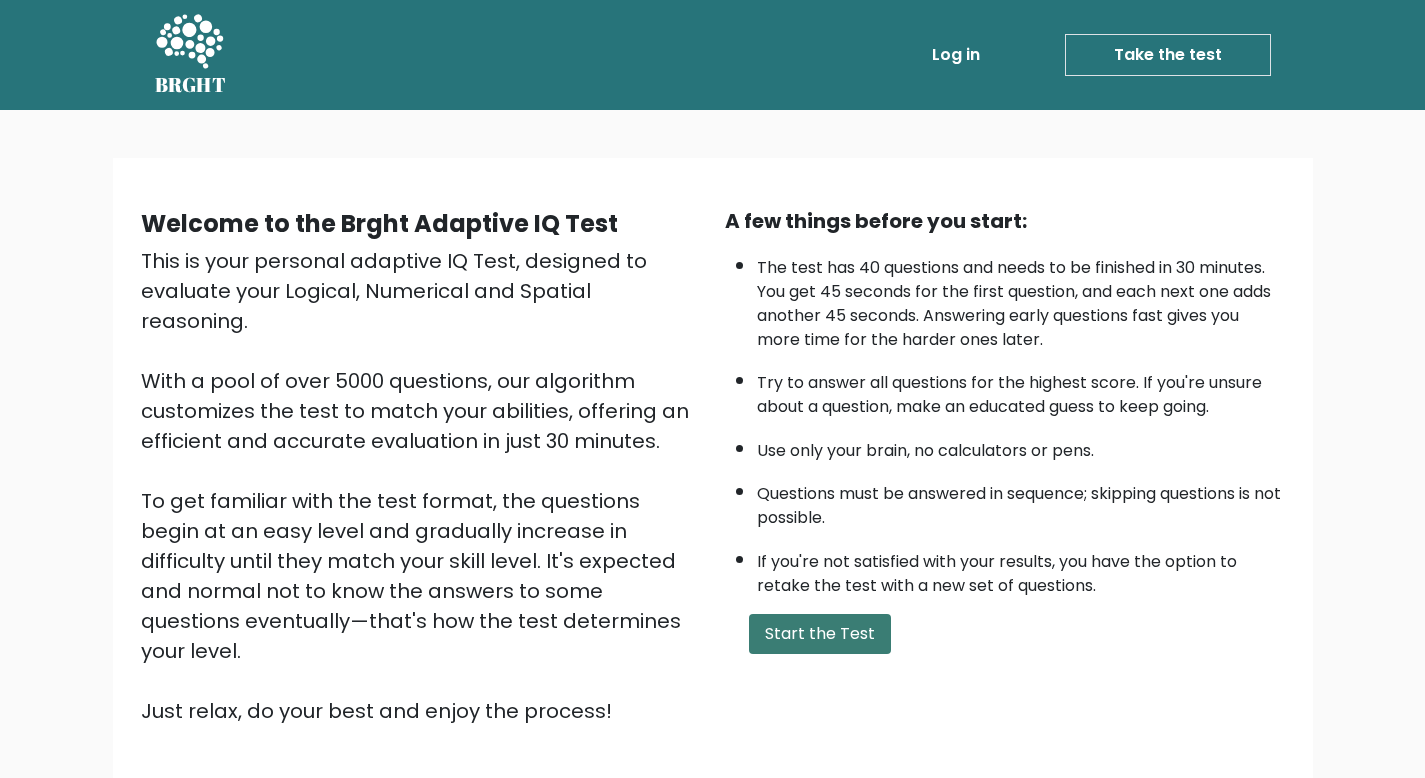 click on "Start the Test" at bounding box center [820, 634] 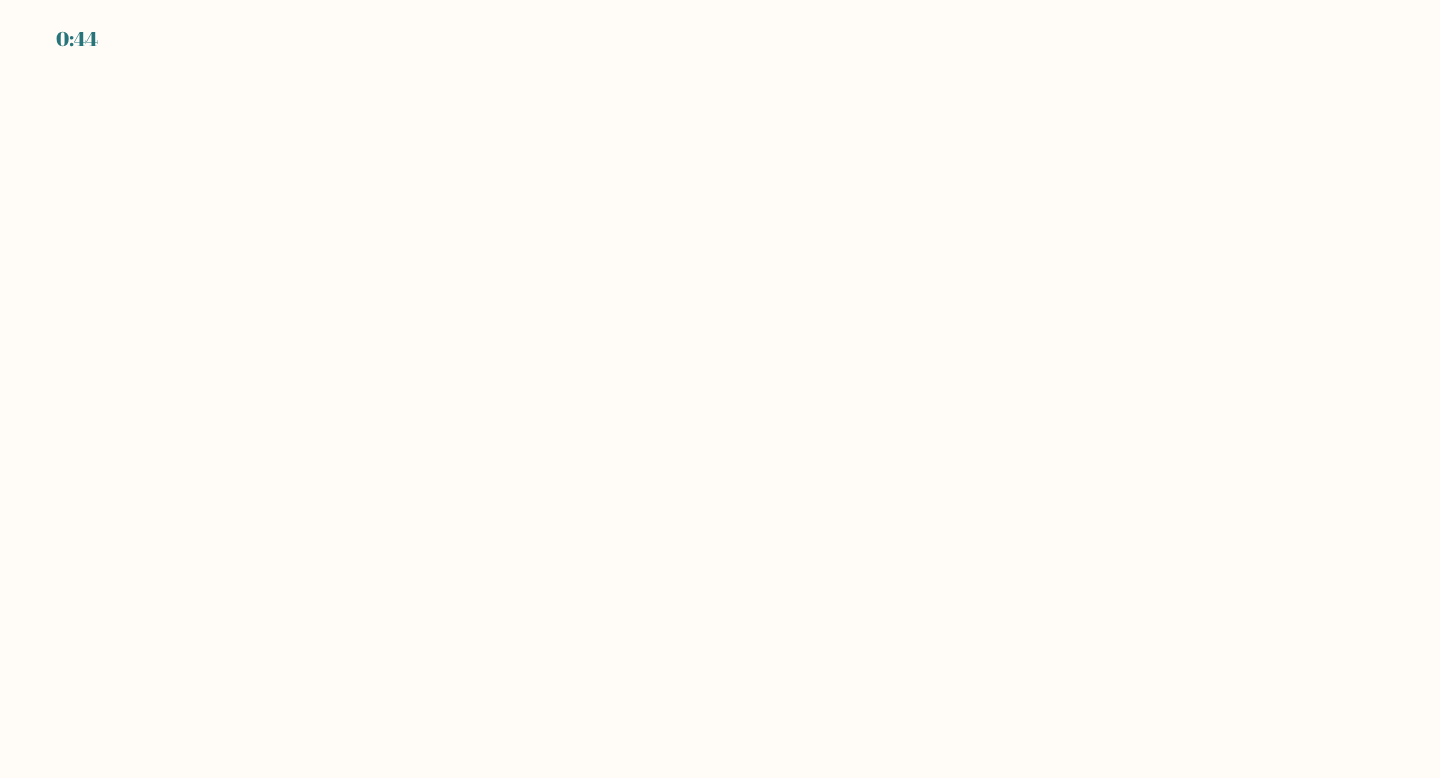 scroll, scrollTop: 0, scrollLeft: 0, axis: both 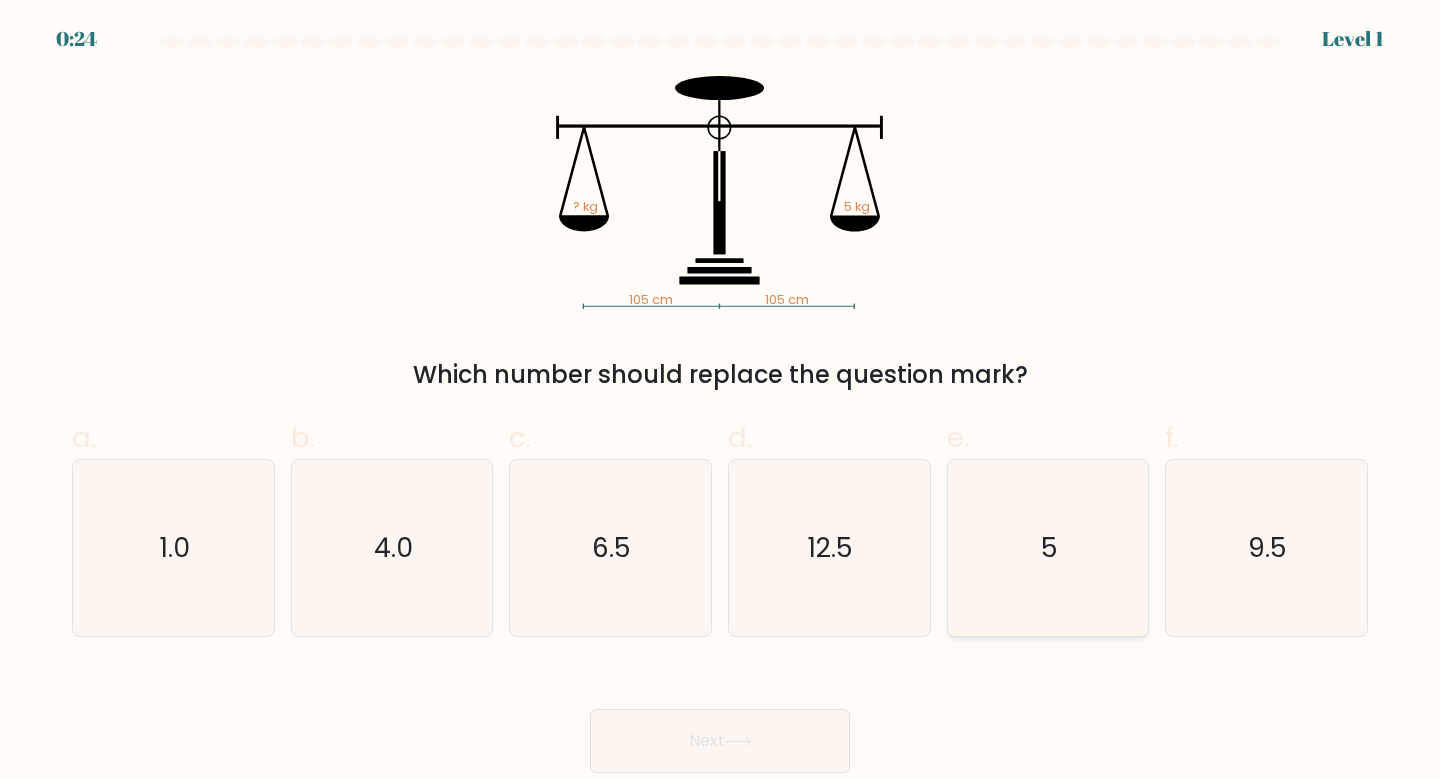 click on "5" 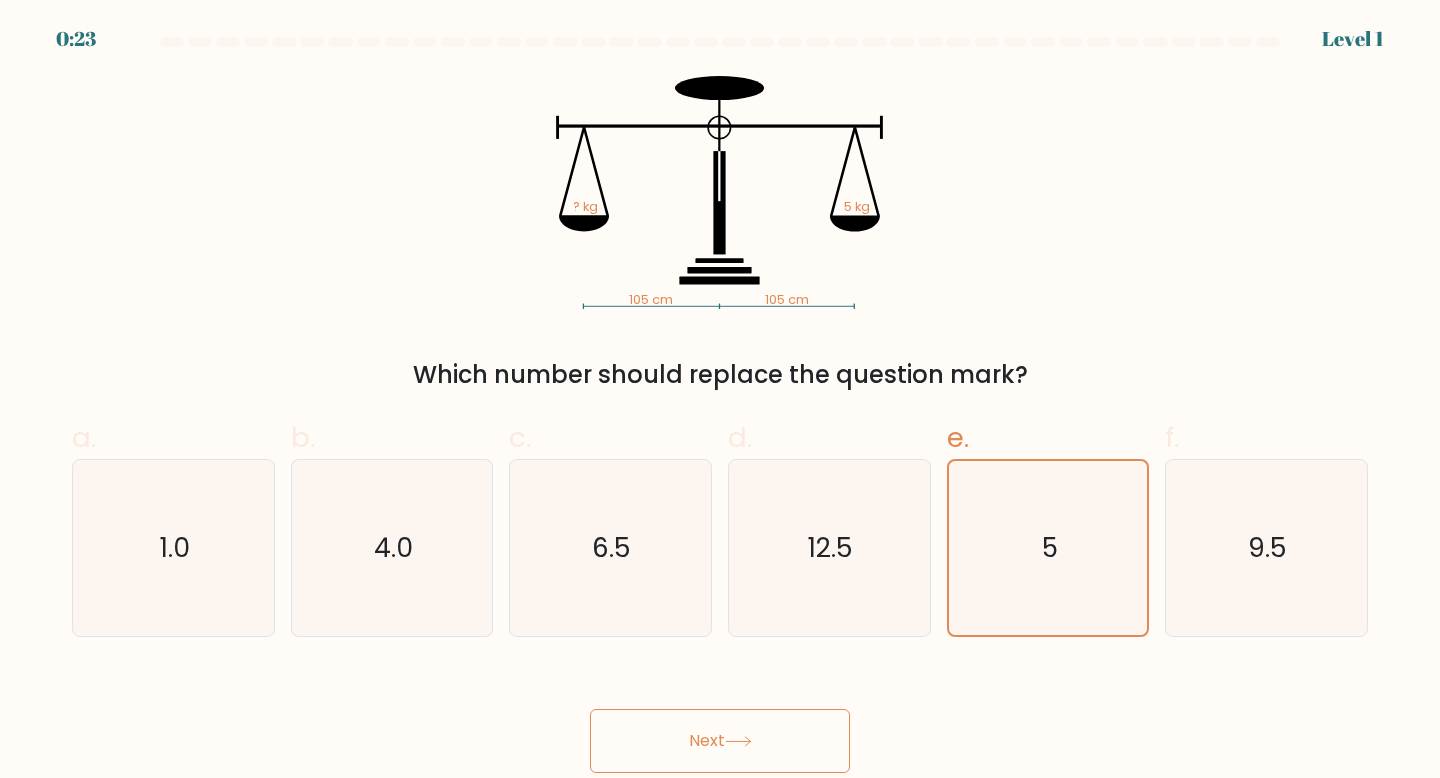 click on "Next" at bounding box center [720, 741] 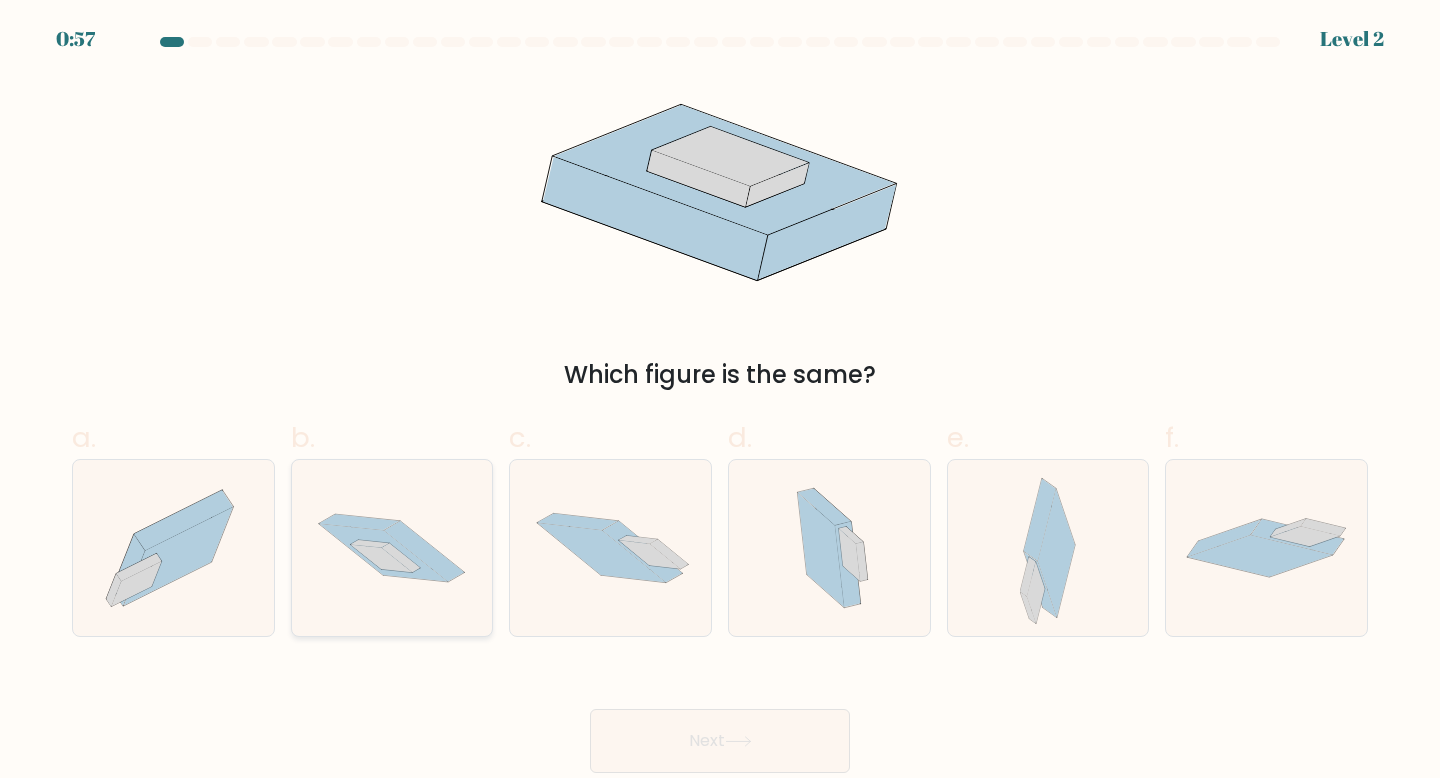 click 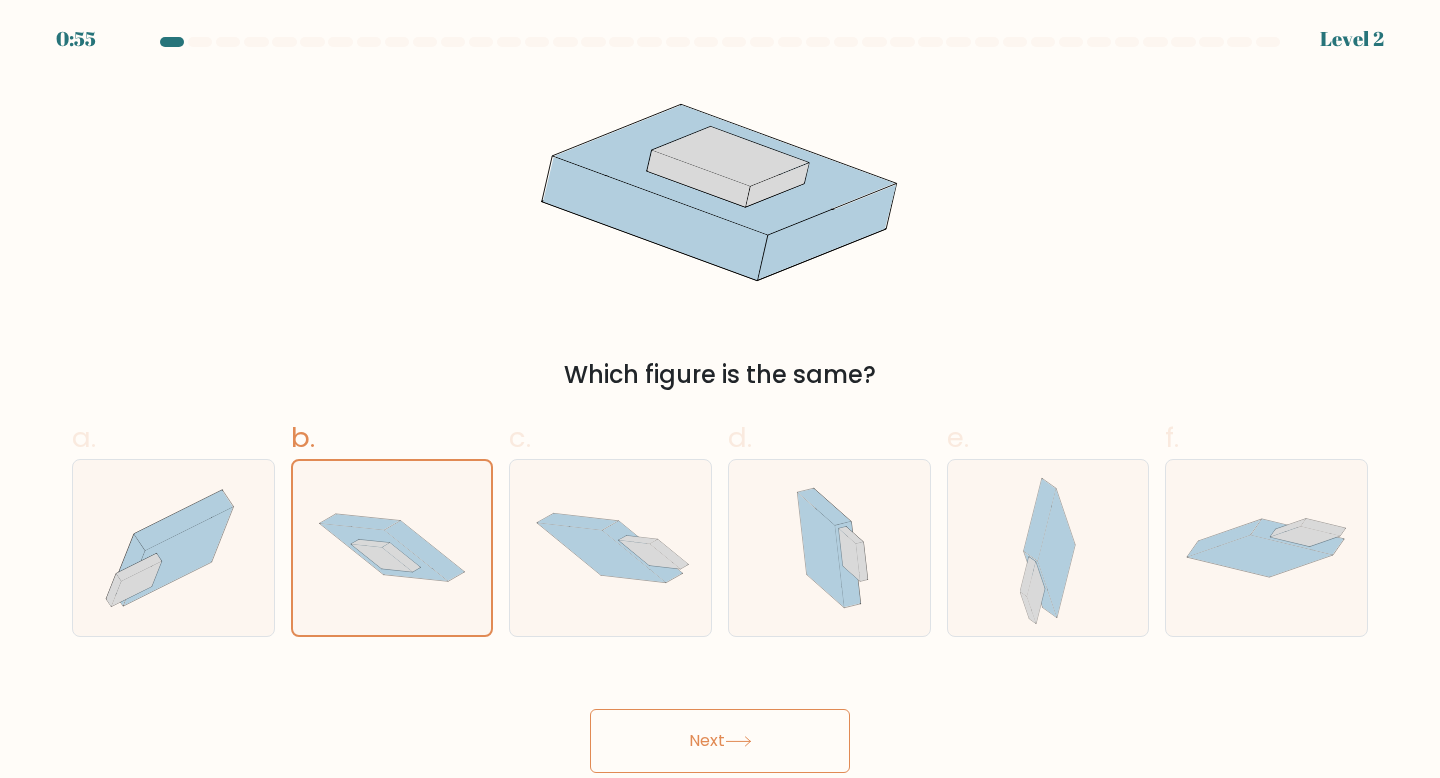 click on "Next" at bounding box center (720, 741) 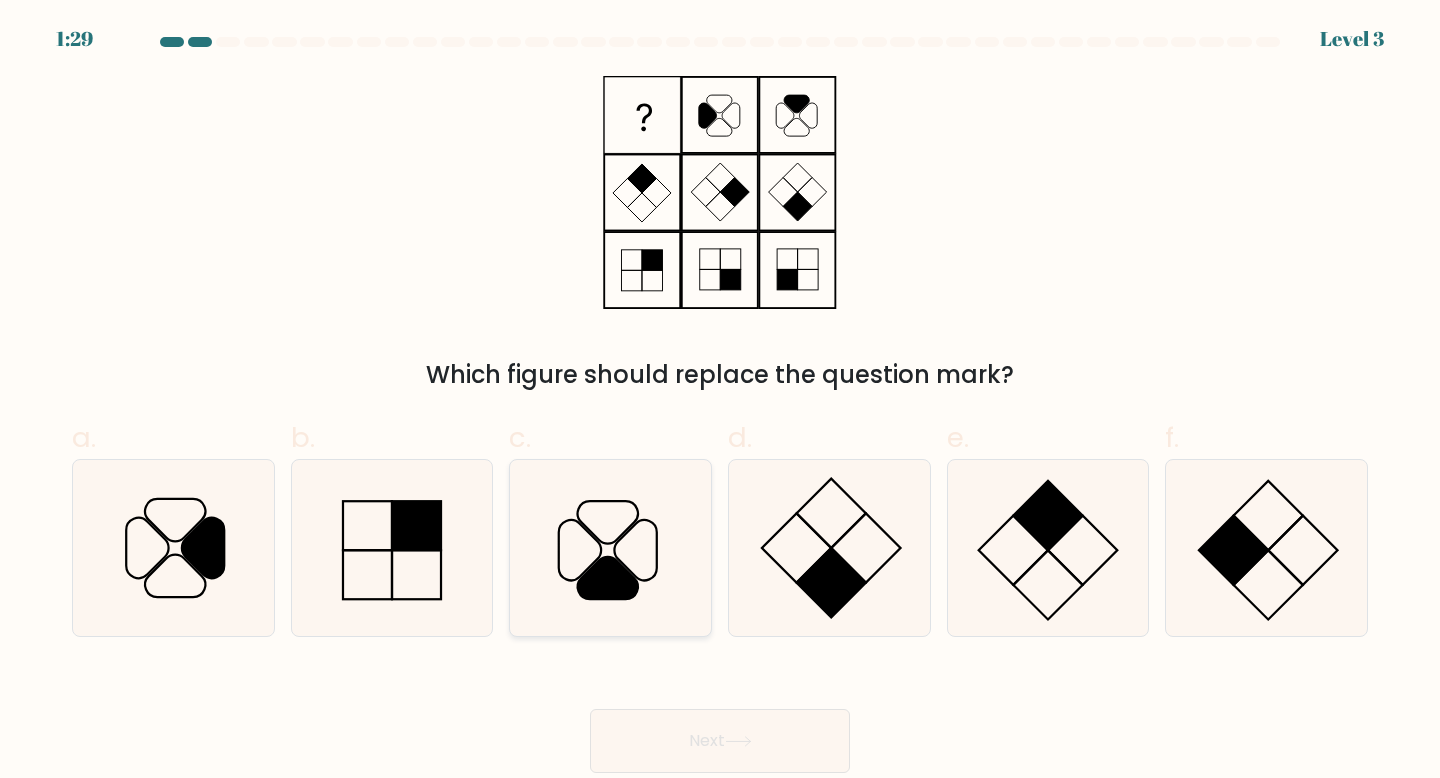click 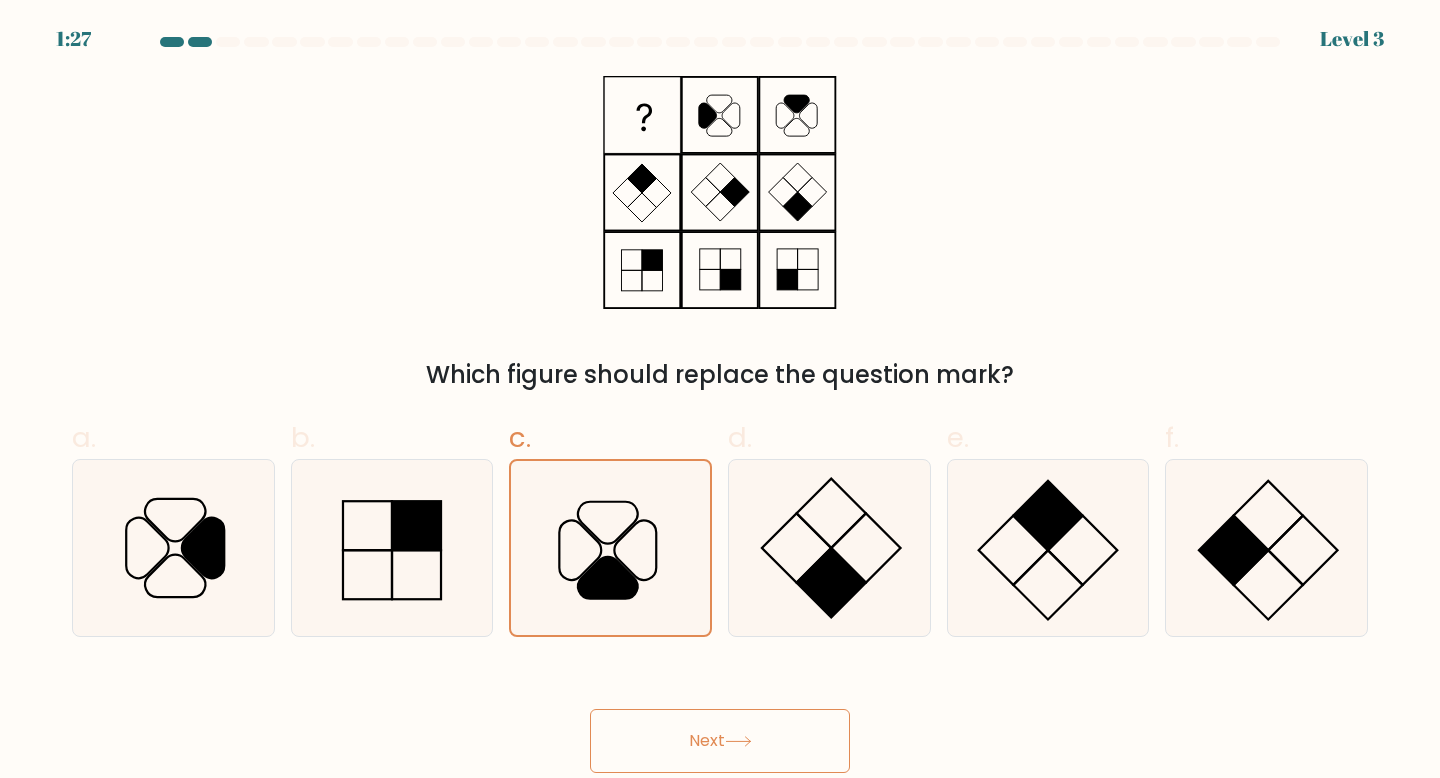 click on "Next" at bounding box center (720, 741) 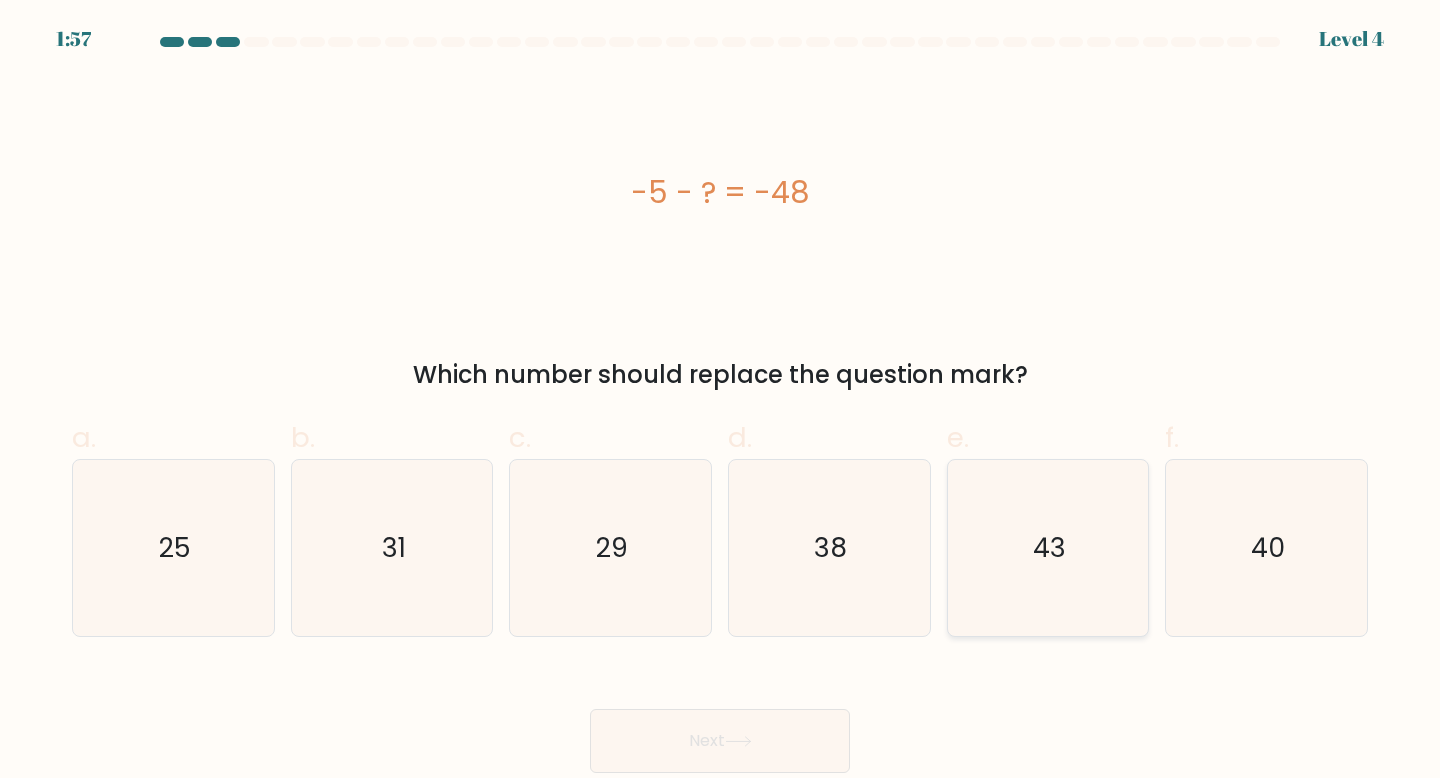 click on "43" 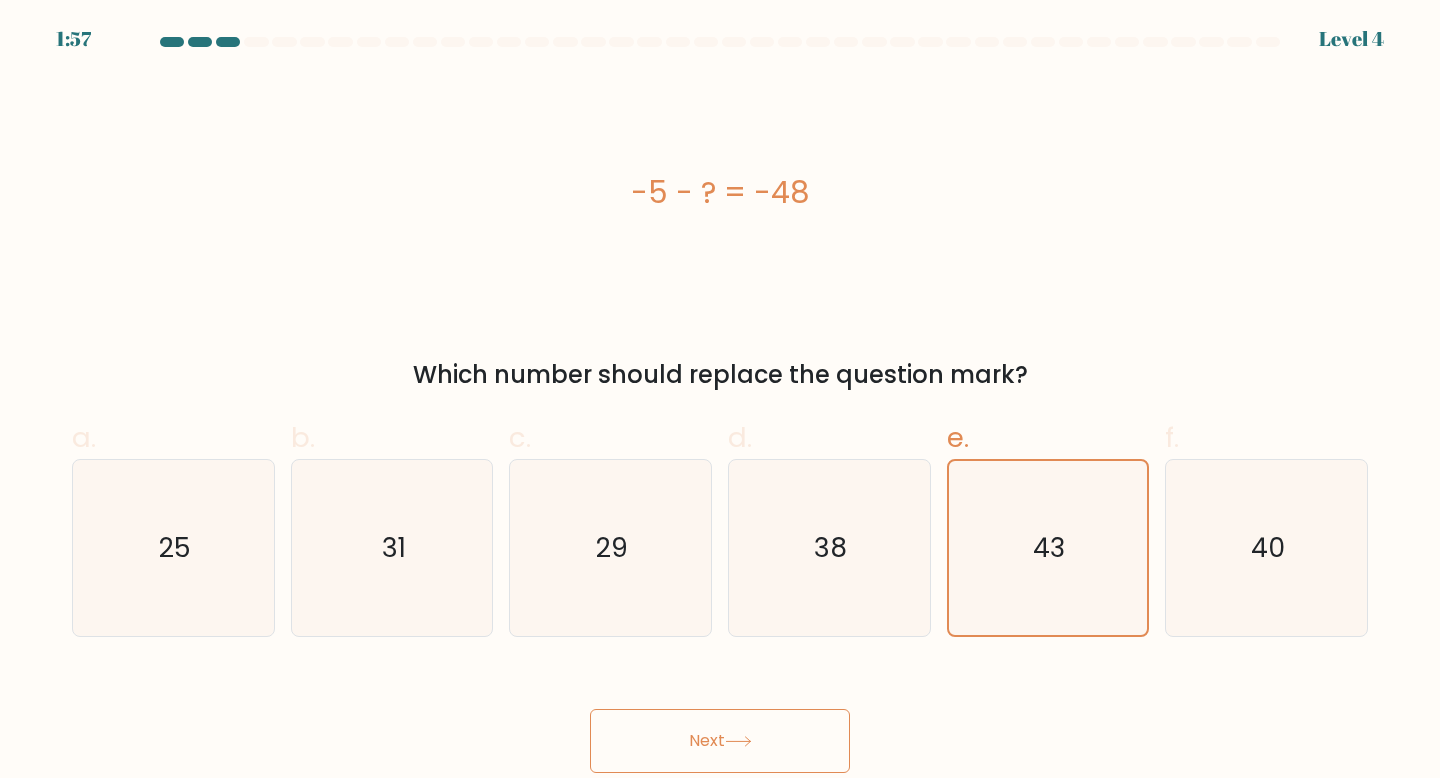 click on "Next" at bounding box center (720, 741) 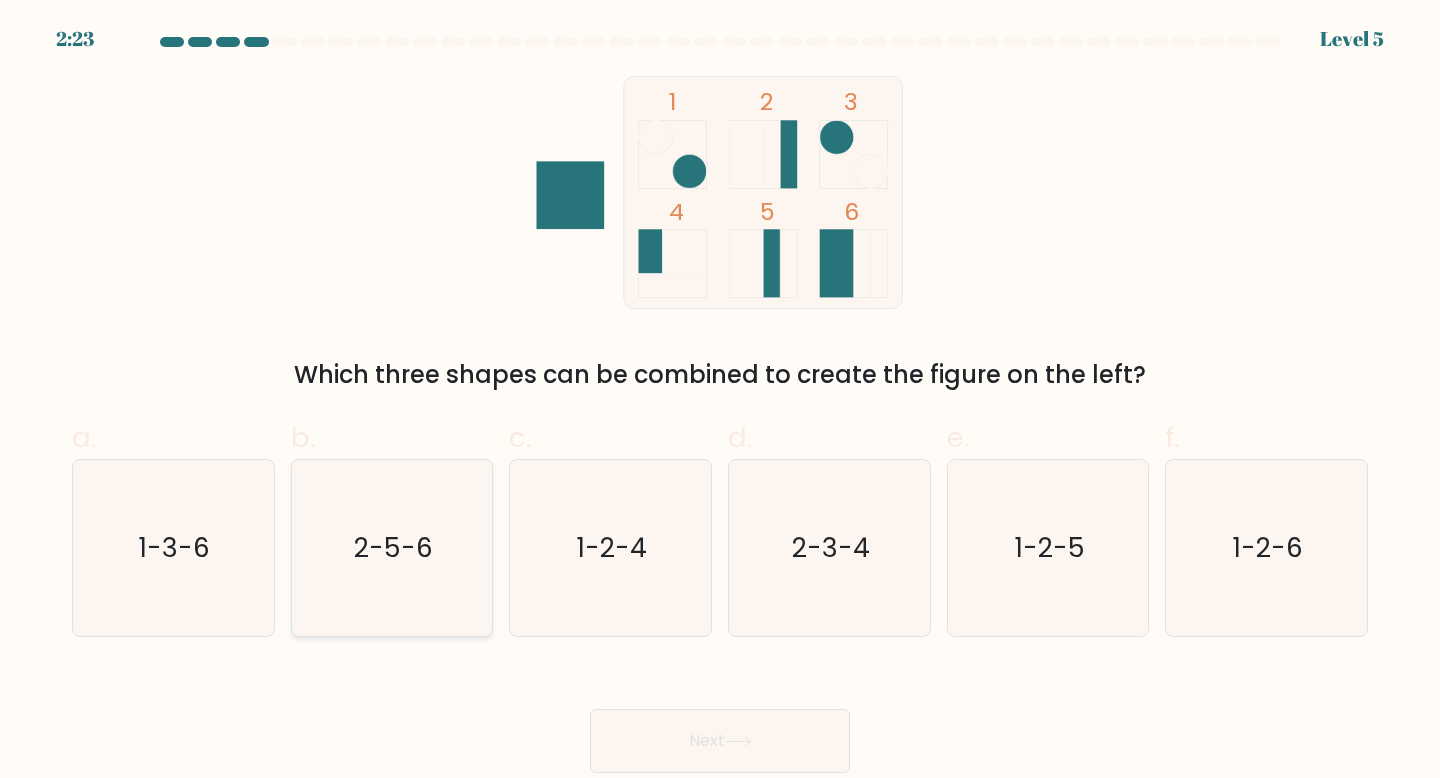 click on "2-5-6" 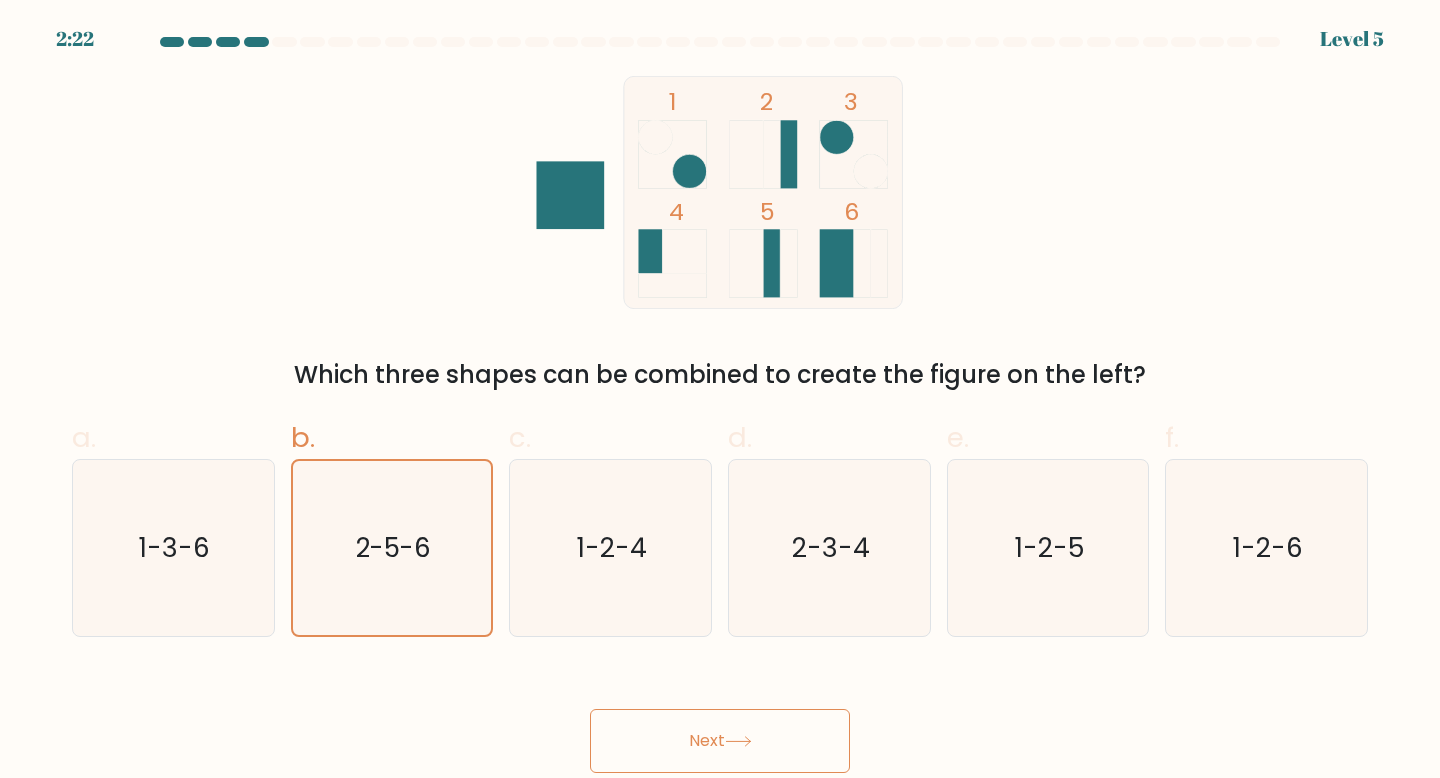 click on "Next" at bounding box center [720, 741] 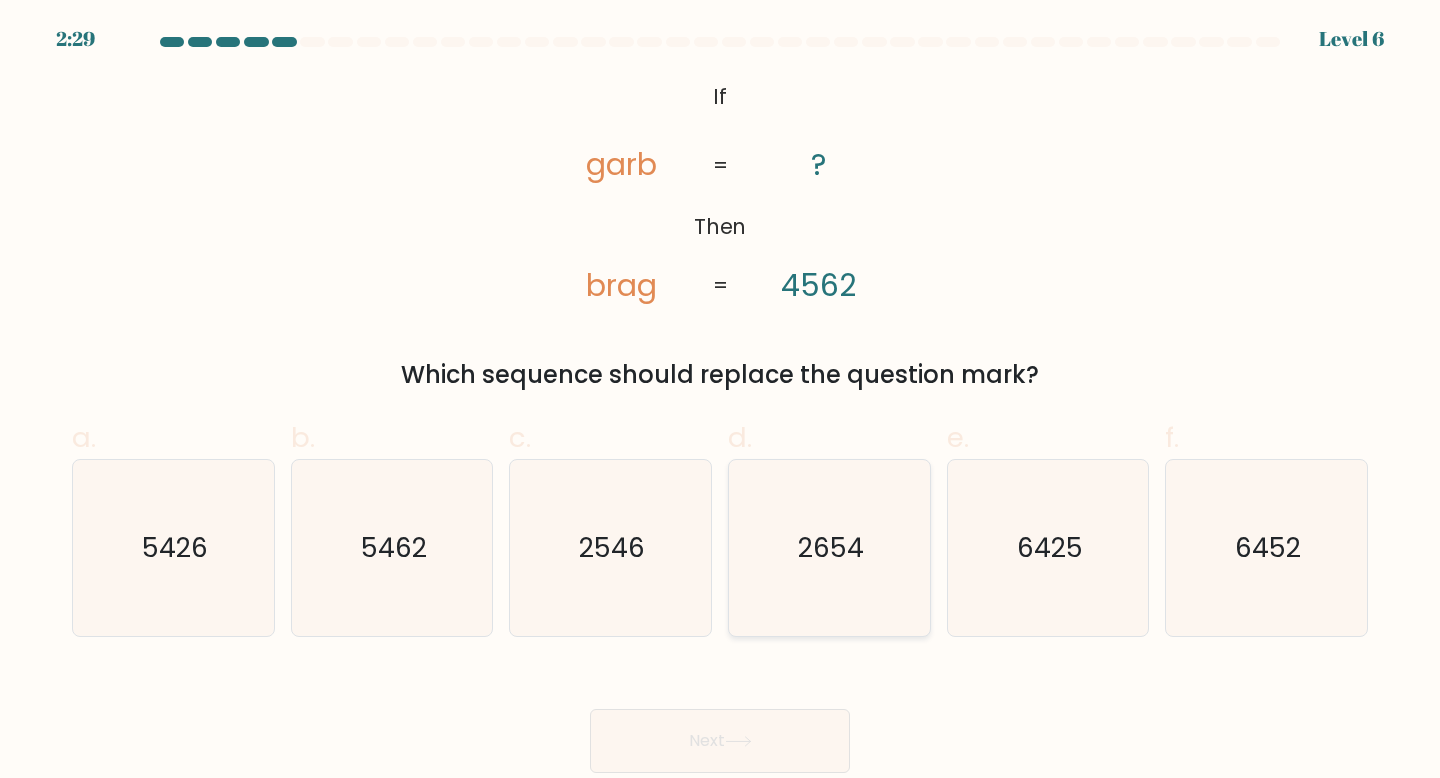 click on "2654" 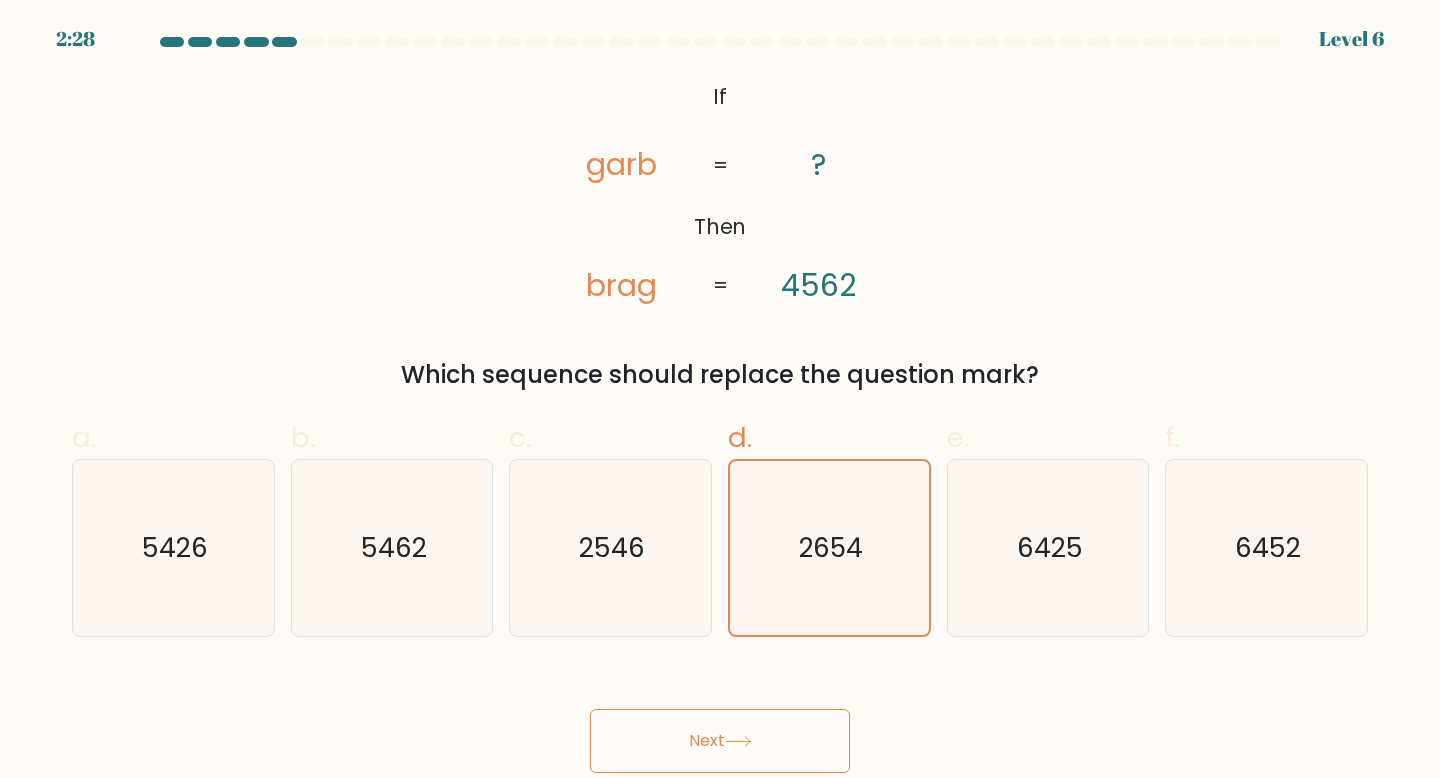 click on "Next" at bounding box center (720, 741) 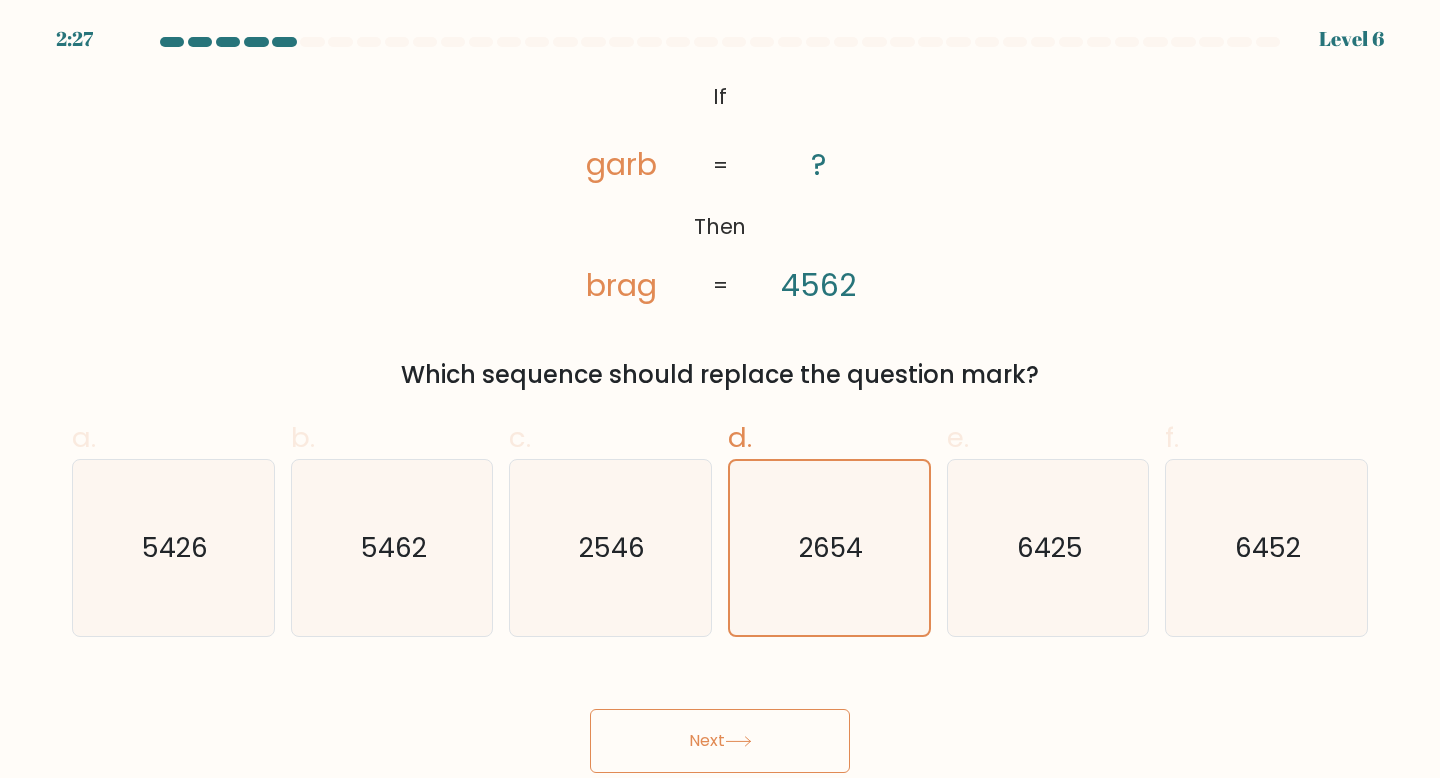 click 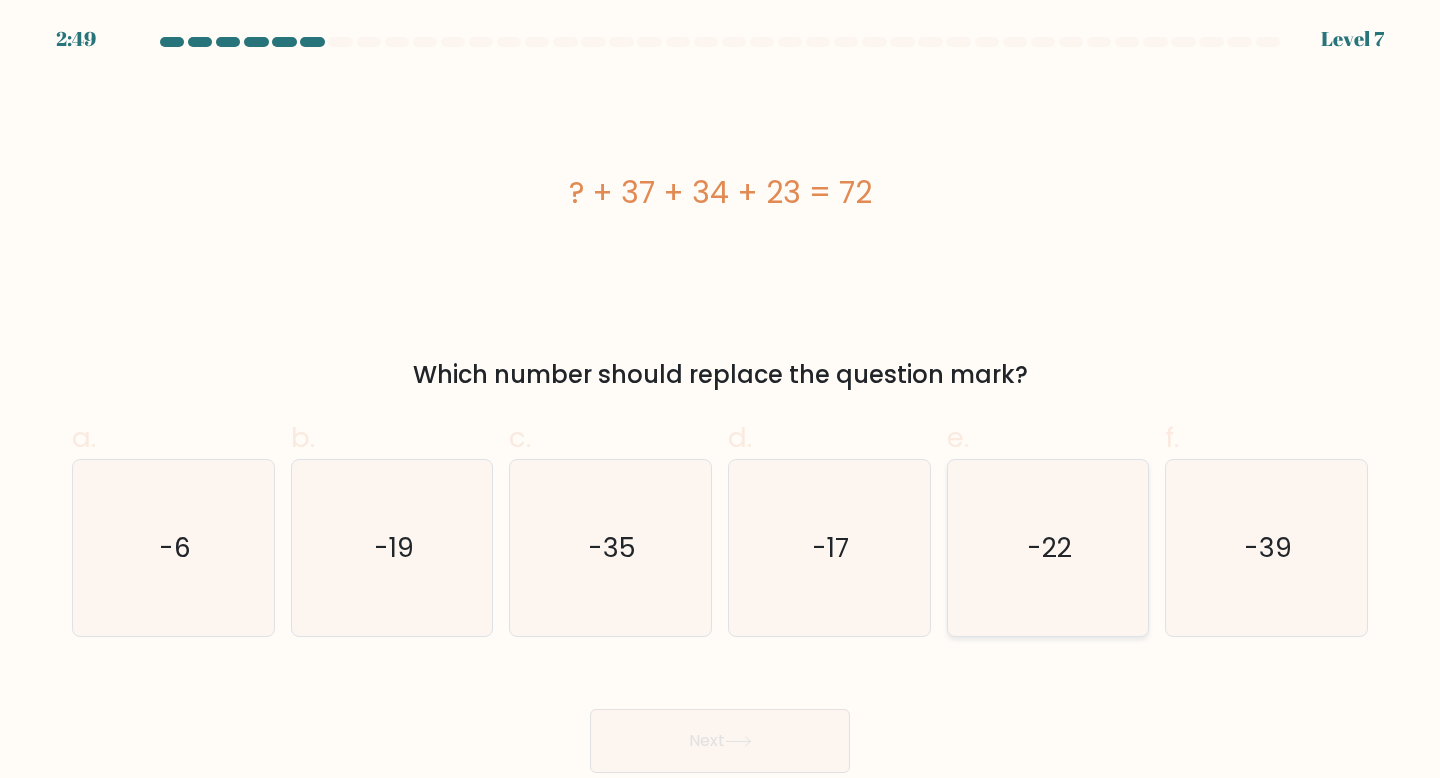 click on "-22" 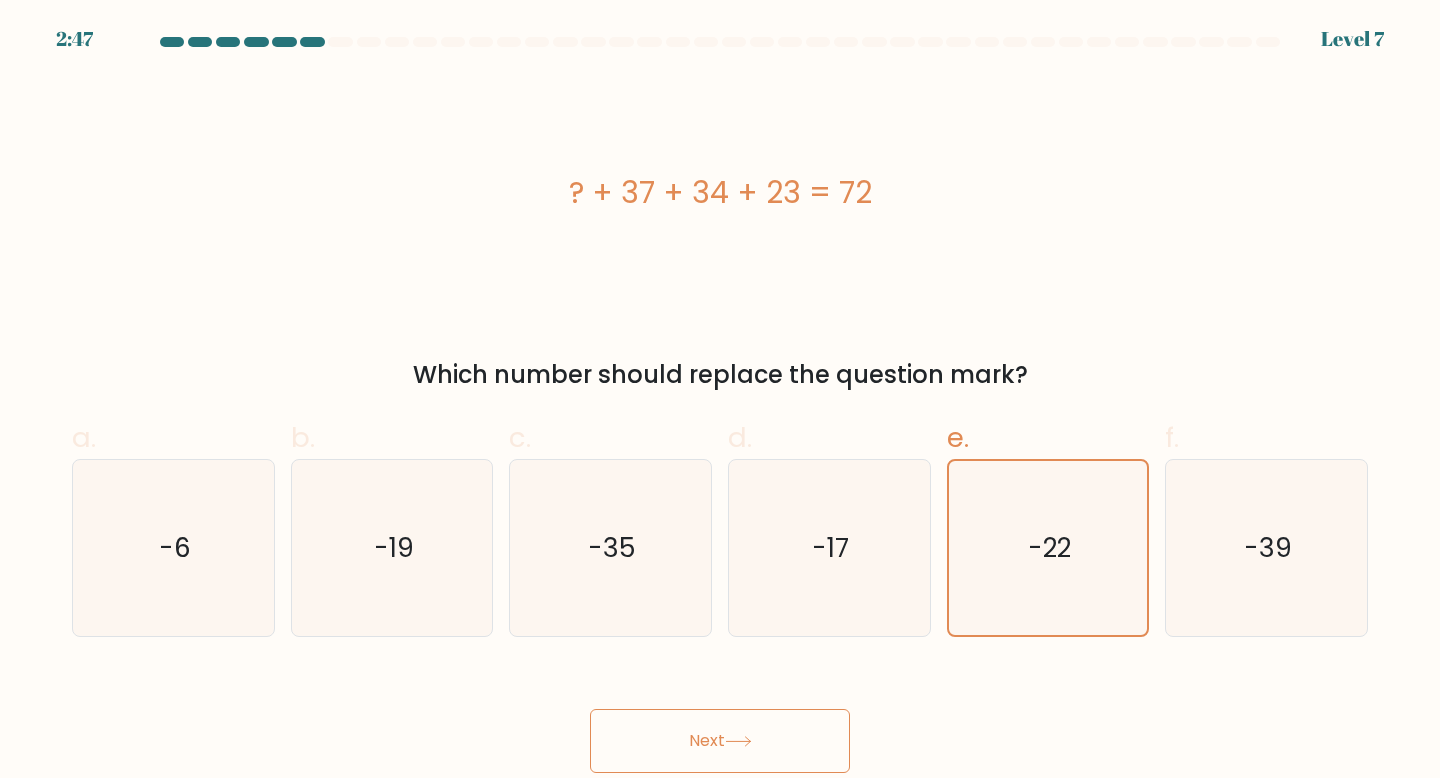 click on "Next" at bounding box center (720, 741) 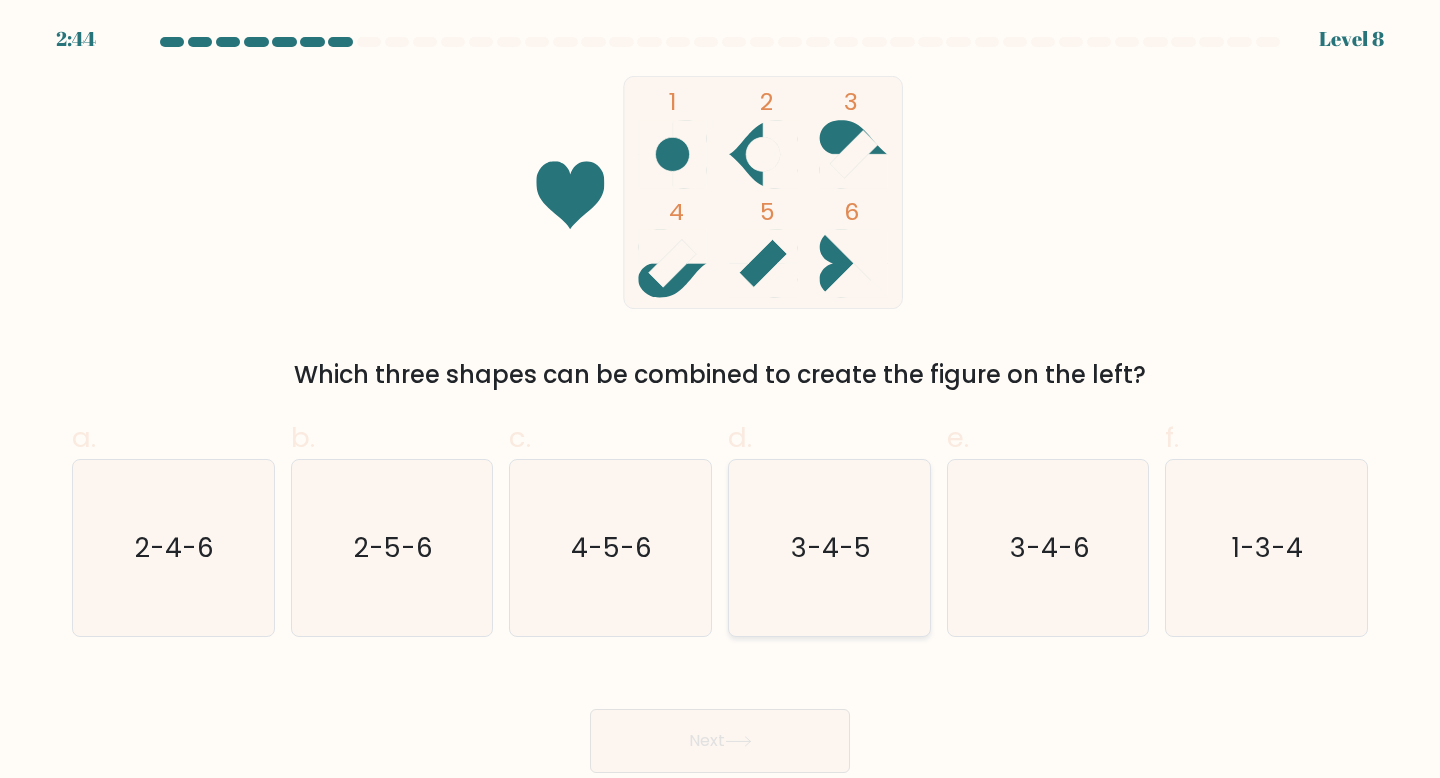 click on "3-4-5" 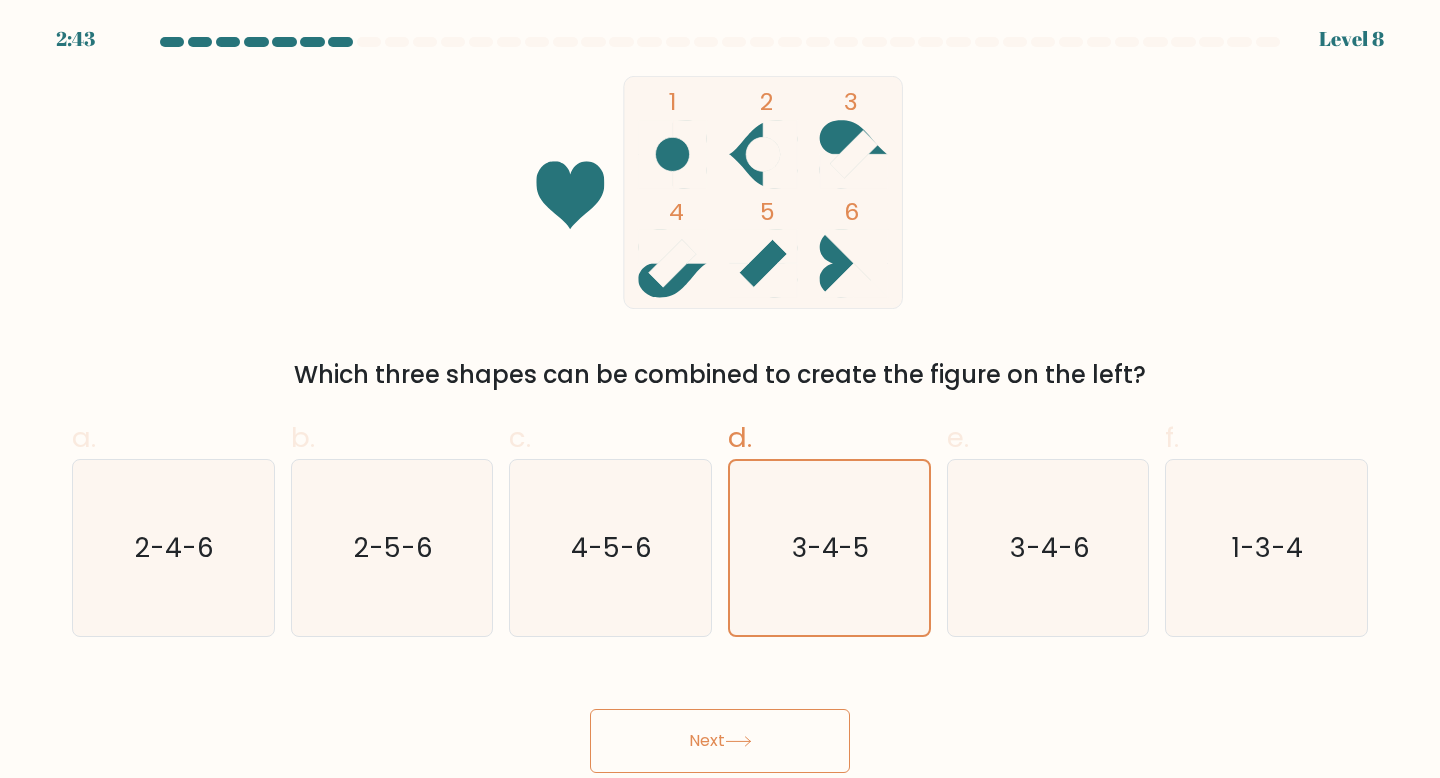 click on "Next" at bounding box center [720, 741] 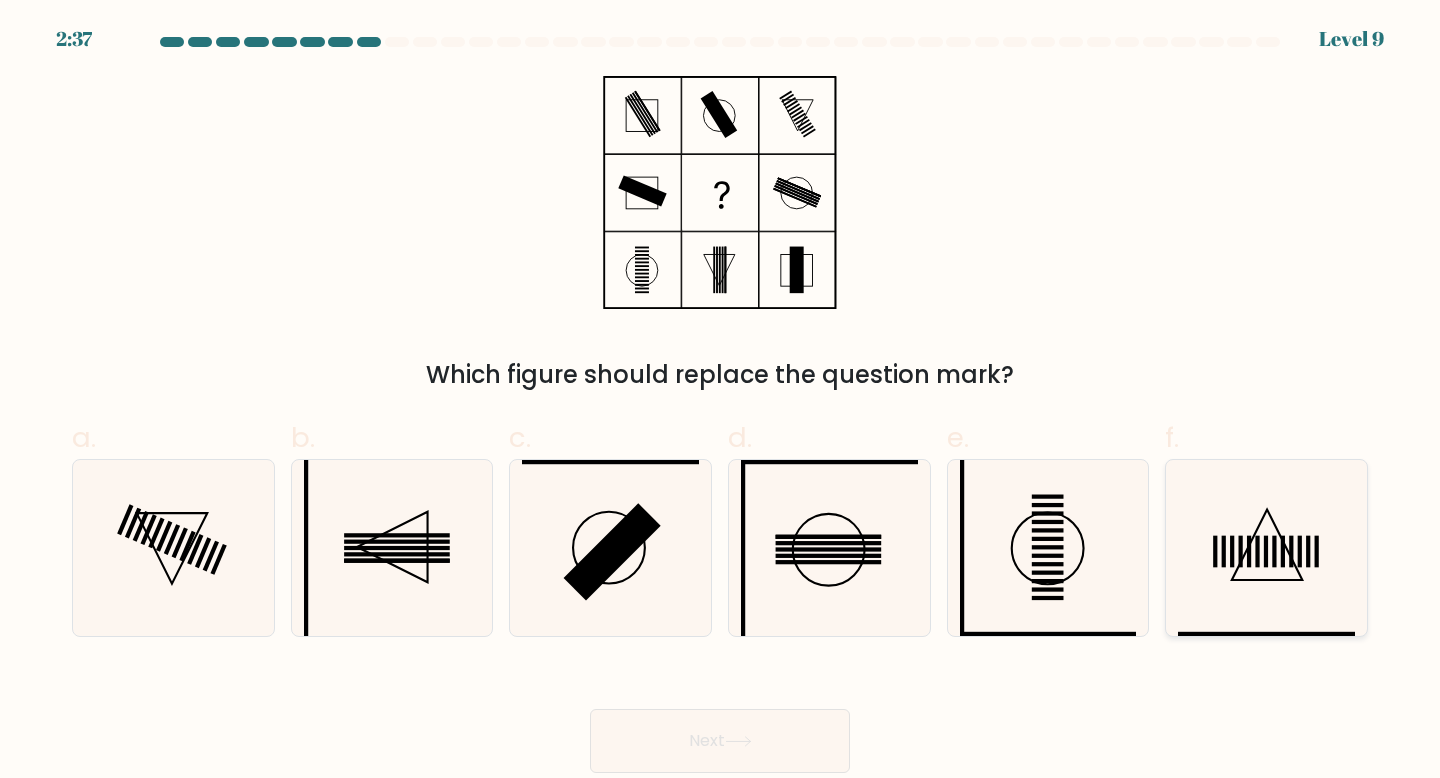 click 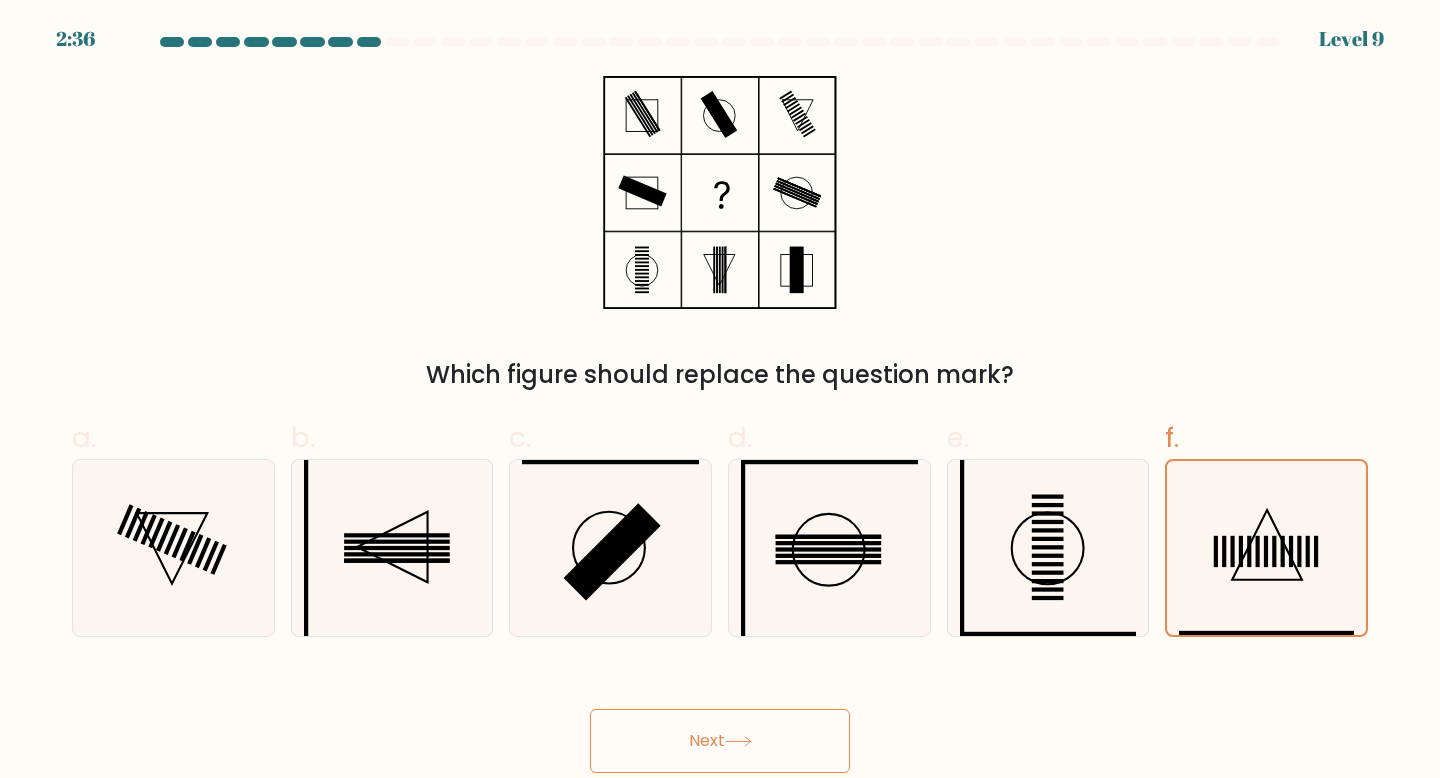 click on "Next" at bounding box center (720, 741) 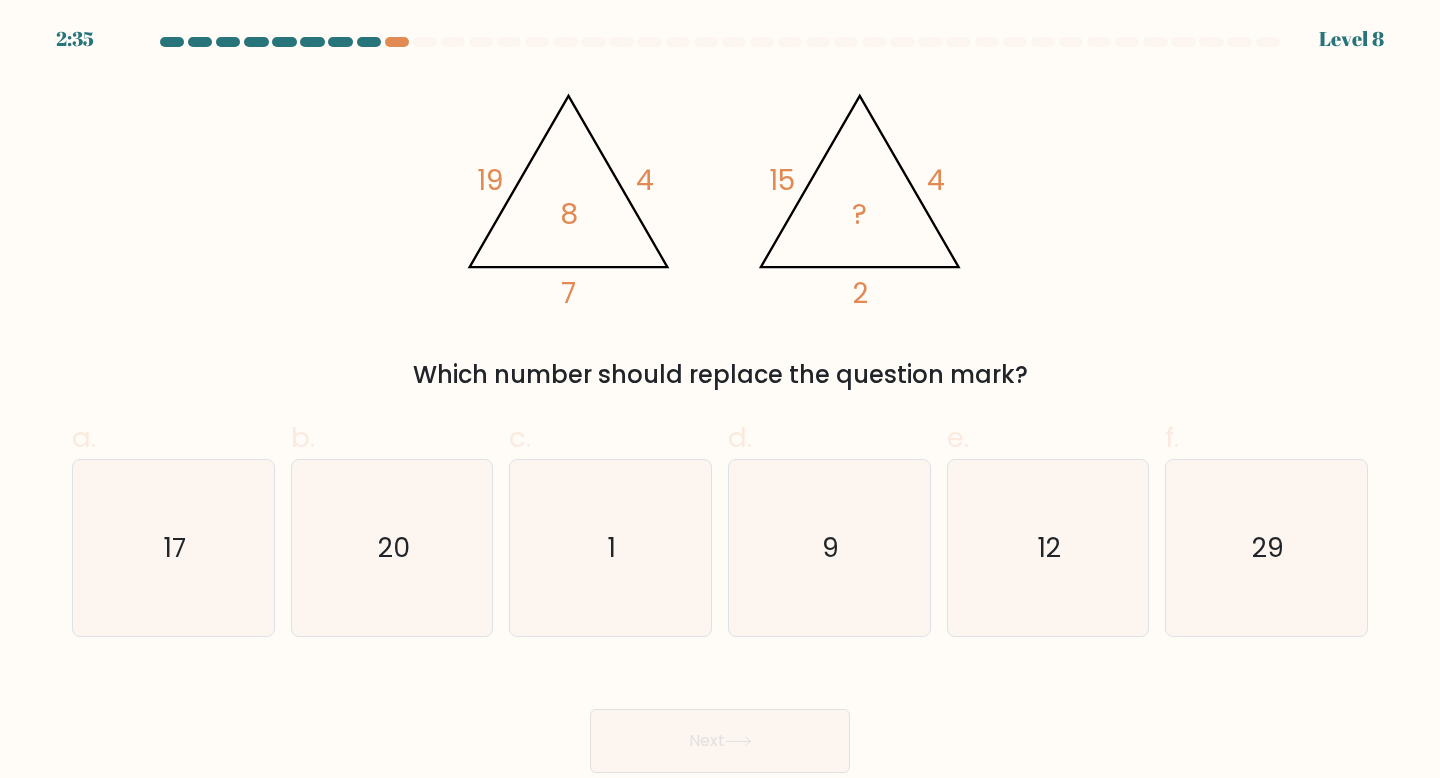 click 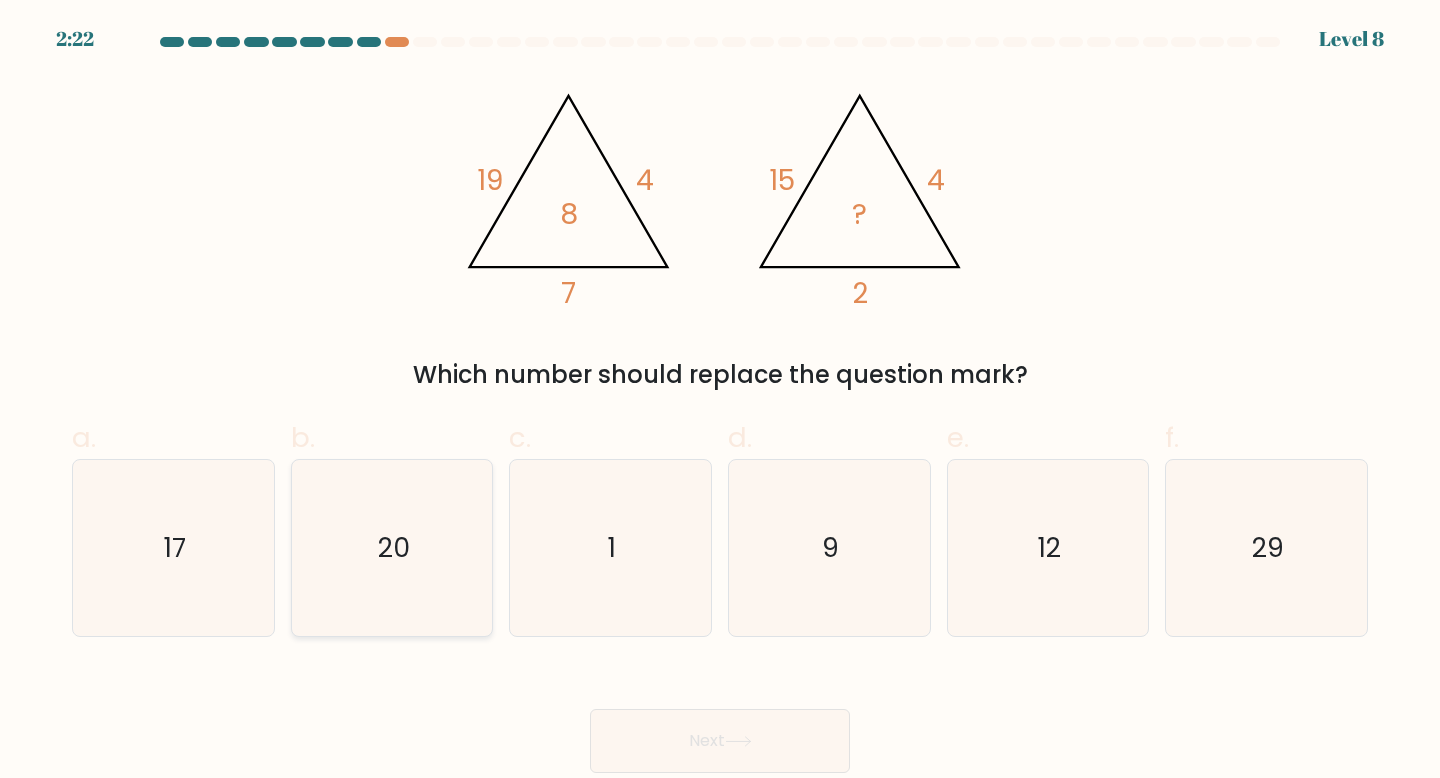 click on "20" at bounding box center (392, 548) 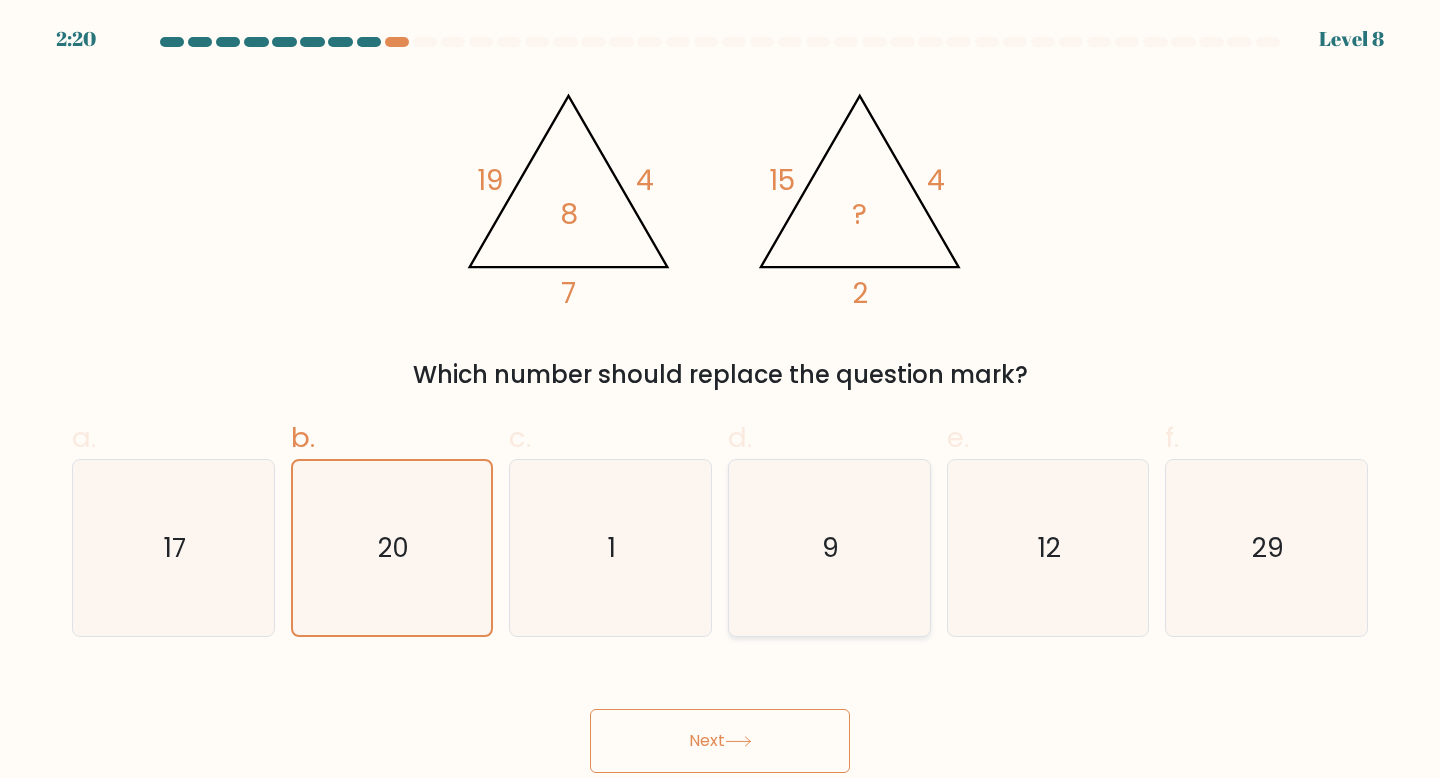 click on "9" 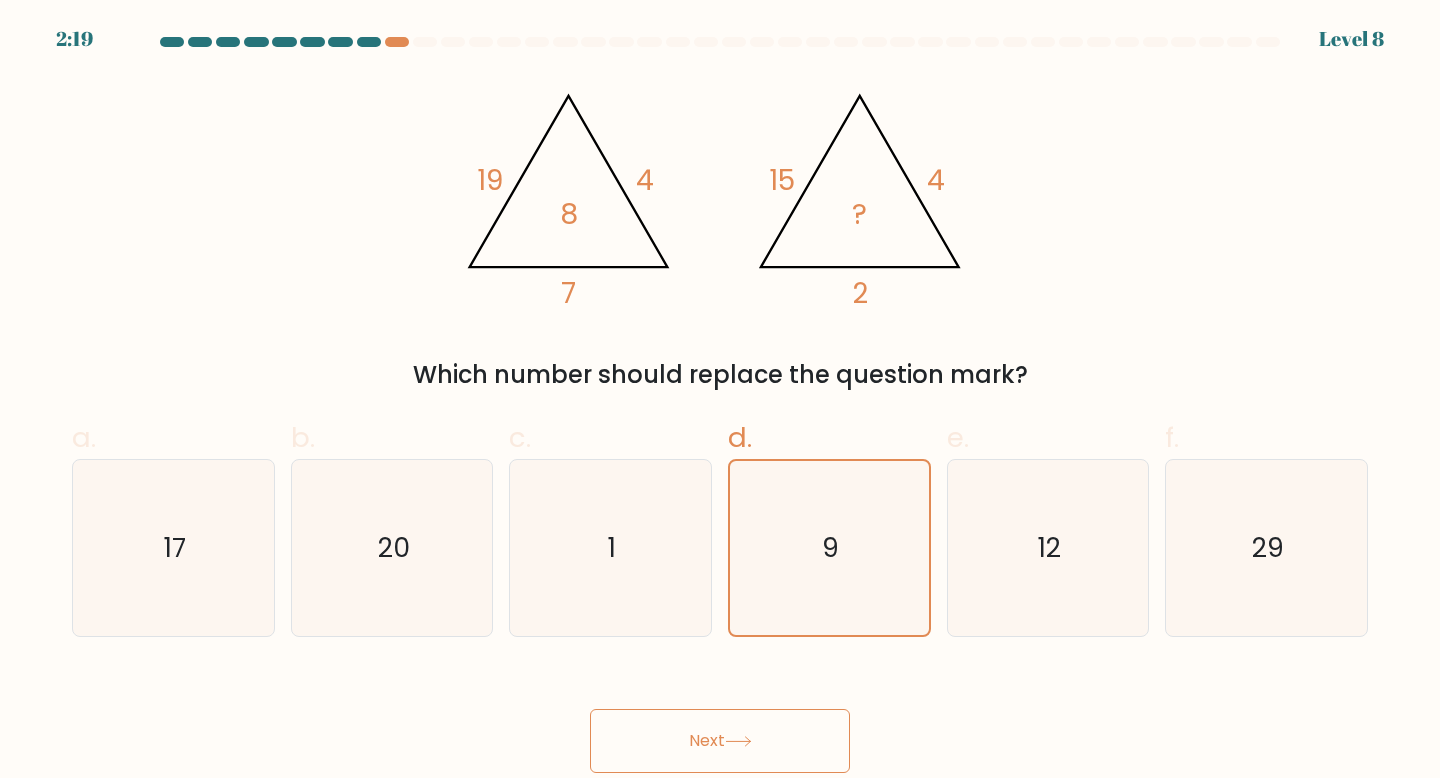 click on "Next" at bounding box center [720, 741] 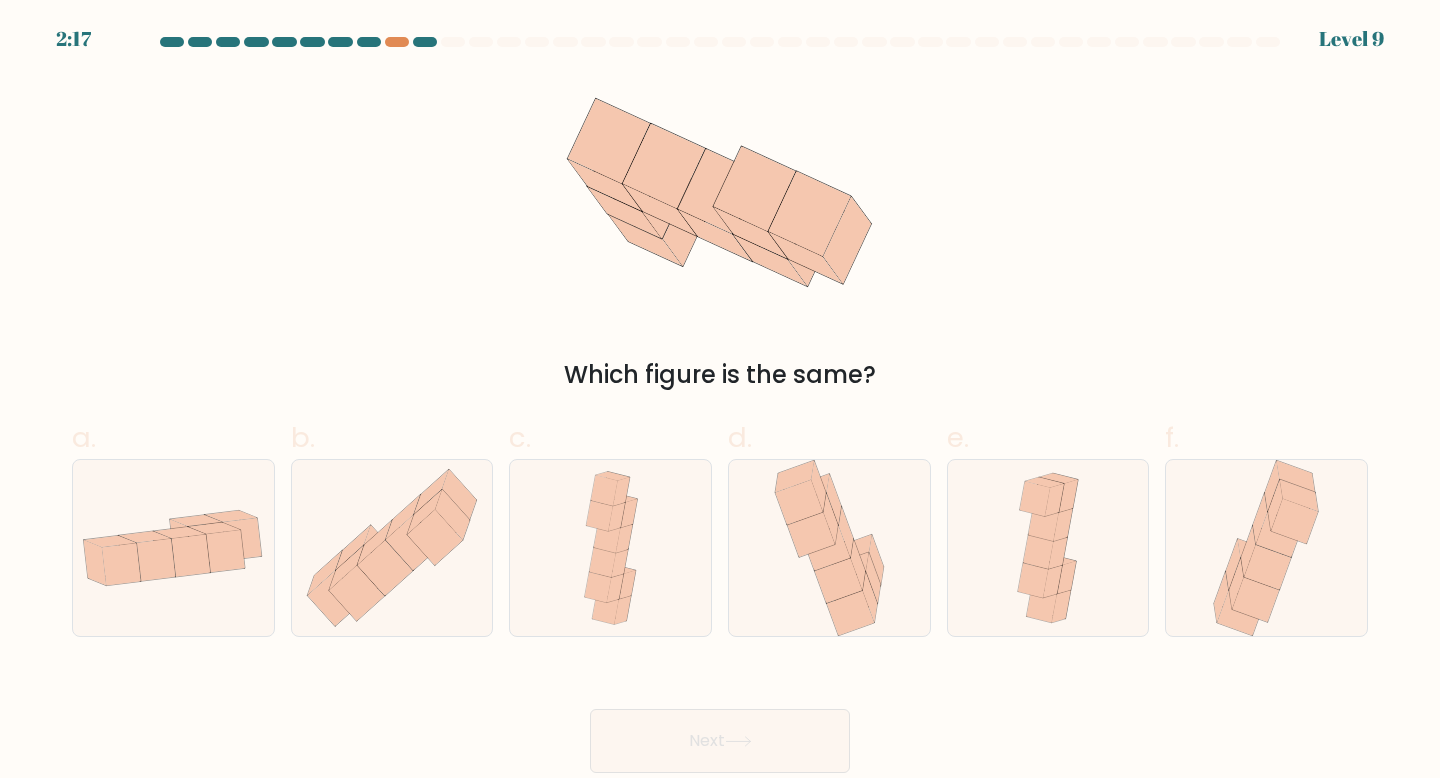 click on "Next" at bounding box center [720, 741] 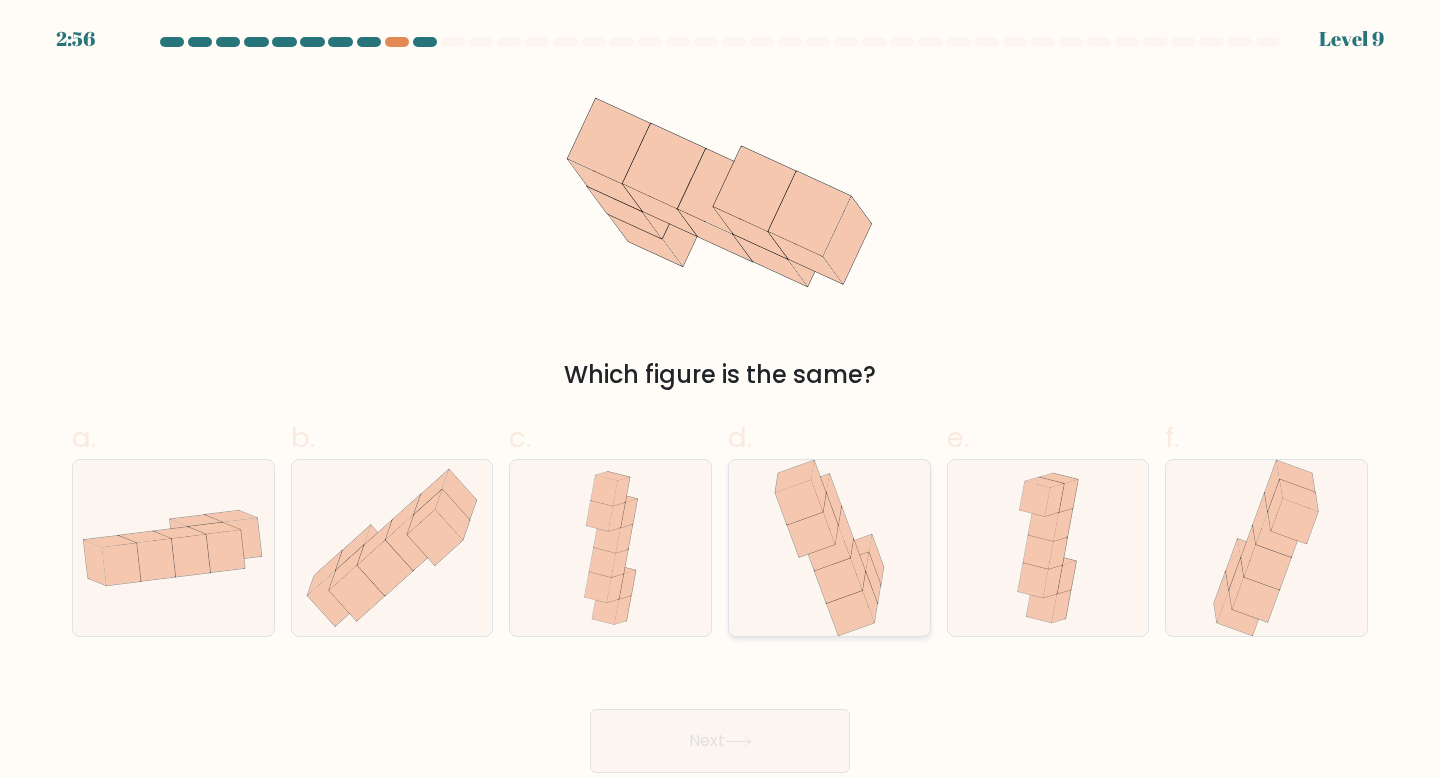 click 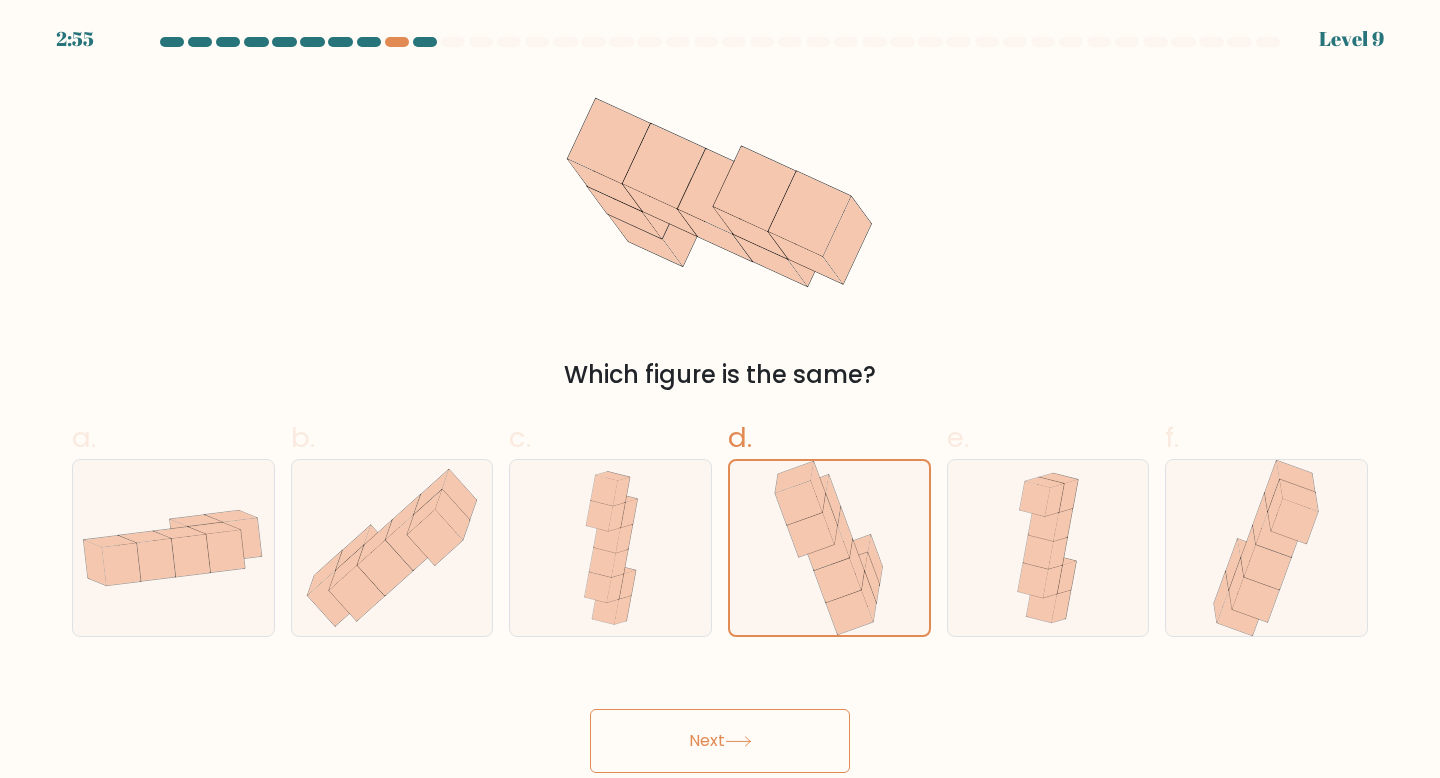 click on "Next" at bounding box center [720, 741] 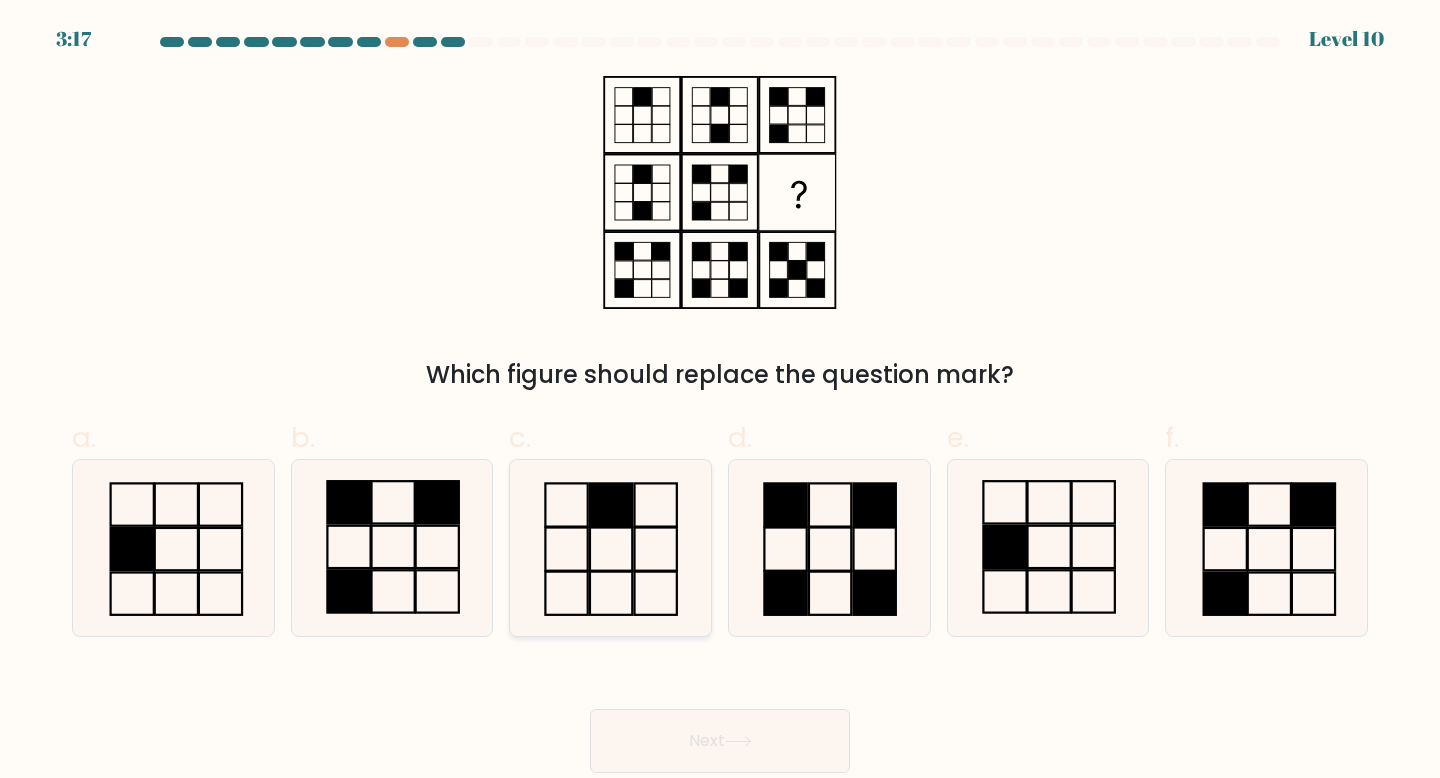 click 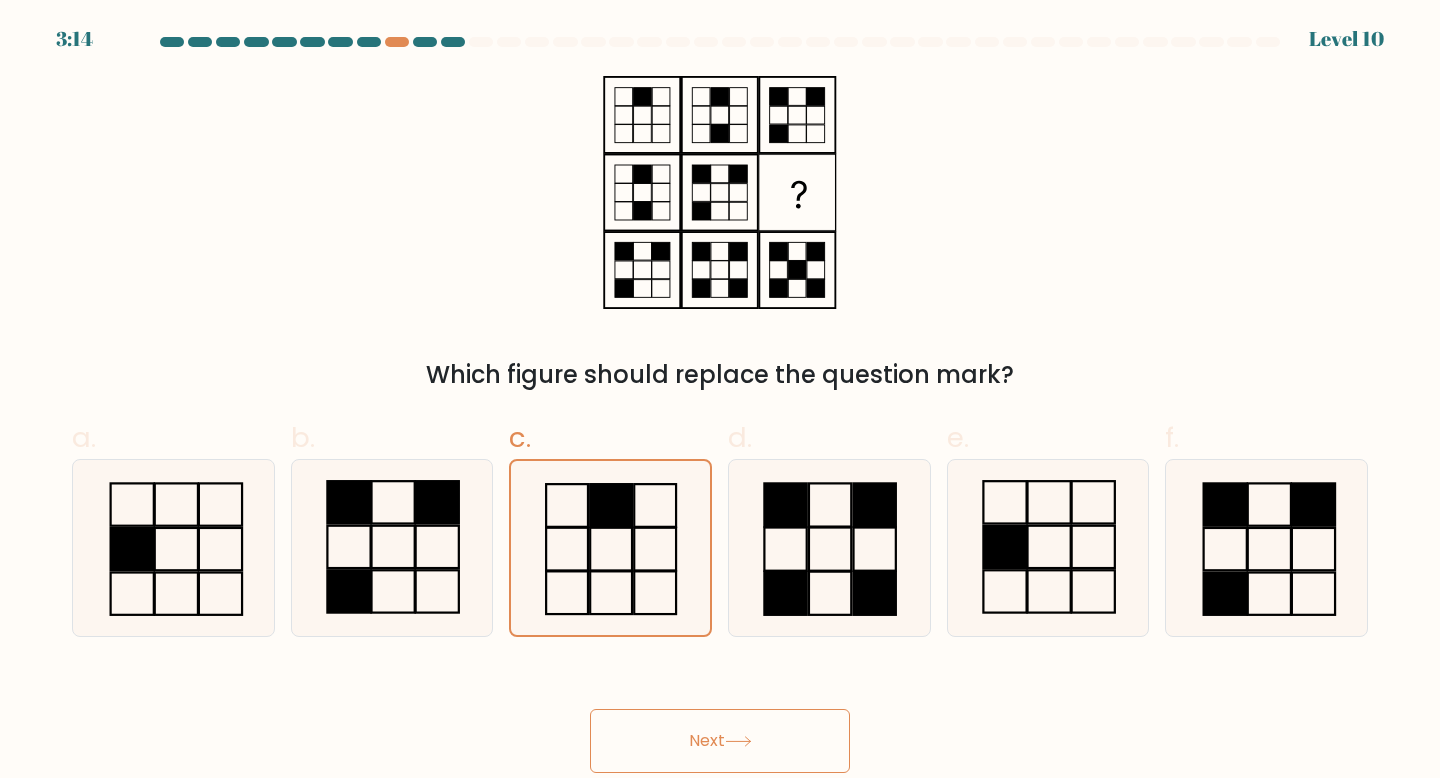 click on "Next" at bounding box center (720, 741) 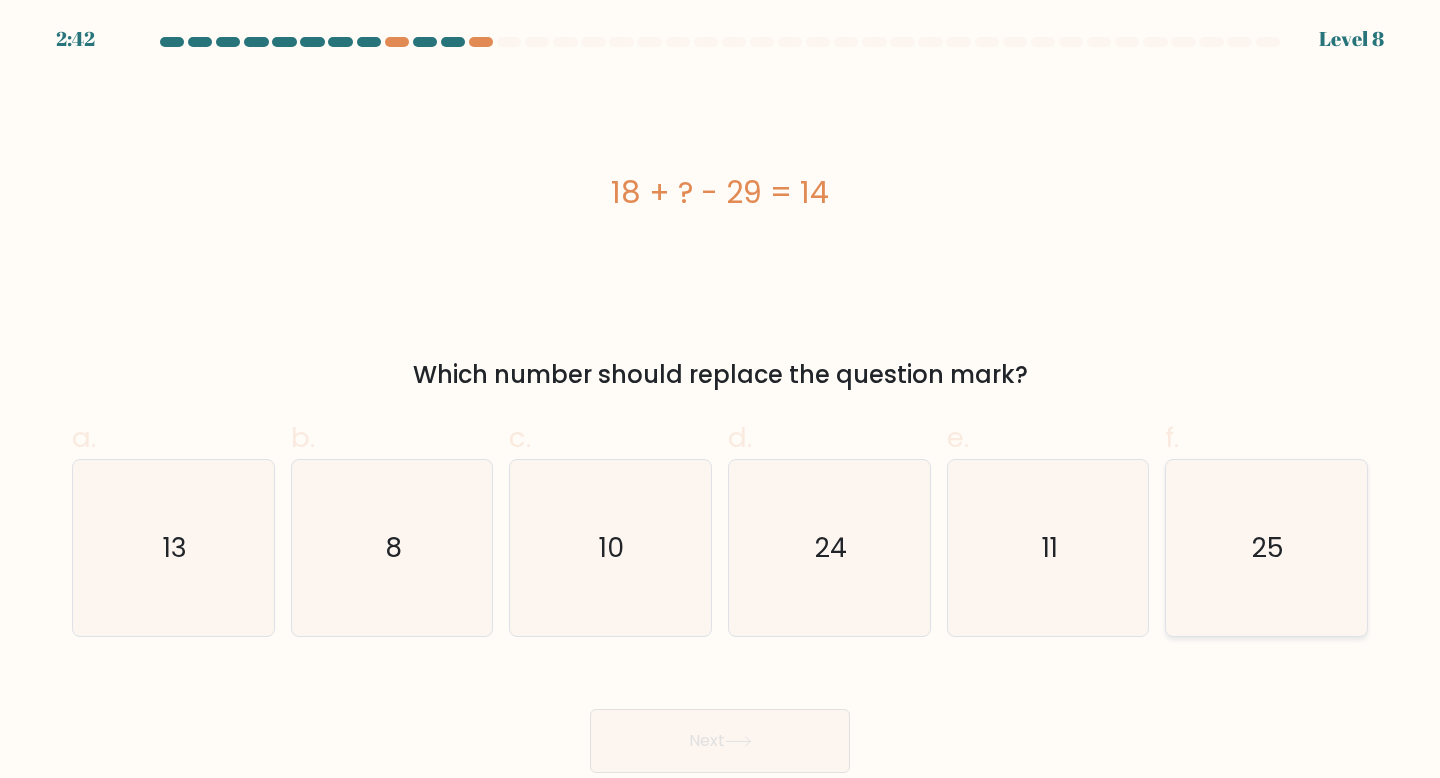 click on "25" 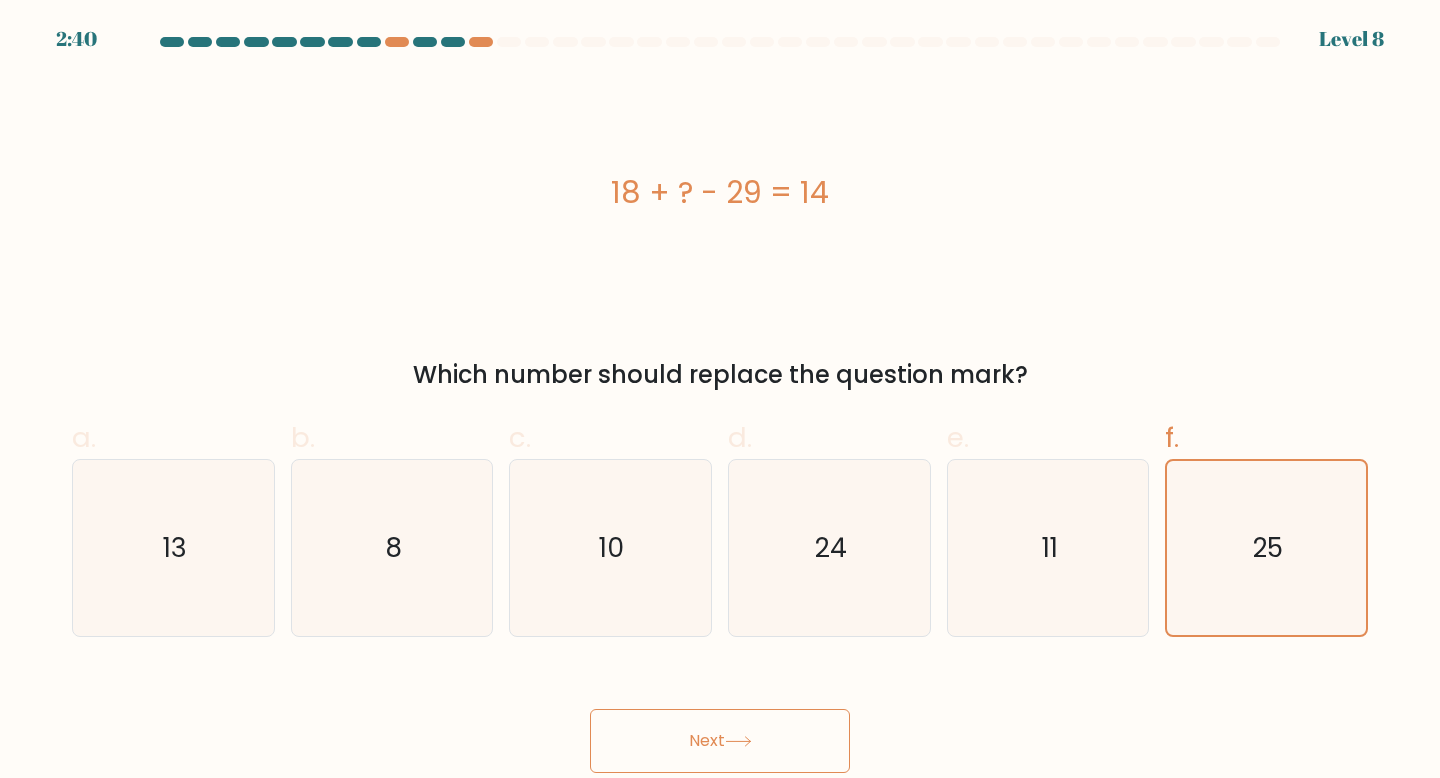 click on "Next" at bounding box center (720, 741) 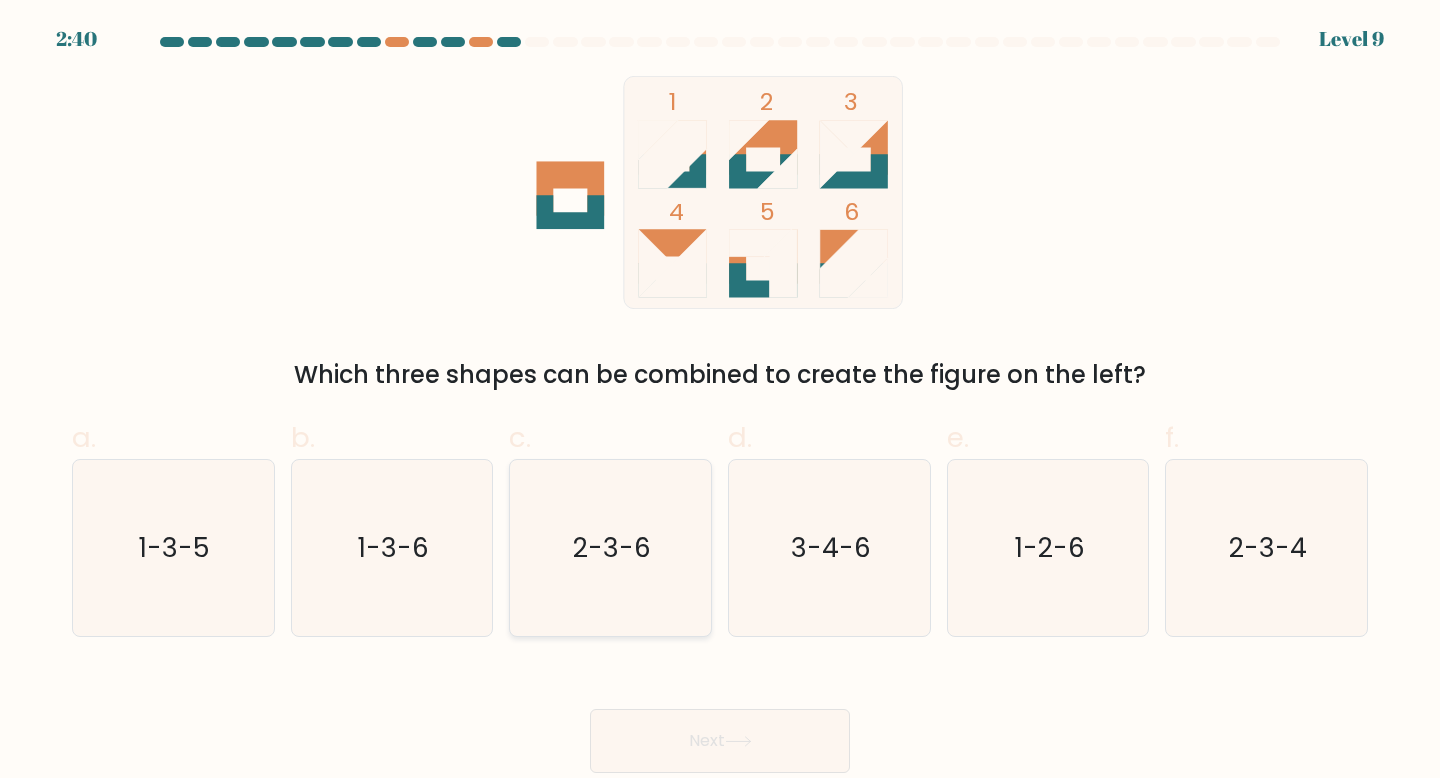 click on "2-3-6" 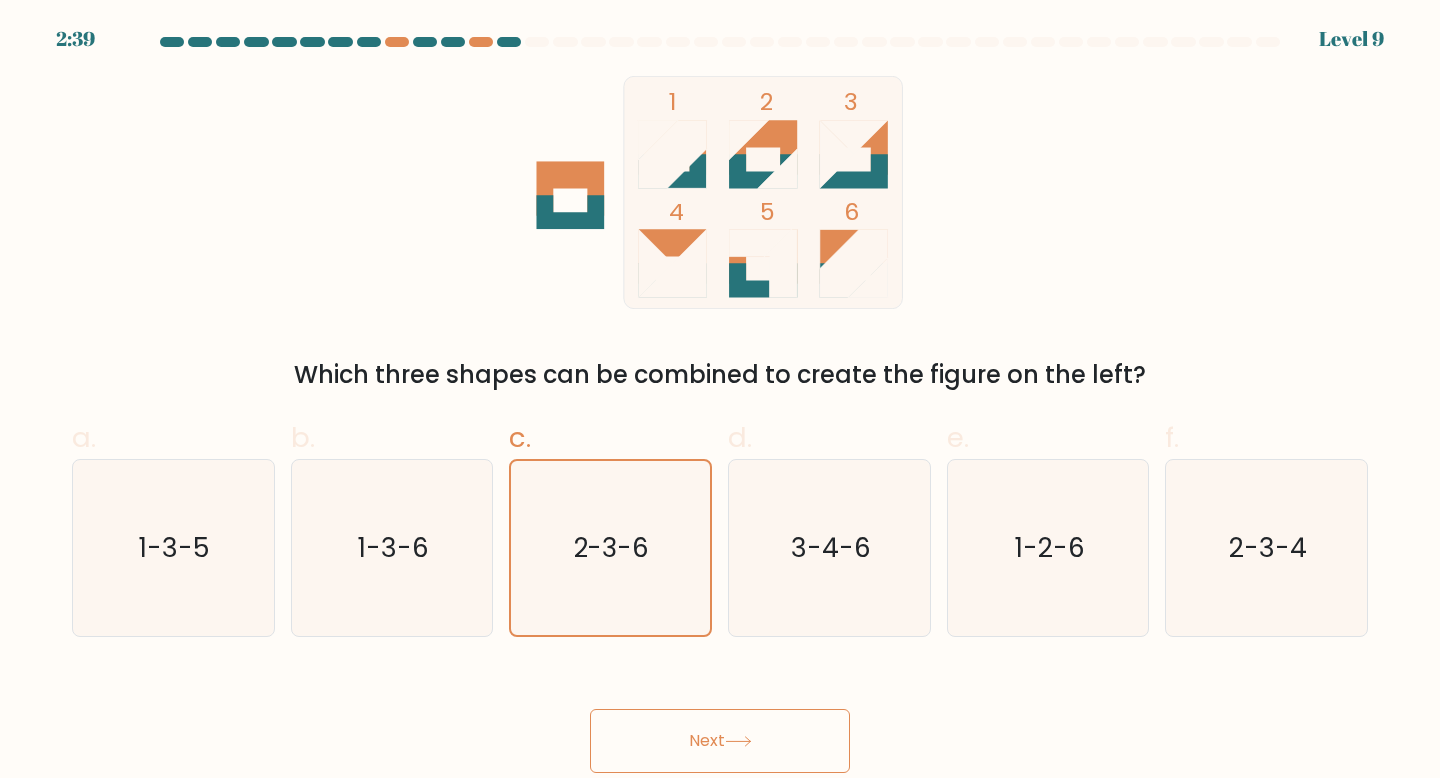 click on "Next" at bounding box center (720, 741) 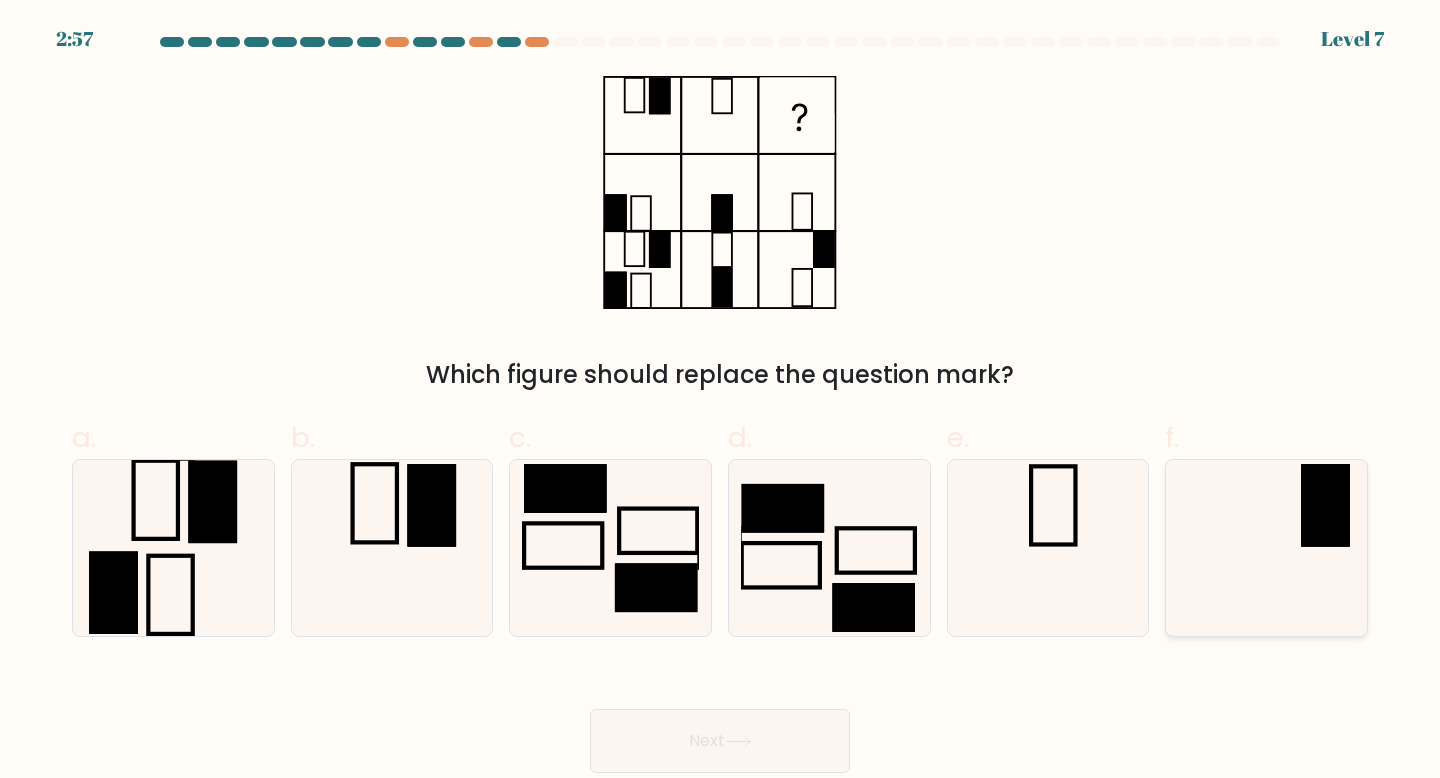 click 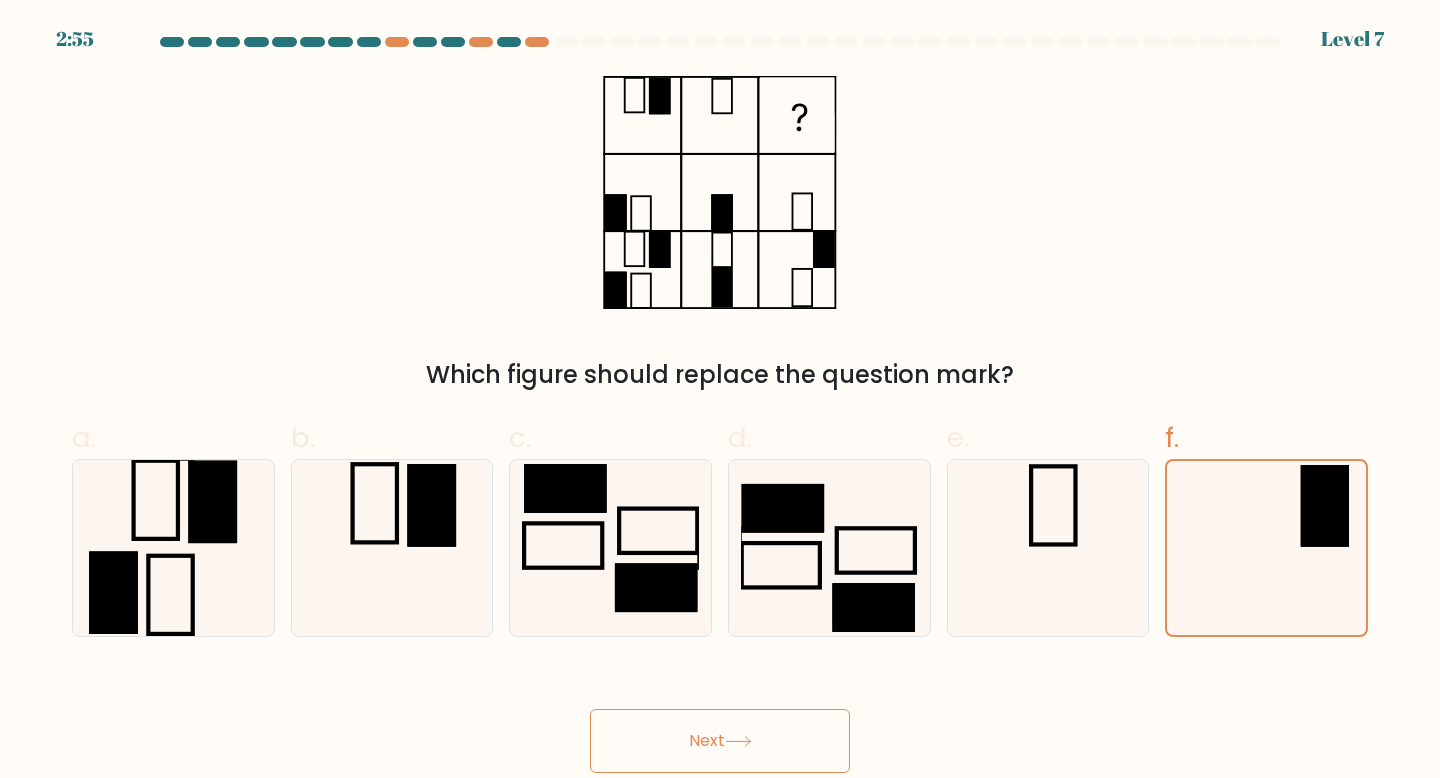 click on "Next" at bounding box center (720, 741) 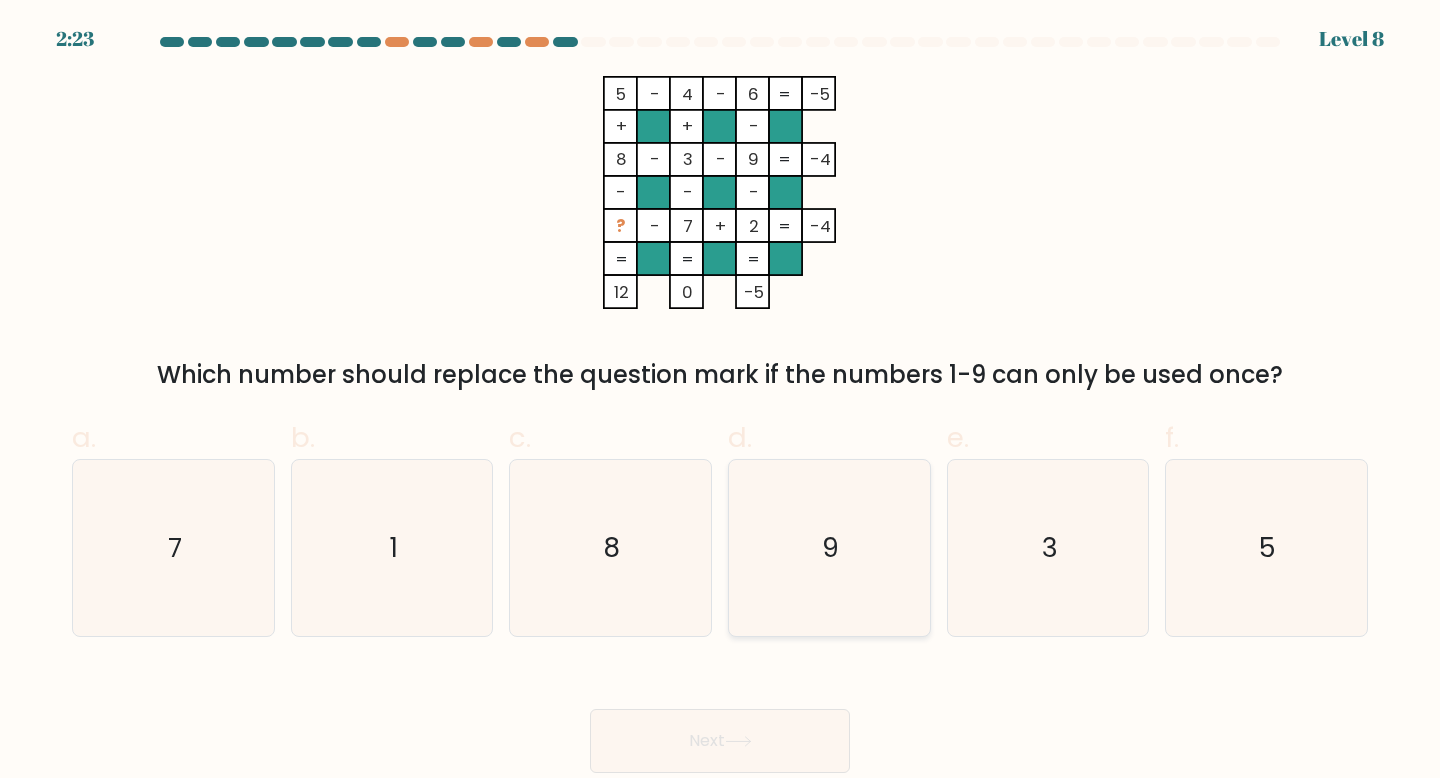 click on "9" 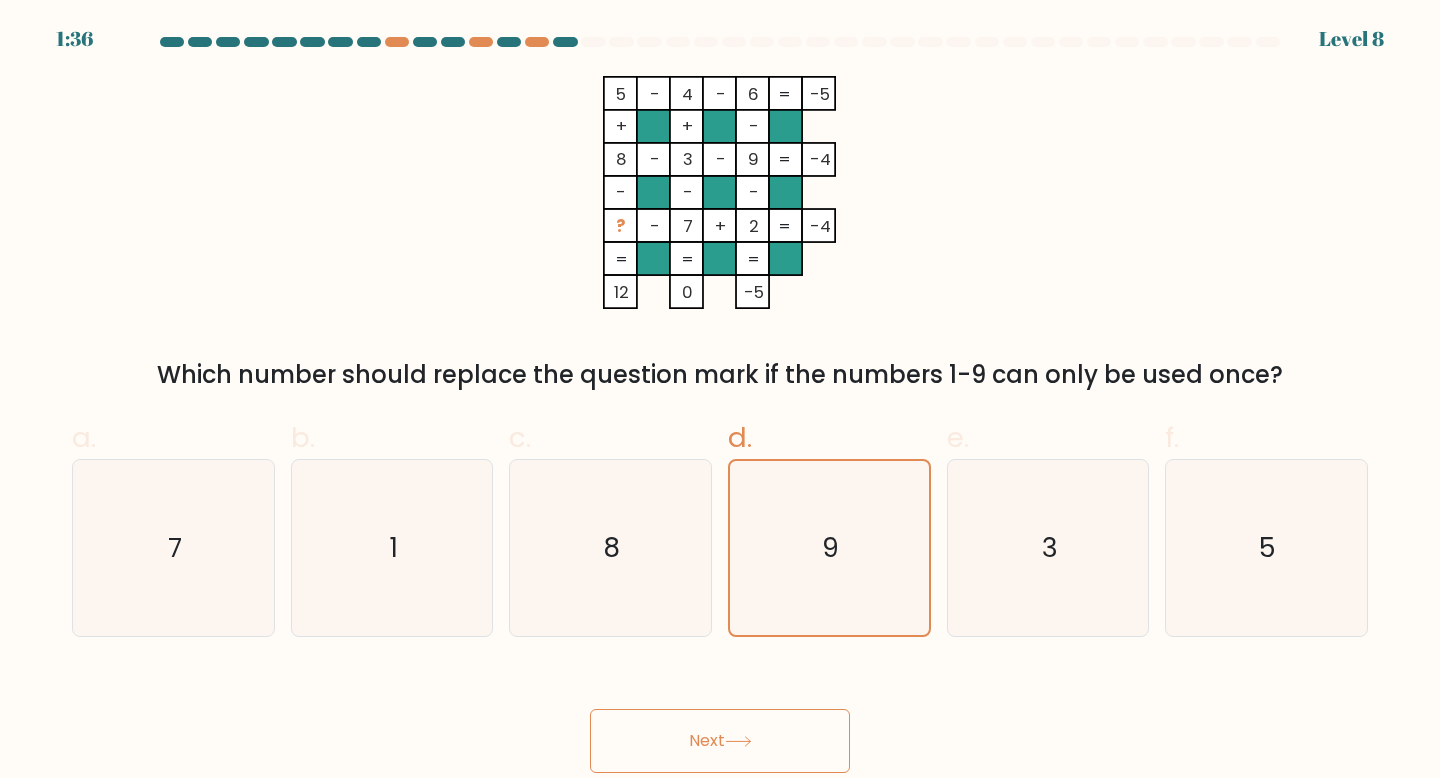 click on "Next" at bounding box center [720, 741] 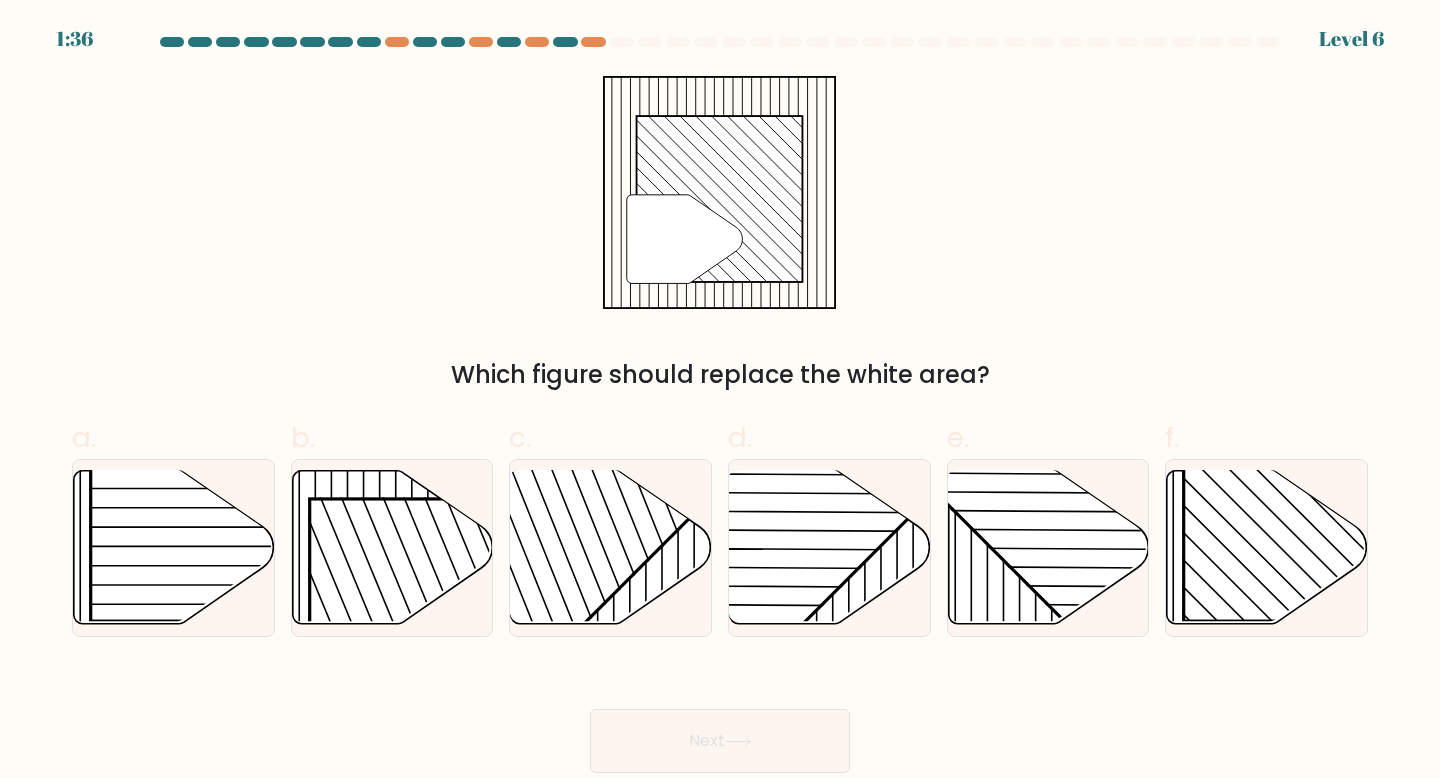 click on "Next" at bounding box center (720, 741) 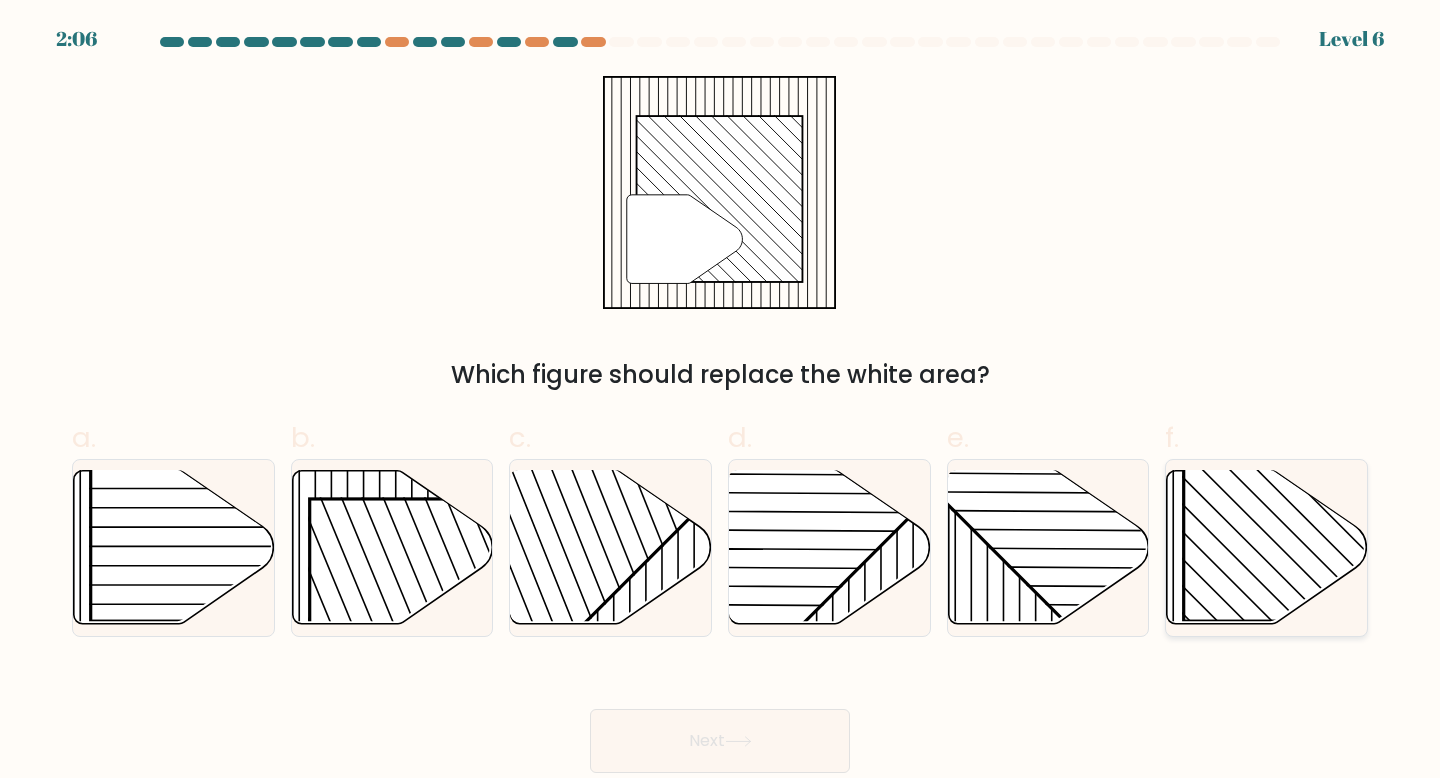 click 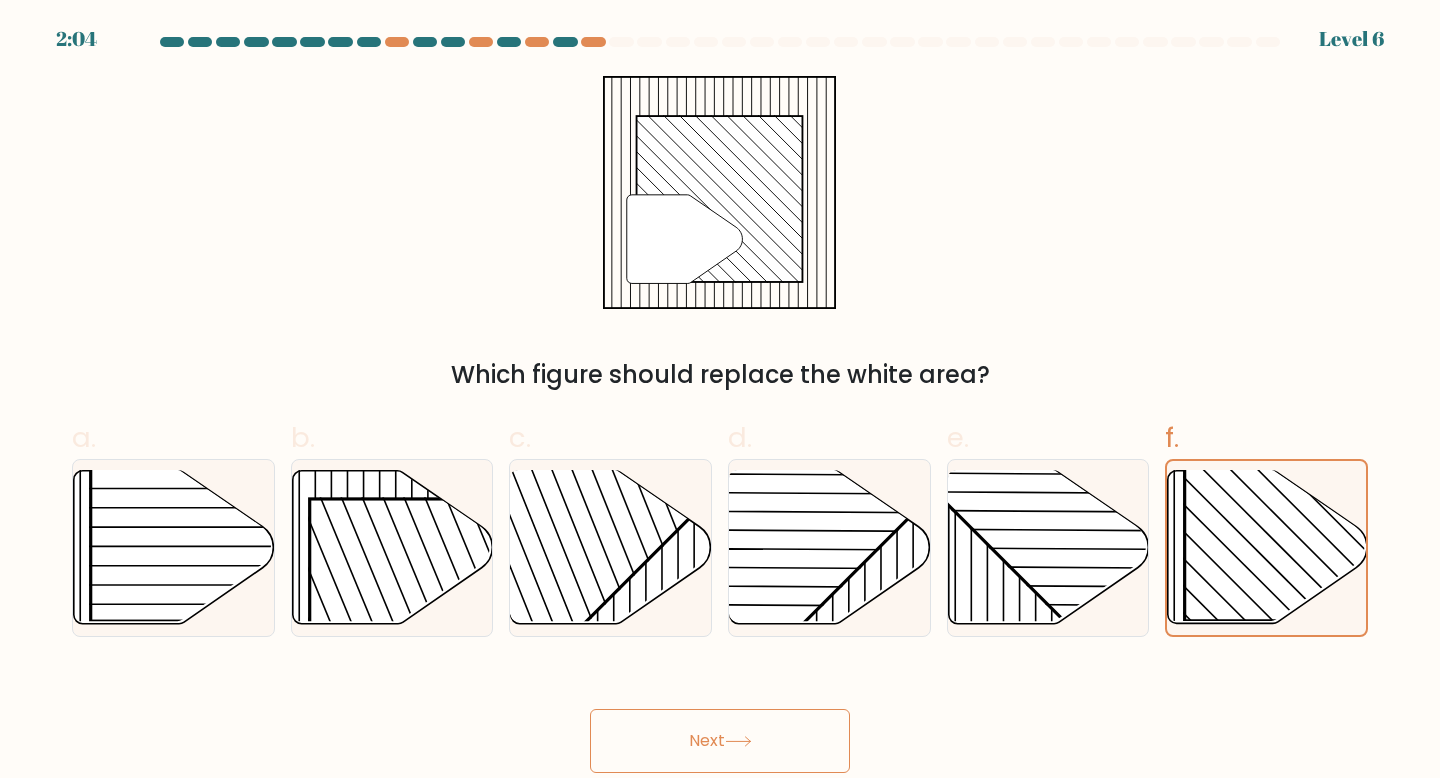 click on "Next" at bounding box center (720, 741) 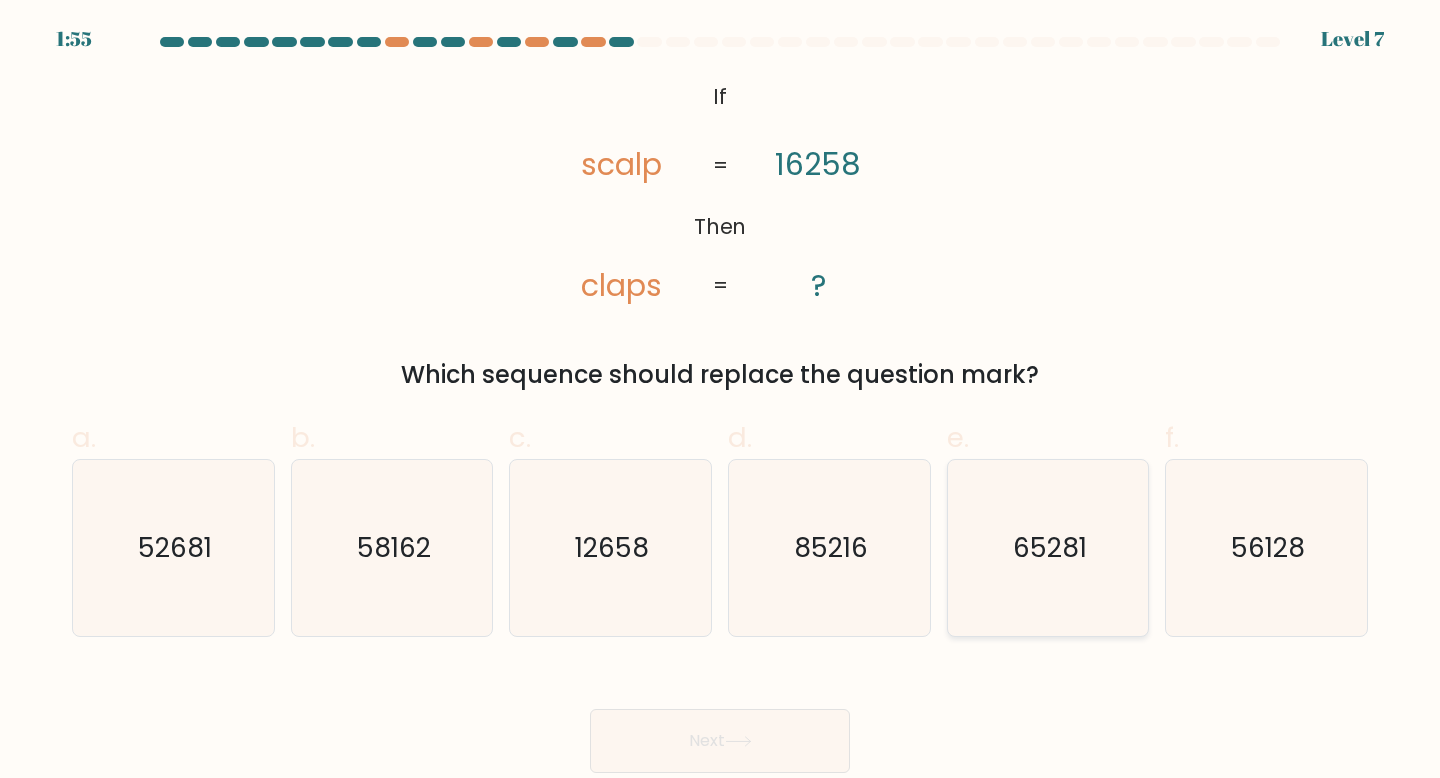 click on "65281" 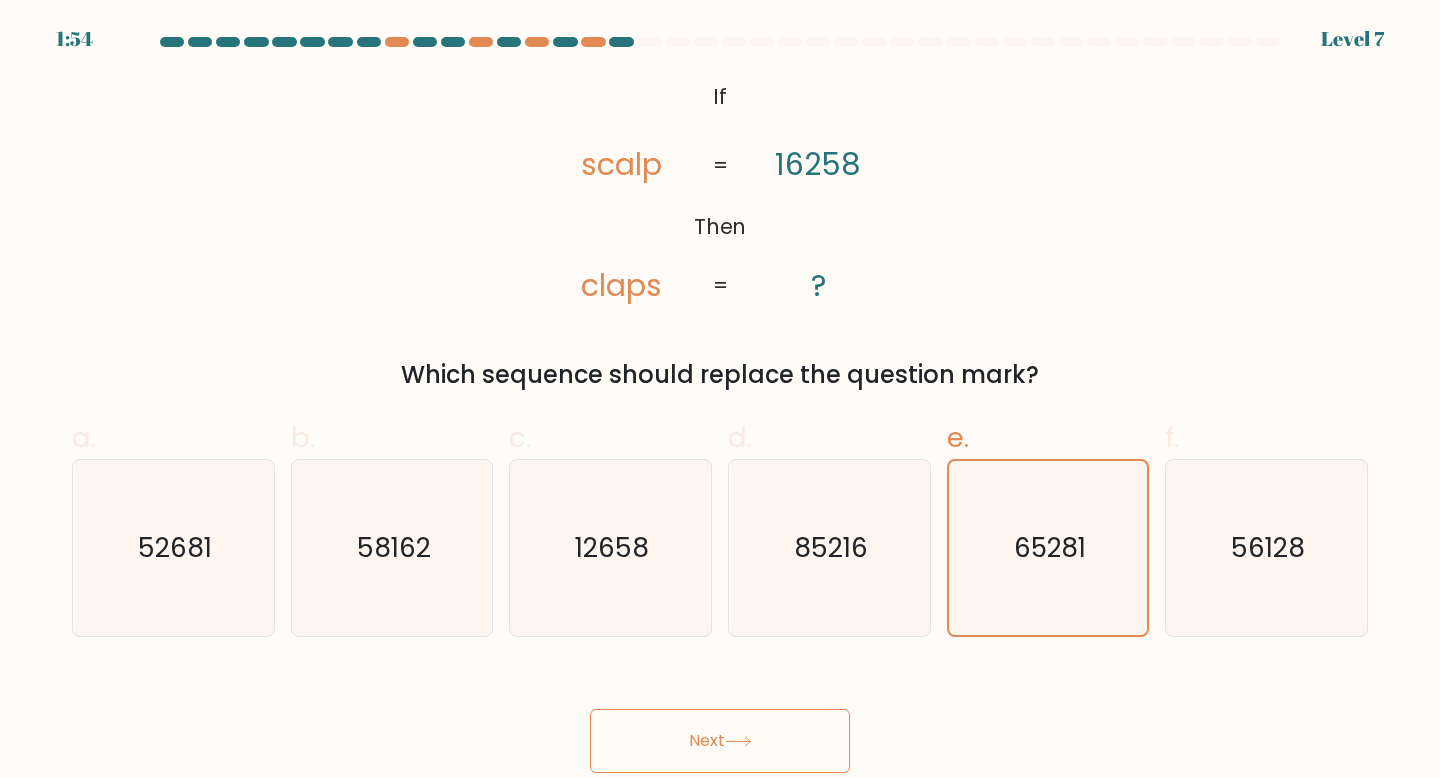 click on "Next" at bounding box center [720, 741] 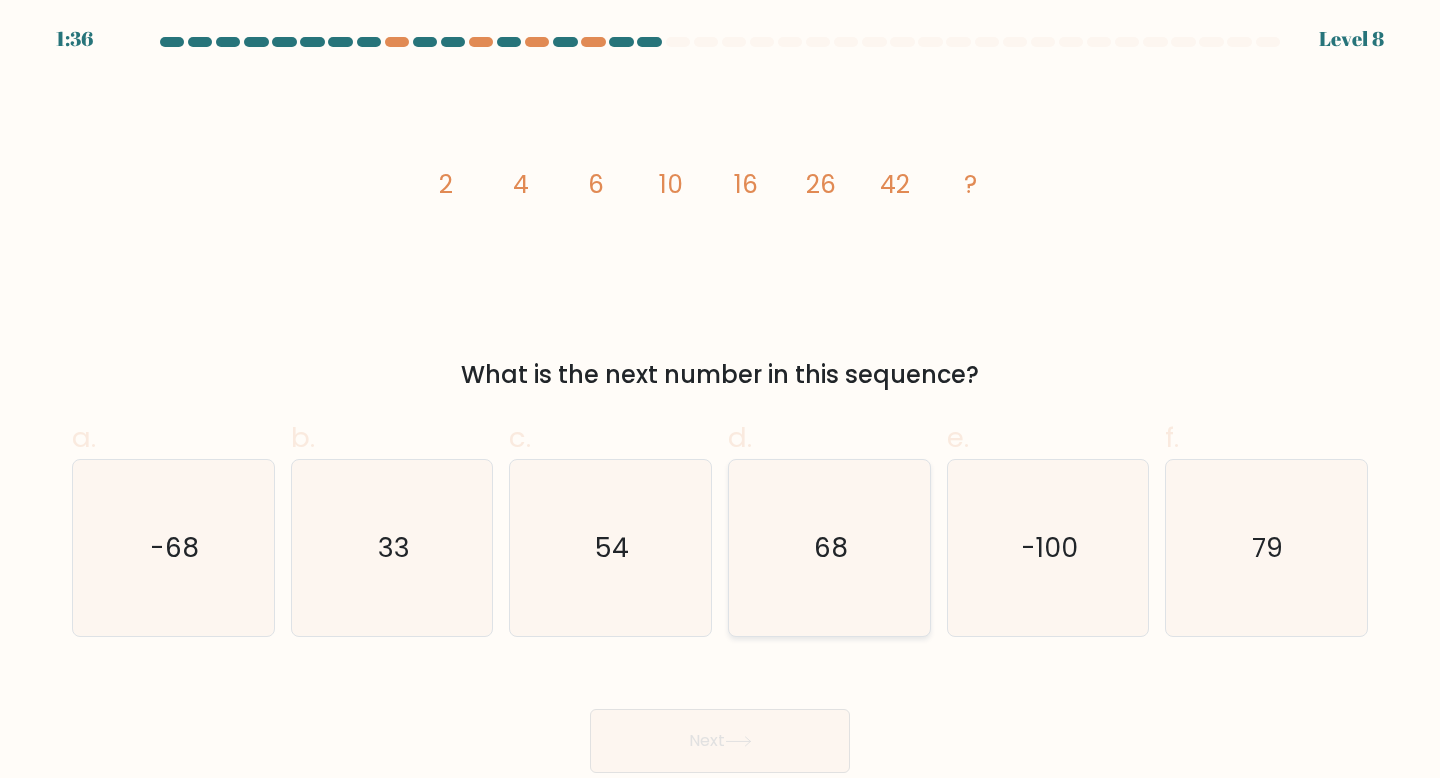 click on "68" 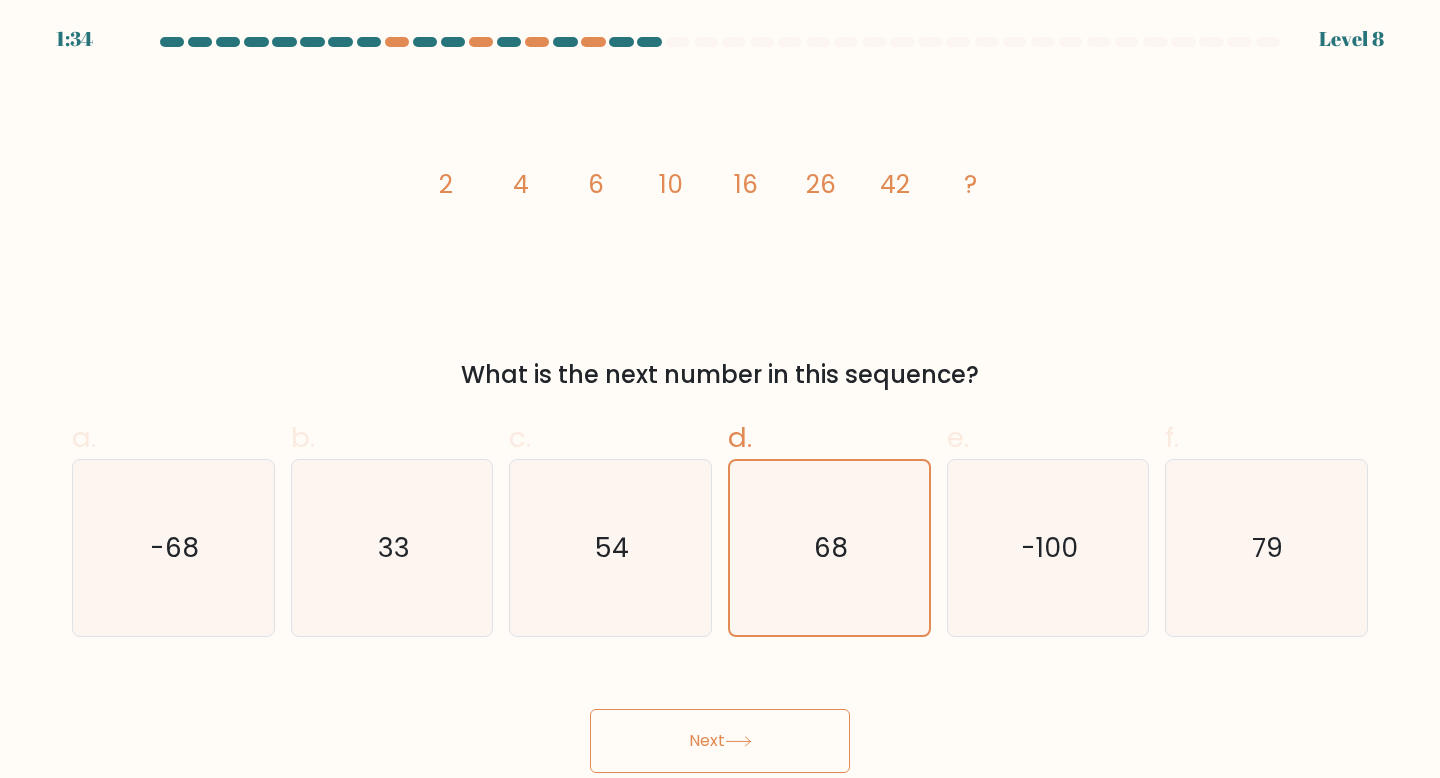 click on "Next" at bounding box center [720, 741] 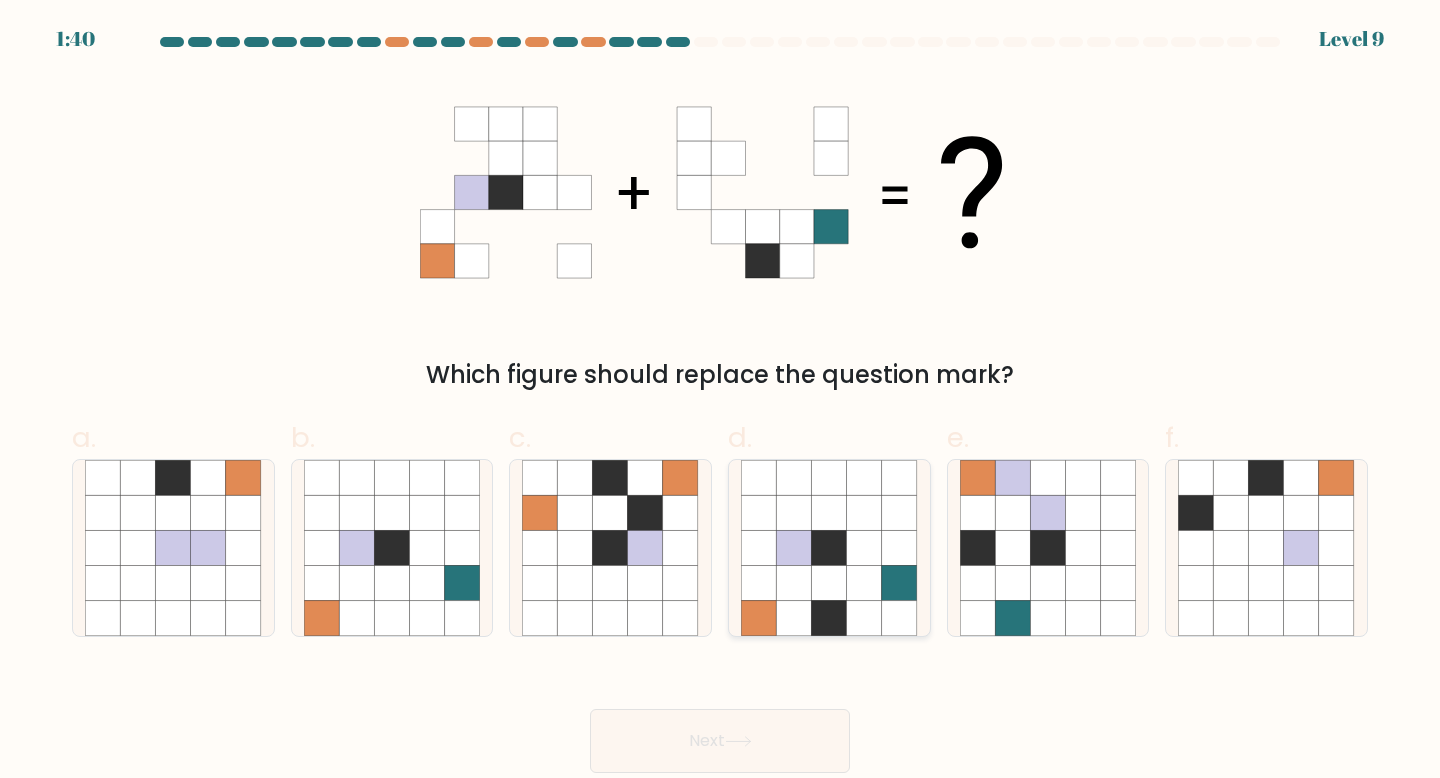 click 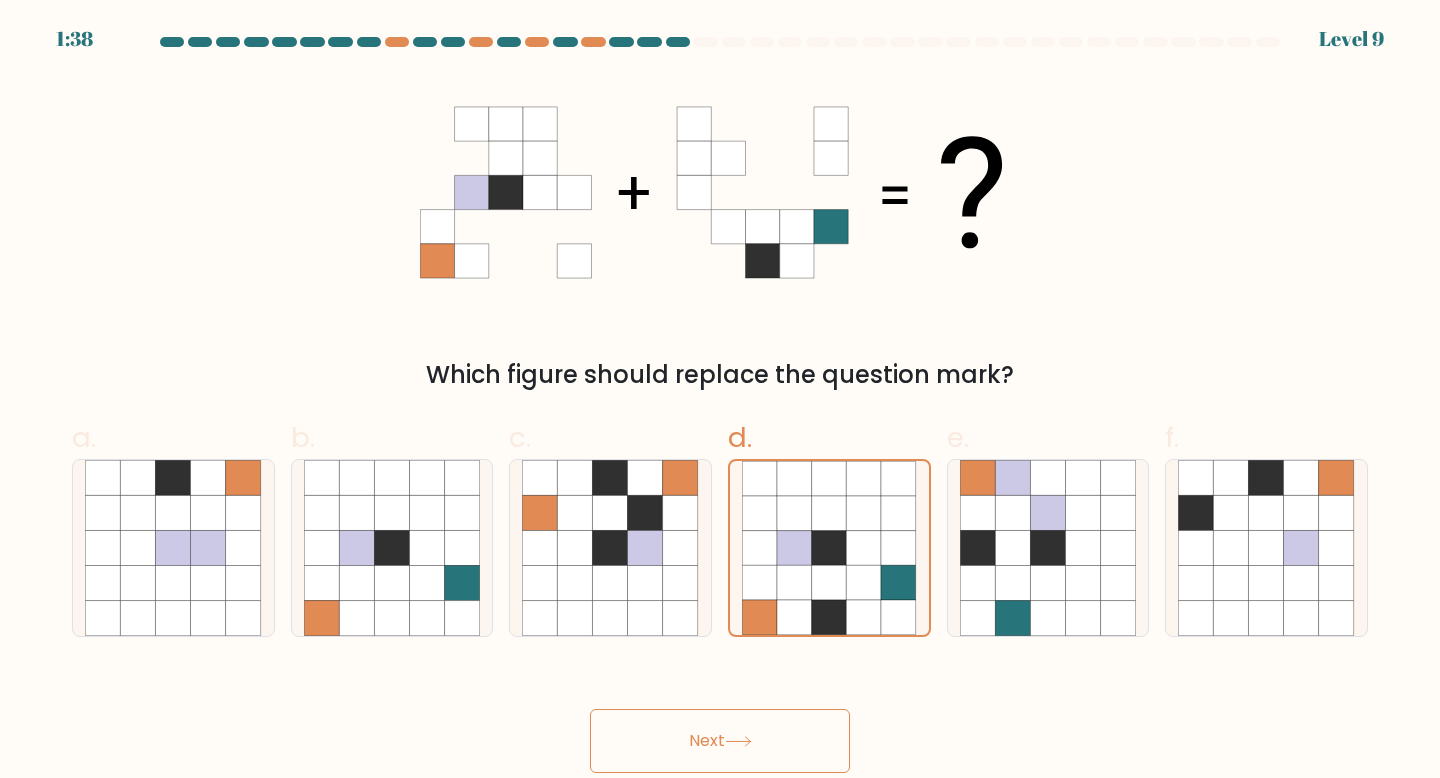 click on "Next" at bounding box center [720, 741] 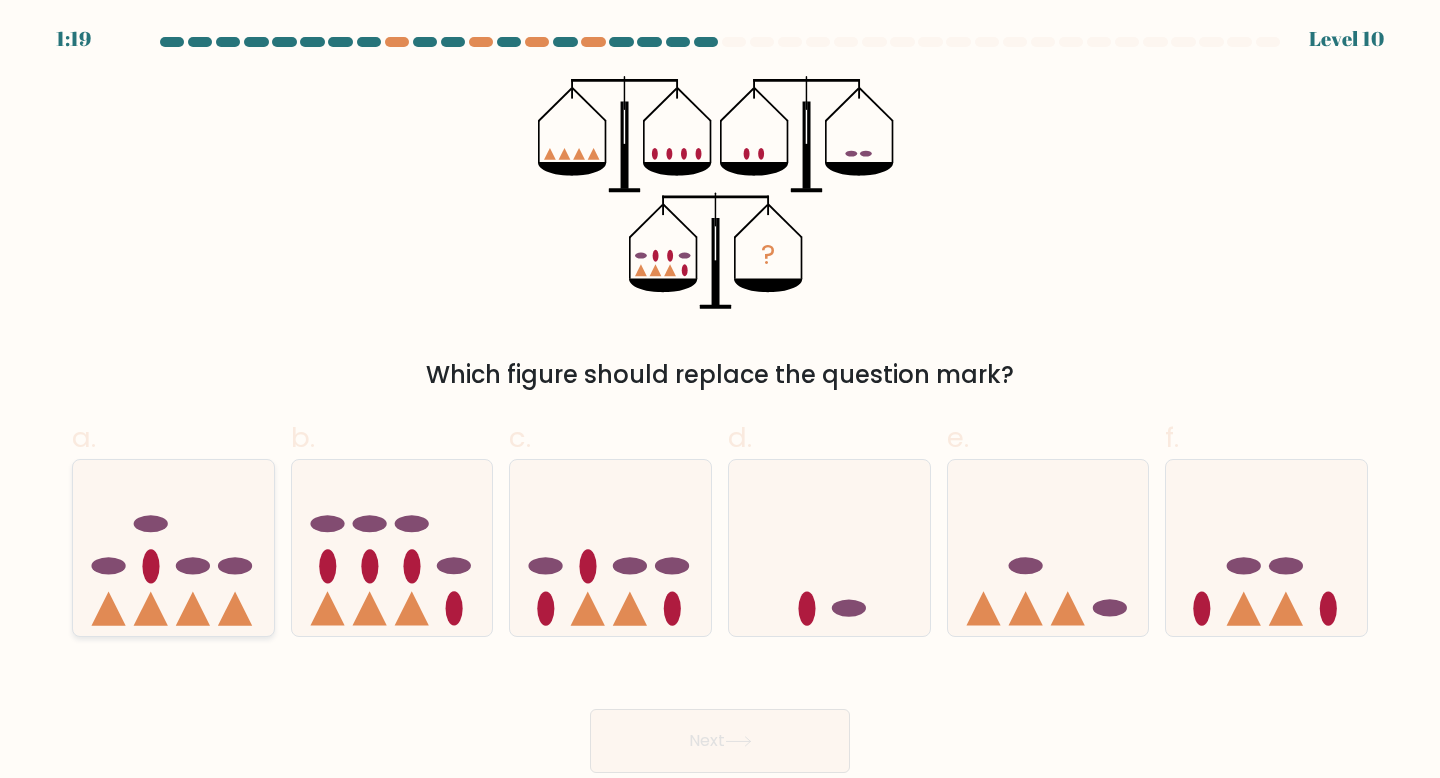 click 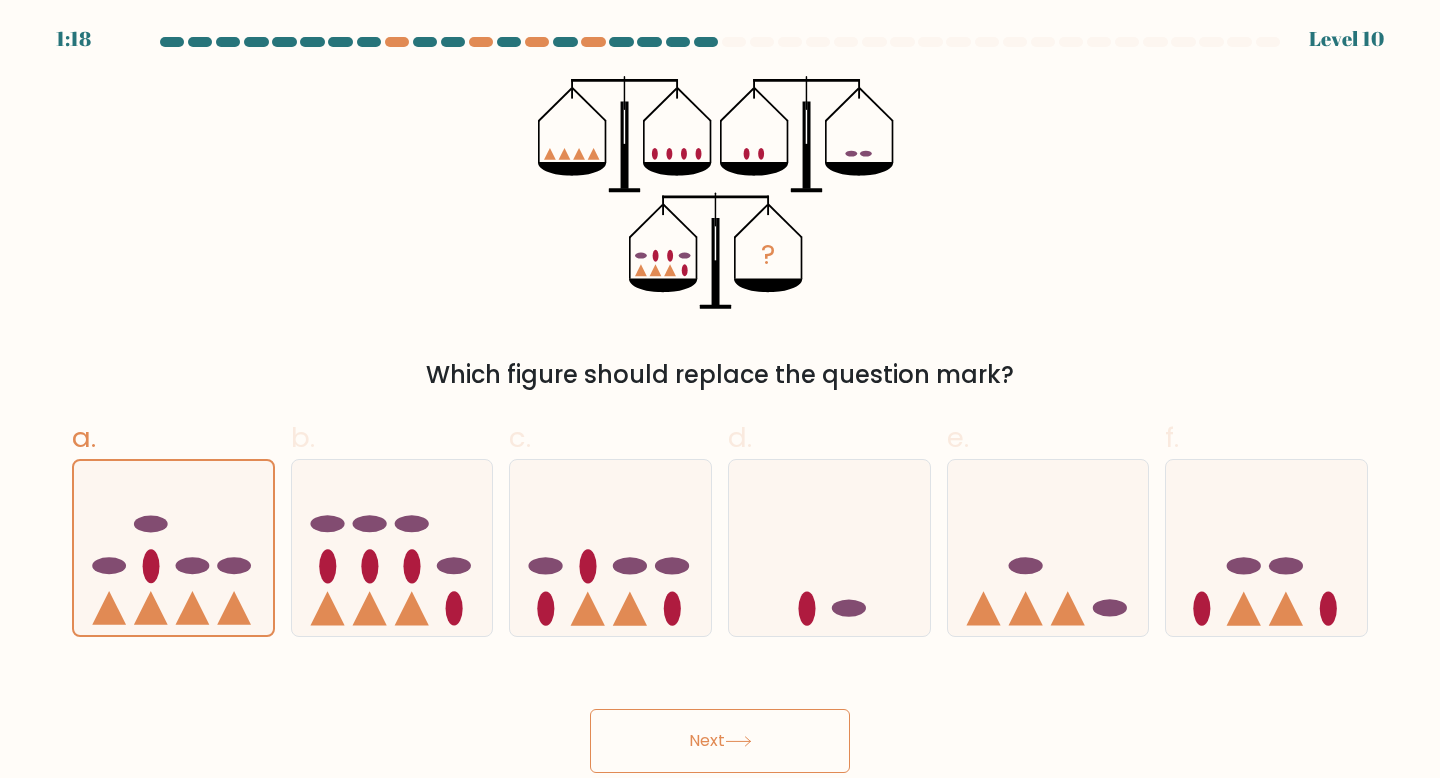 click on "Next" at bounding box center (720, 741) 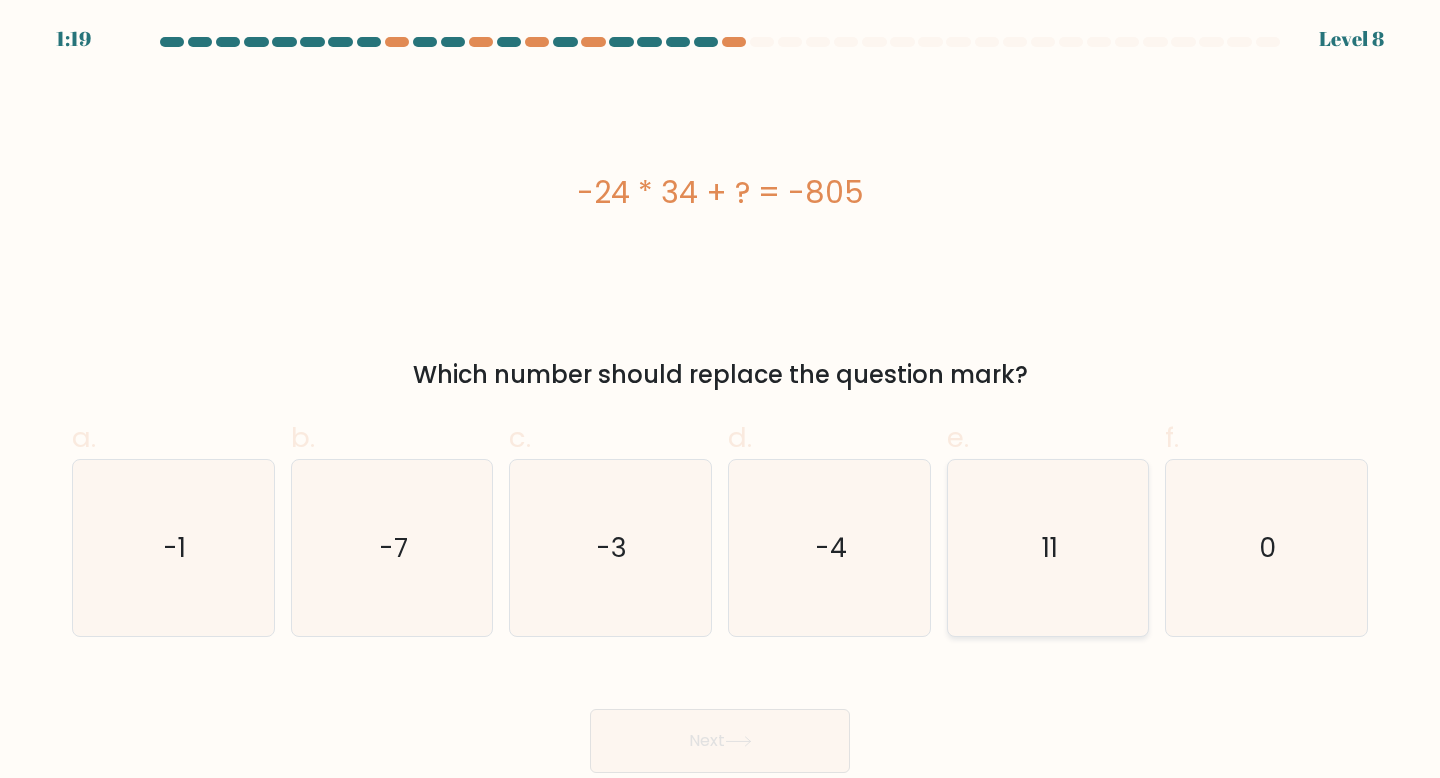 click on "11" 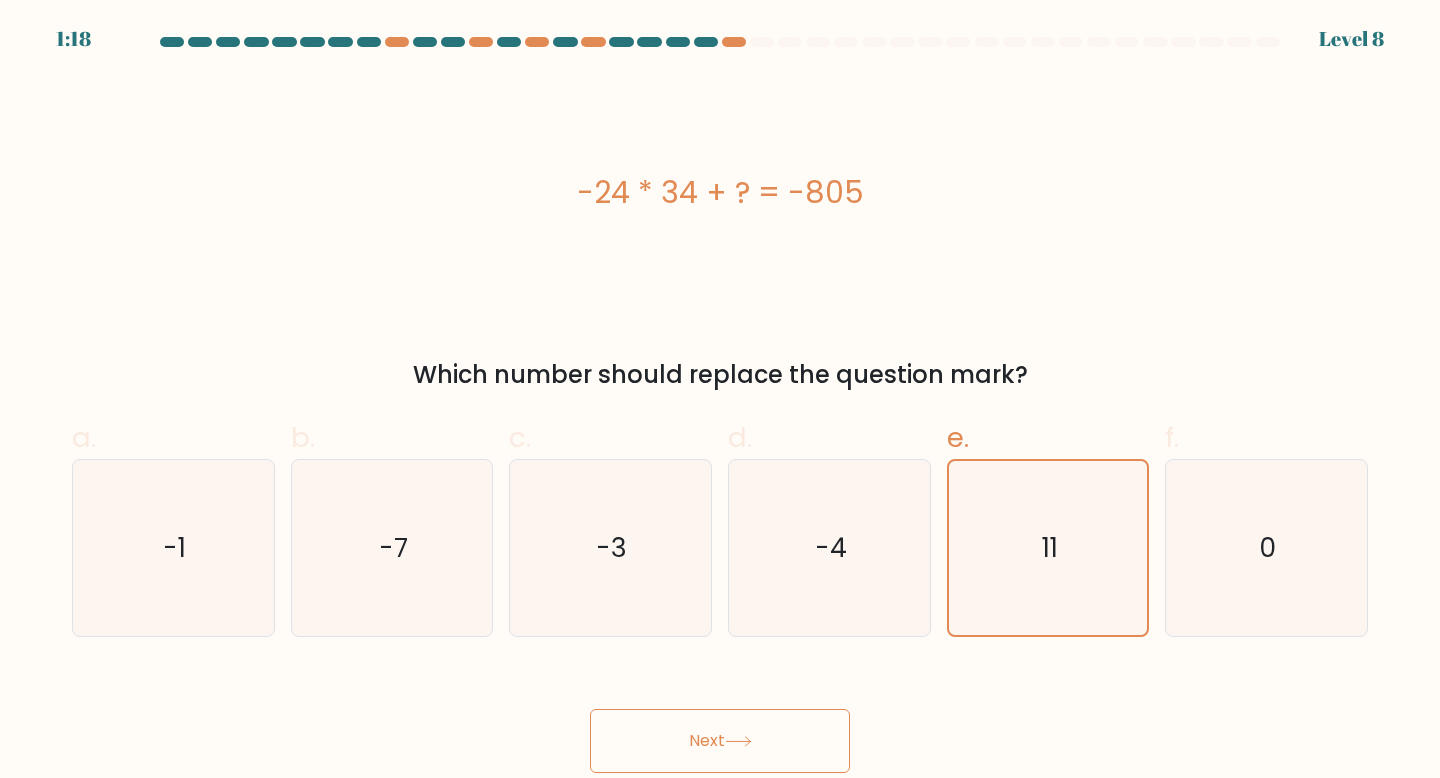click on "Next" at bounding box center (720, 741) 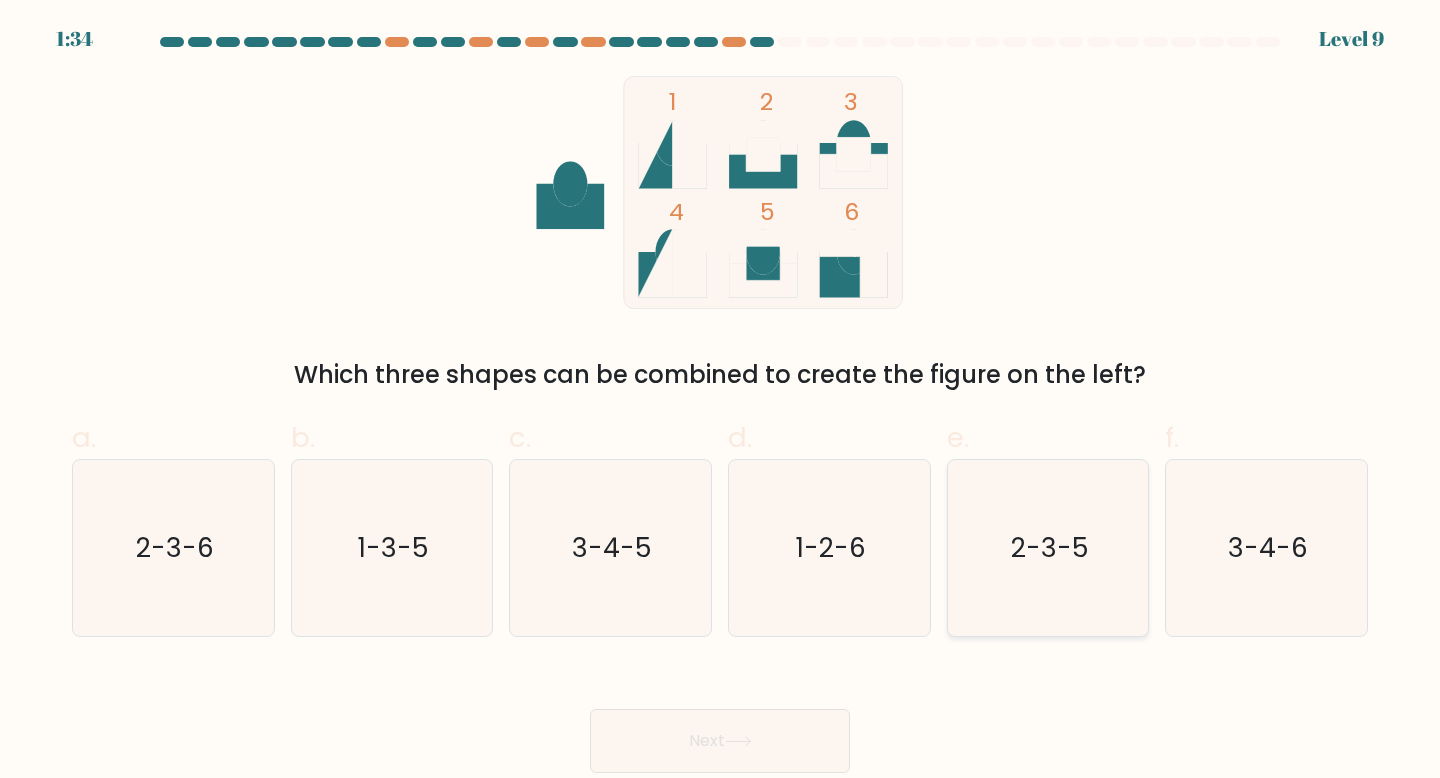 click on "2-3-5" 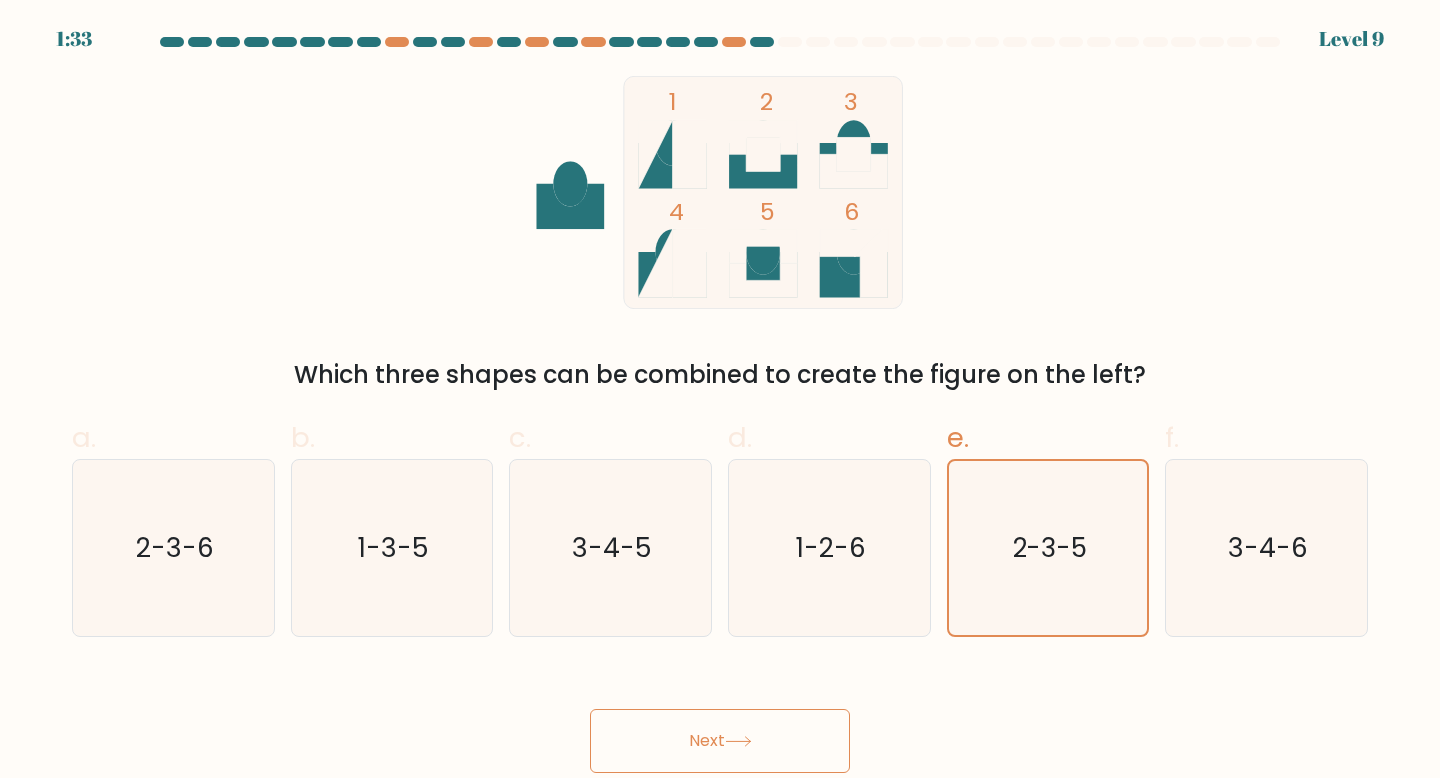click on "Next" at bounding box center [720, 741] 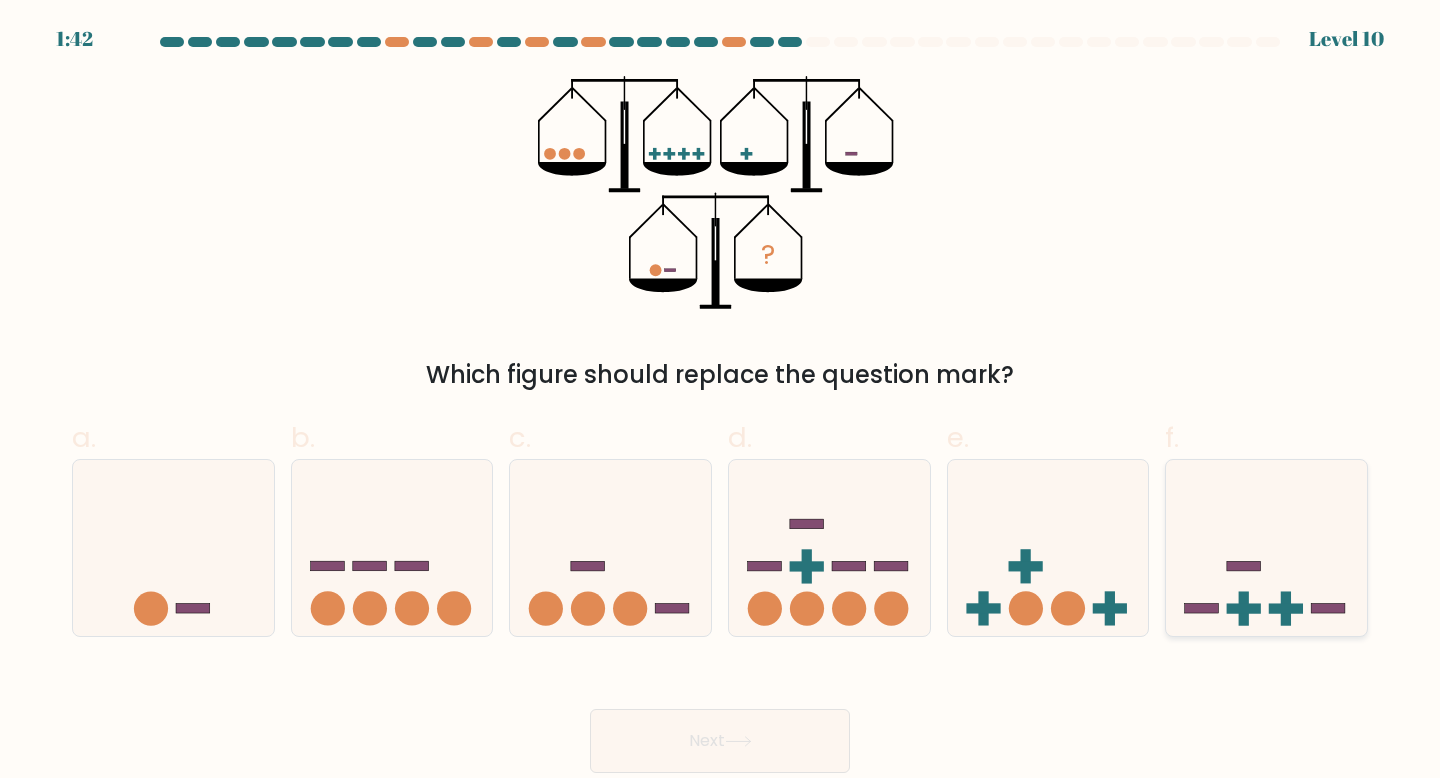 click 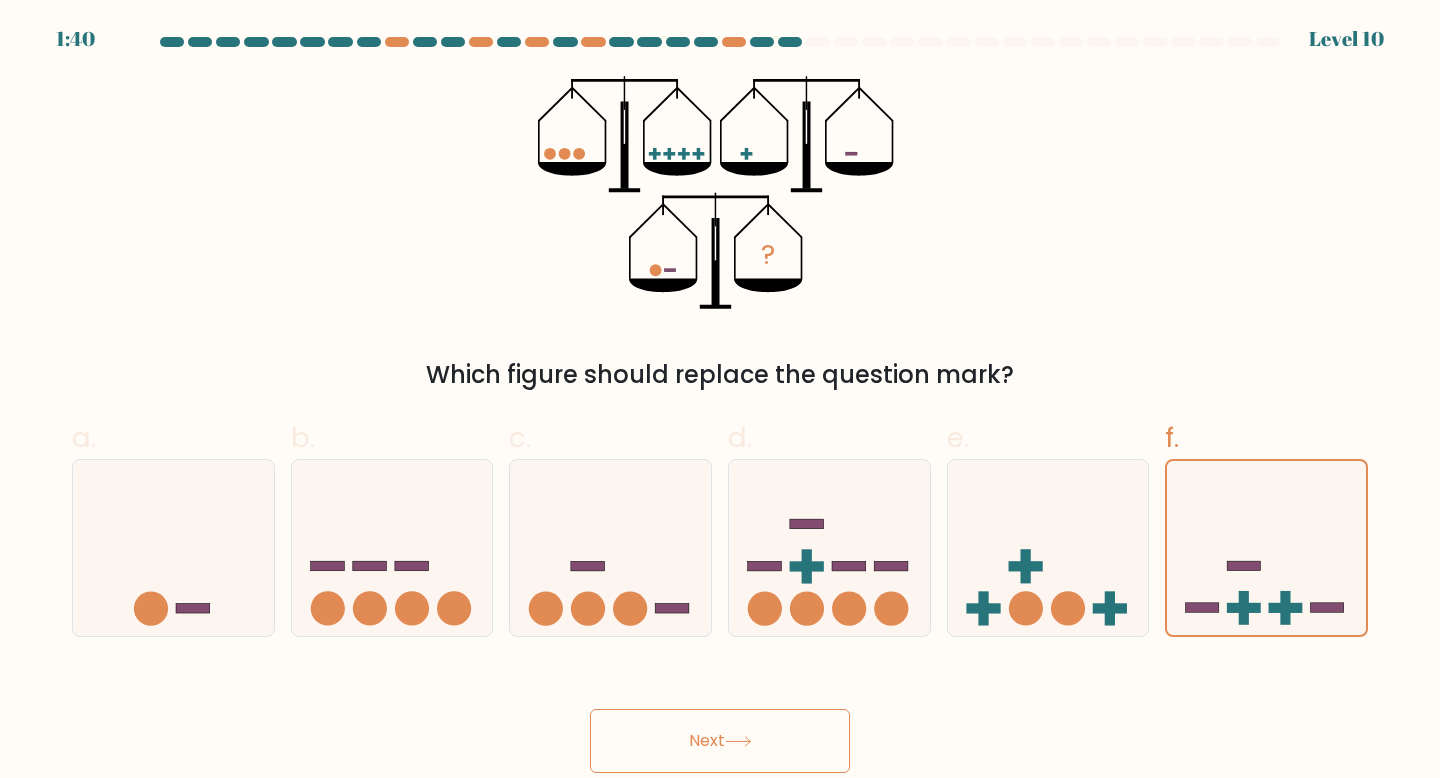 click on "Next" at bounding box center (720, 741) 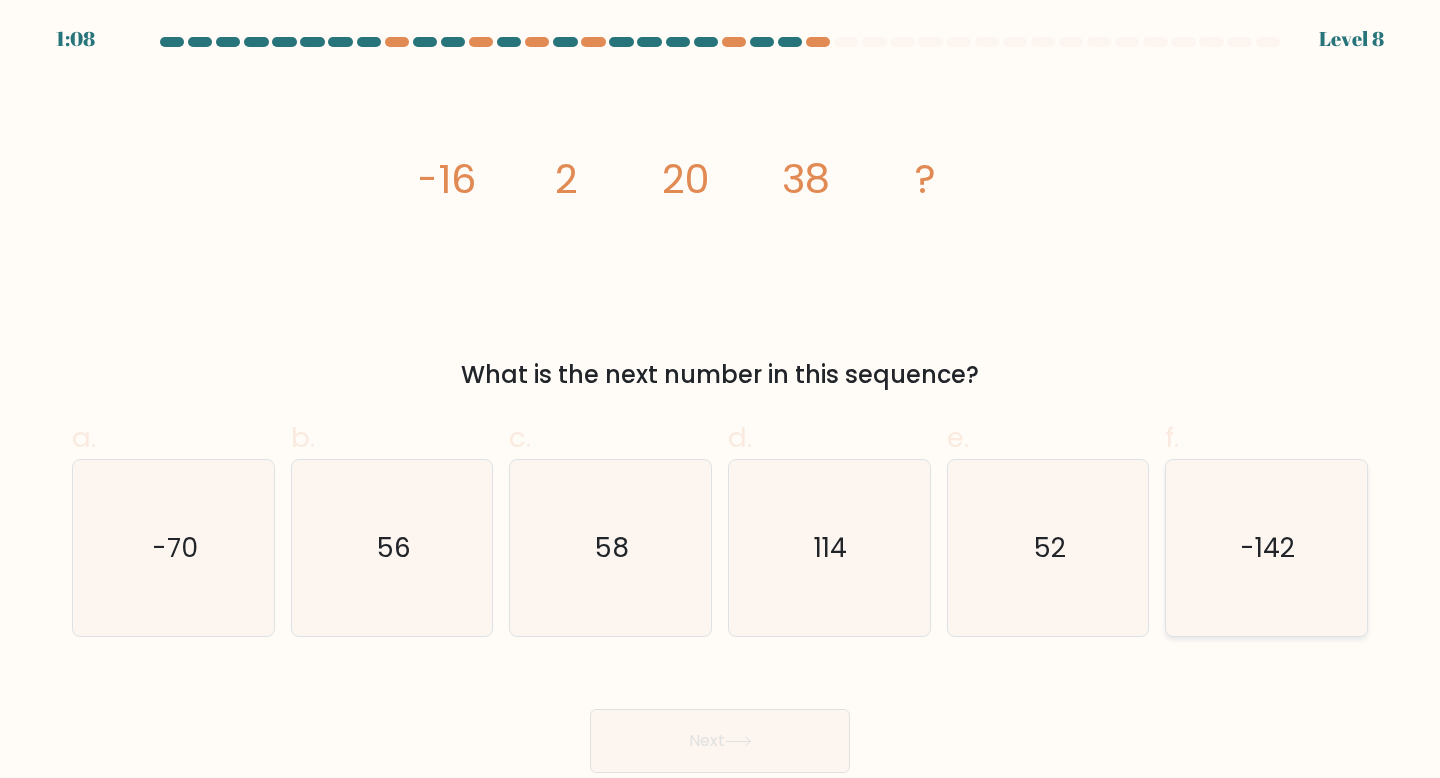 click on "-142" 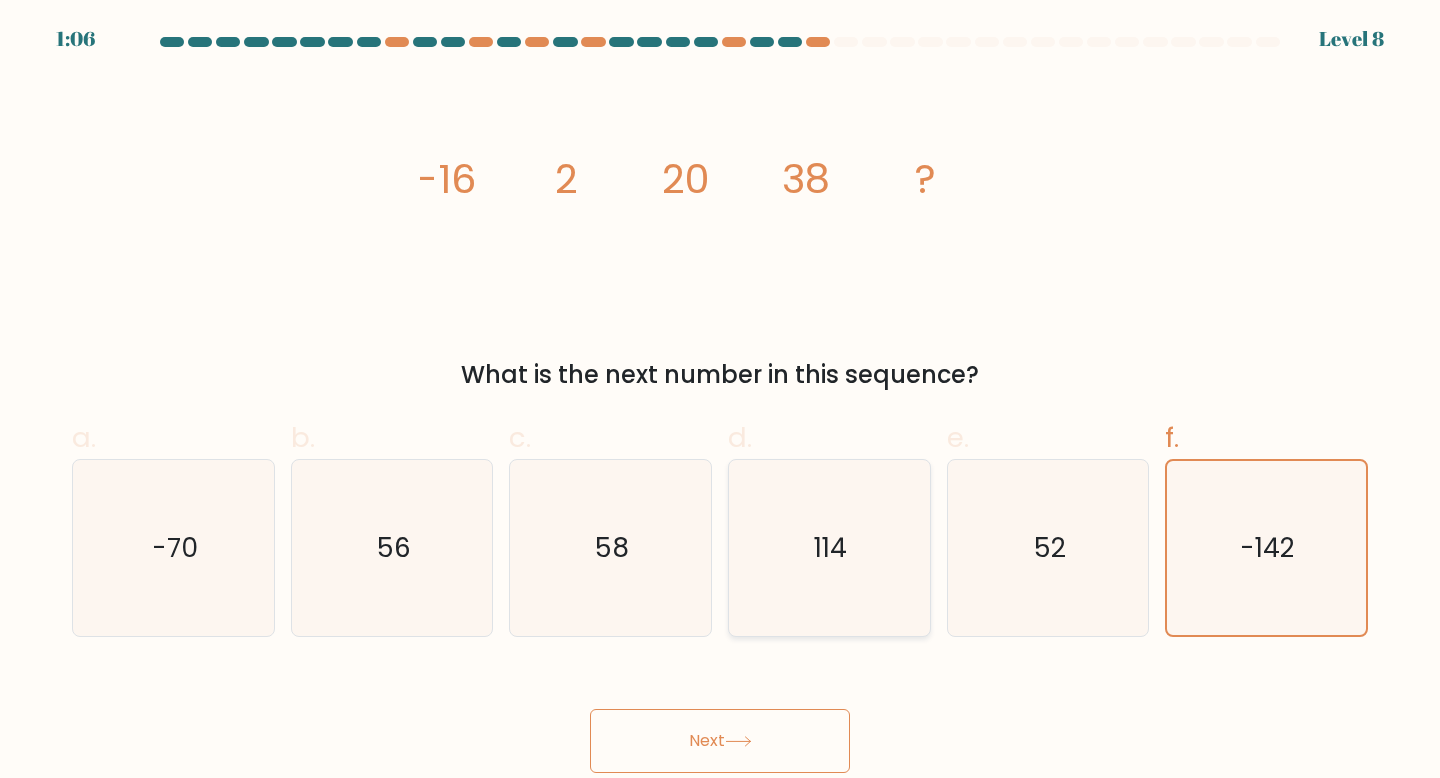 click on "114" 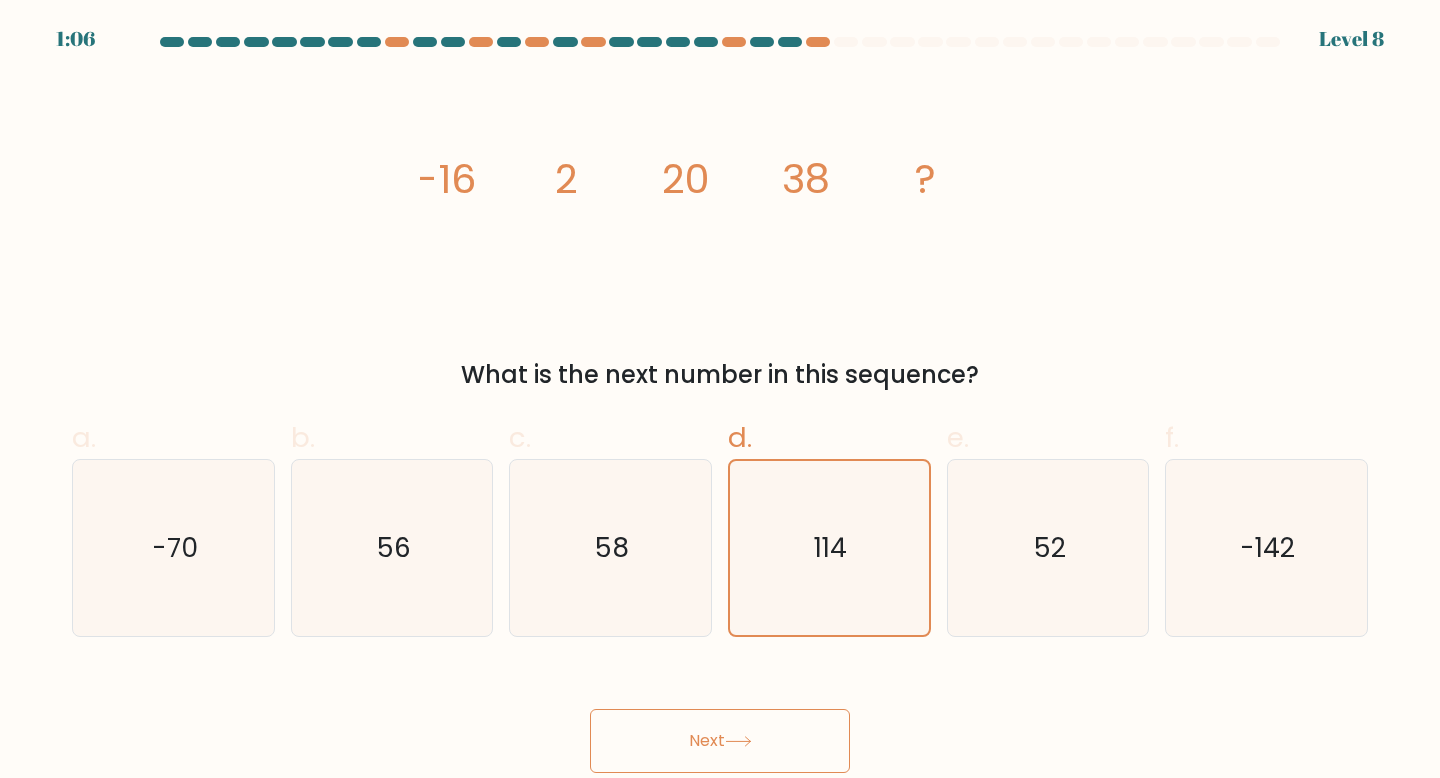 click on "Next" at bounding box center [720, 741] 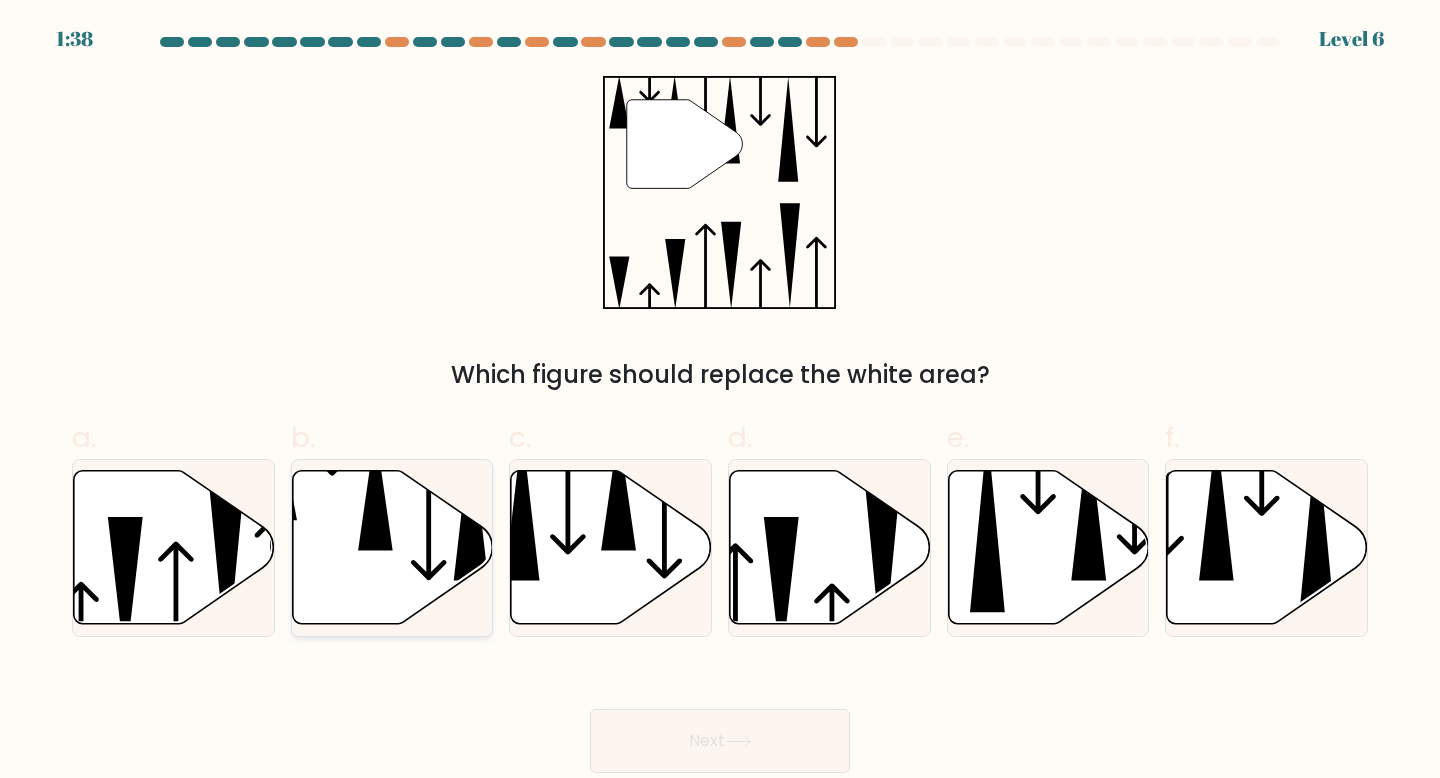 click 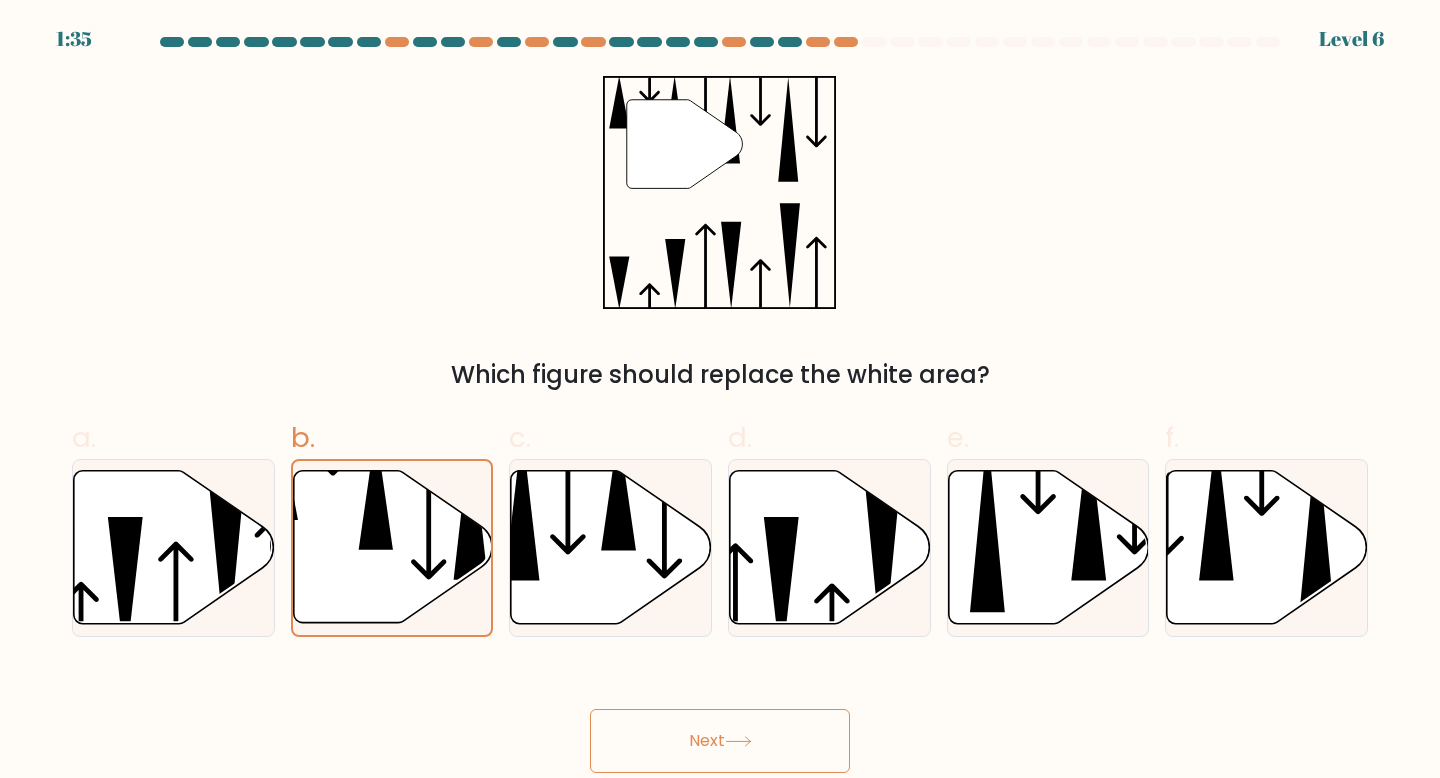 click on "Next" at bounding box center (720, 741) 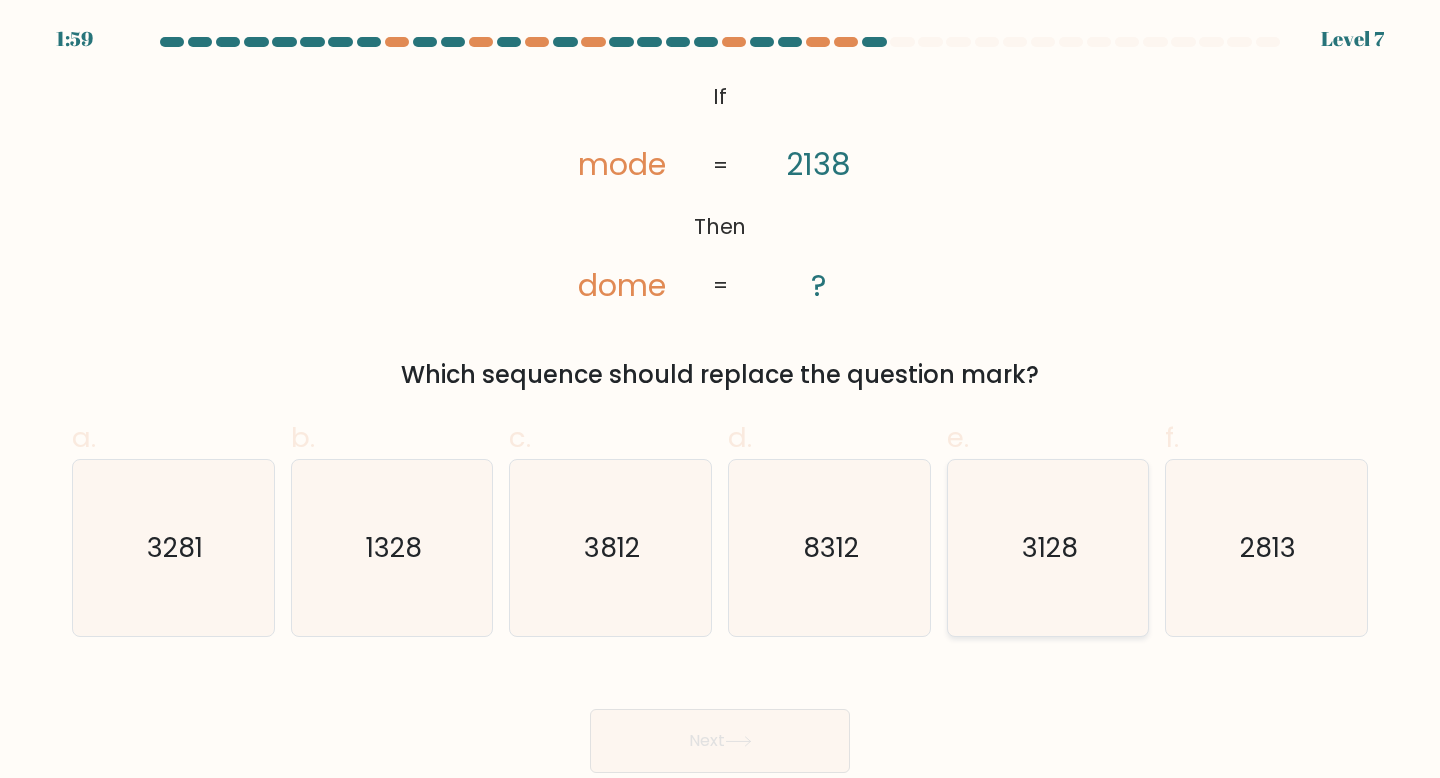 click on "3128" 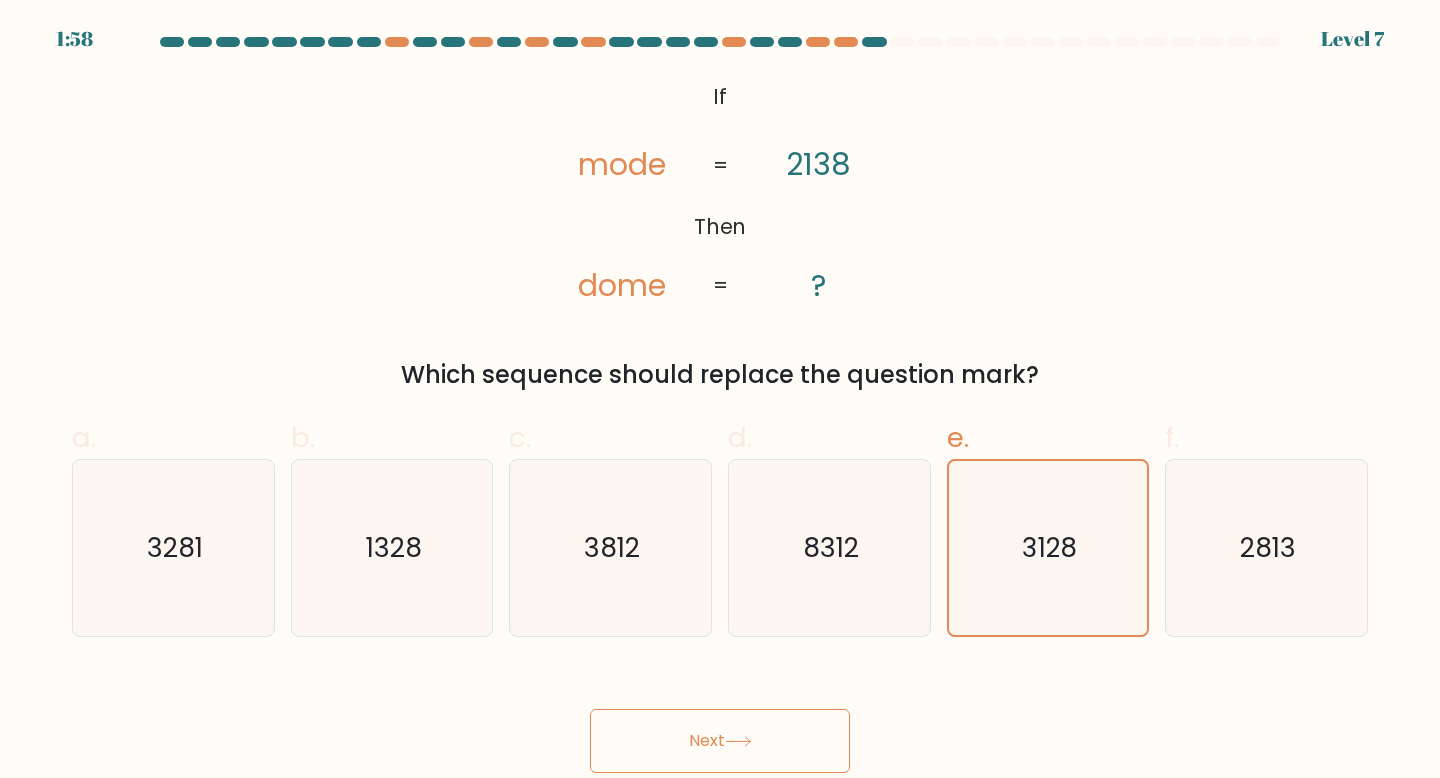 click on "Next" at bounding box center (720, 741) 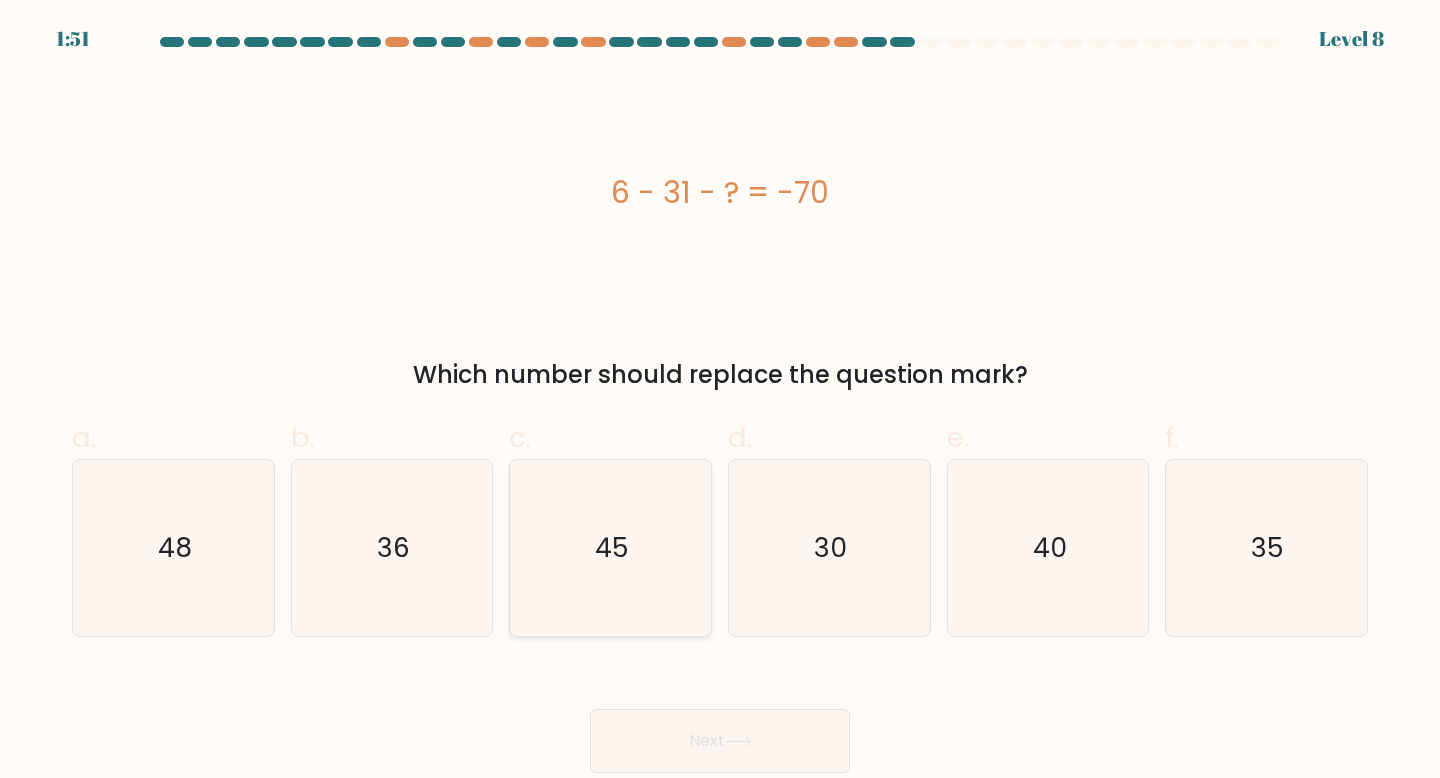 click on "45" 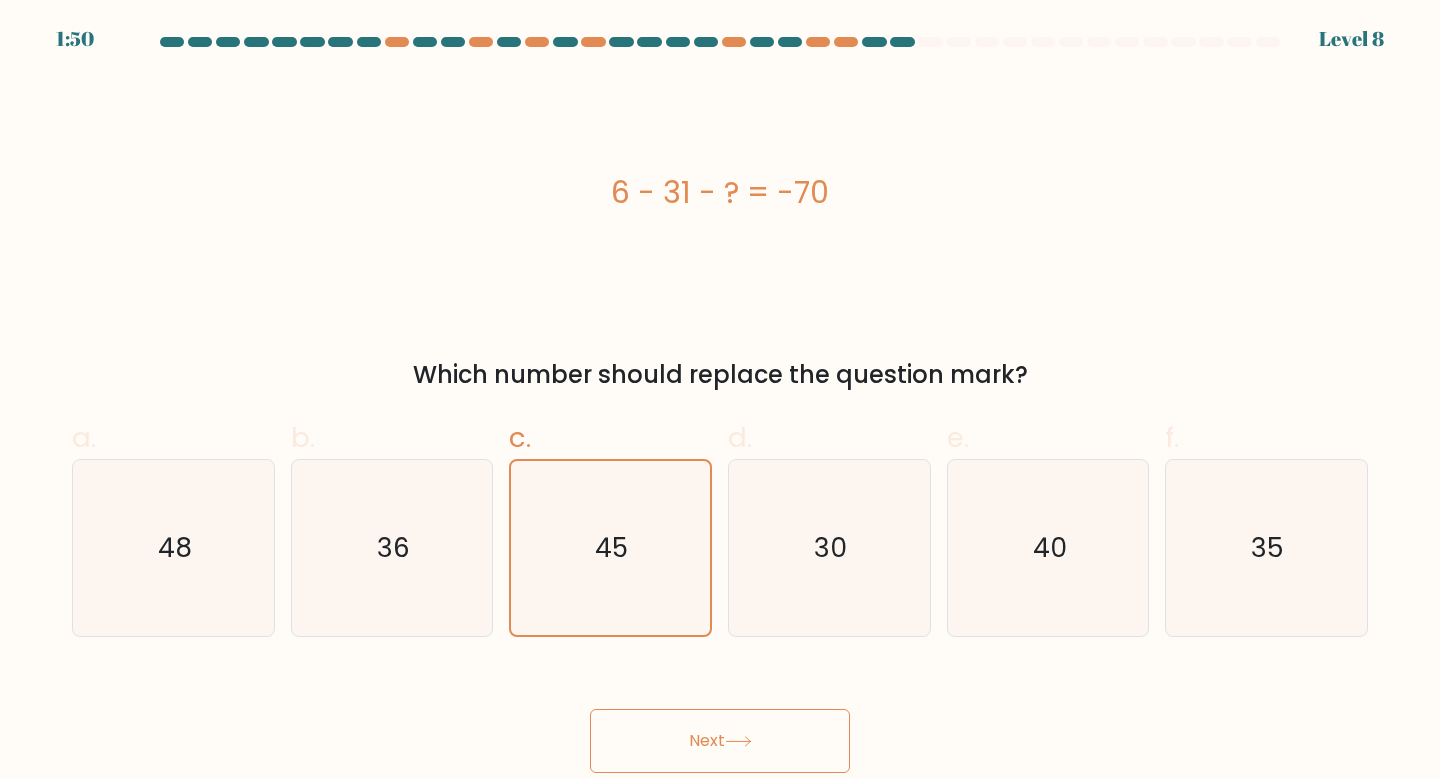 click on "Next" at bounding box center [720, 741] 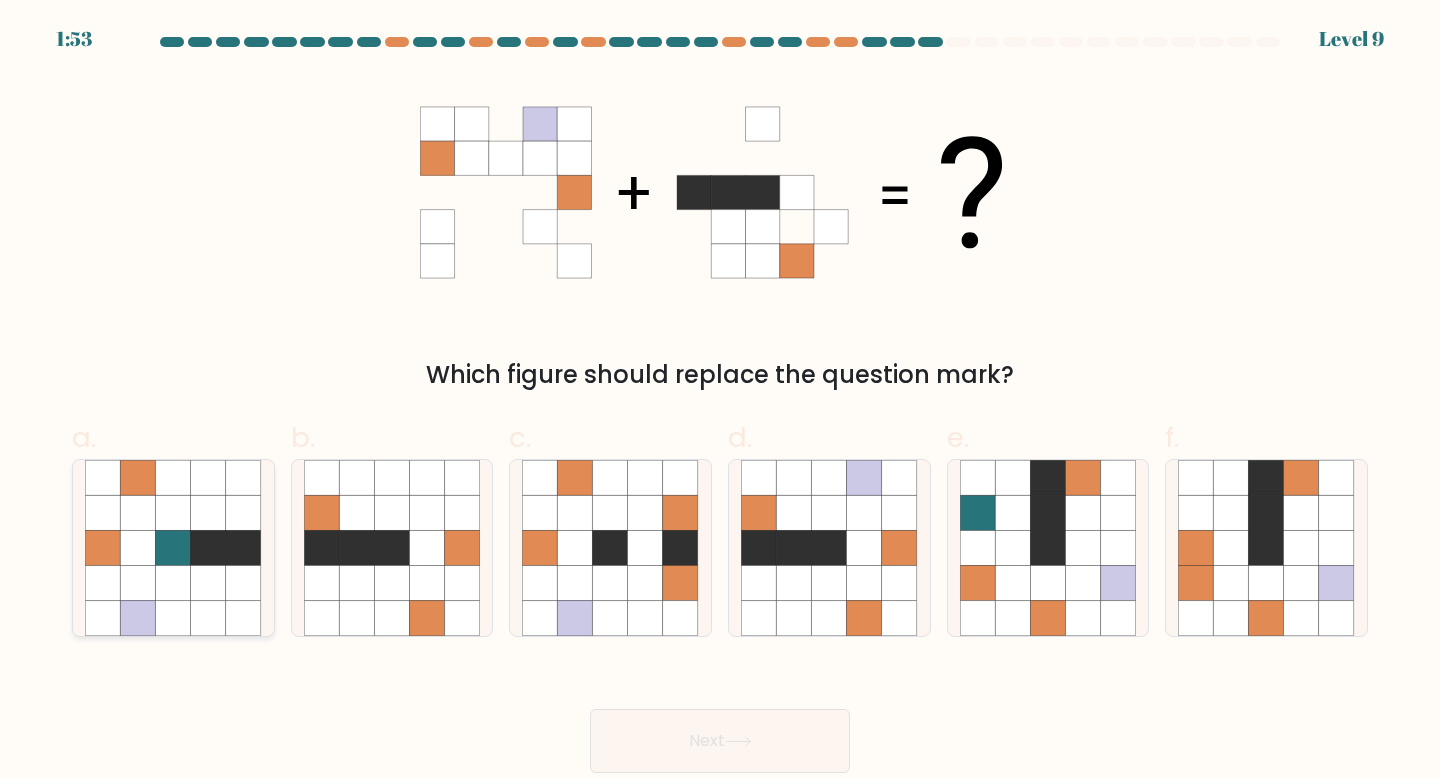 click 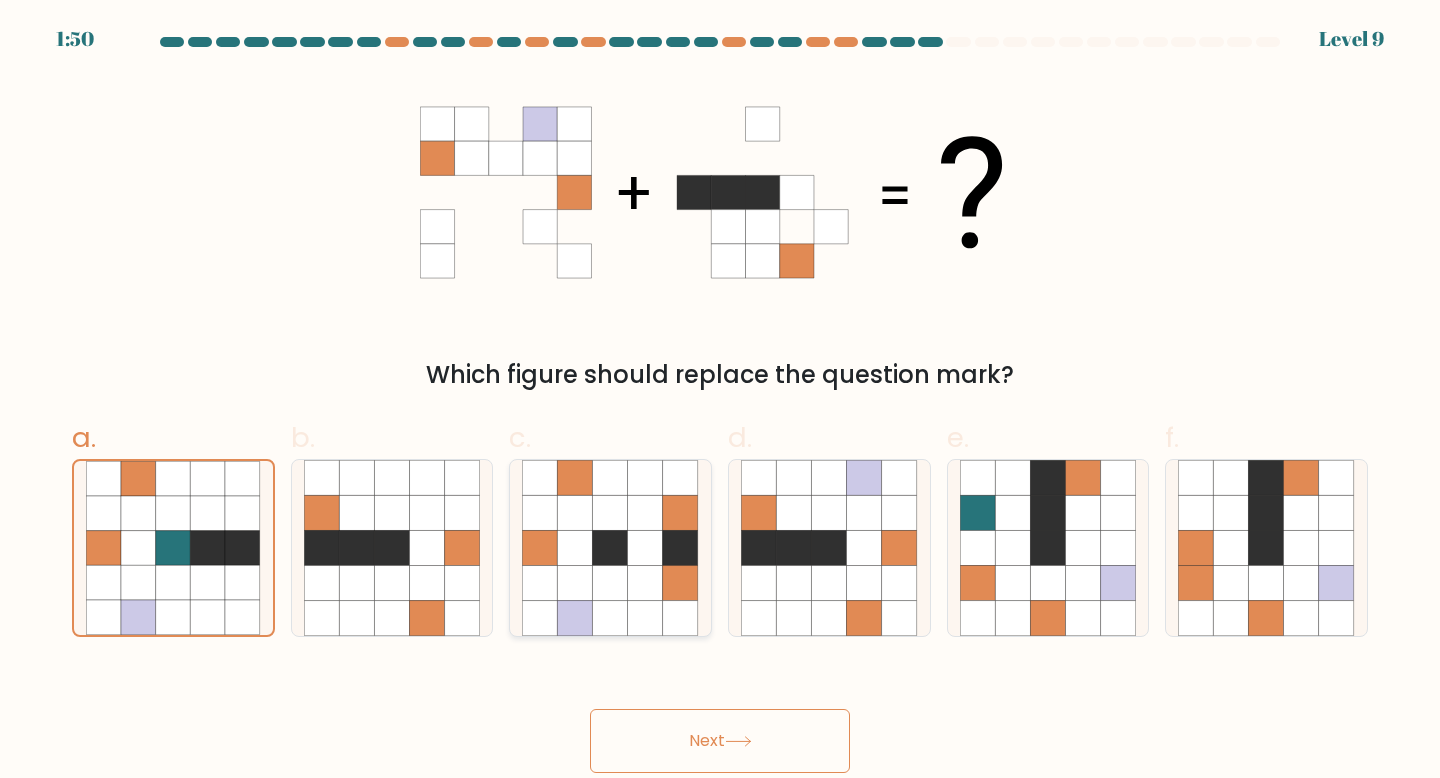 click 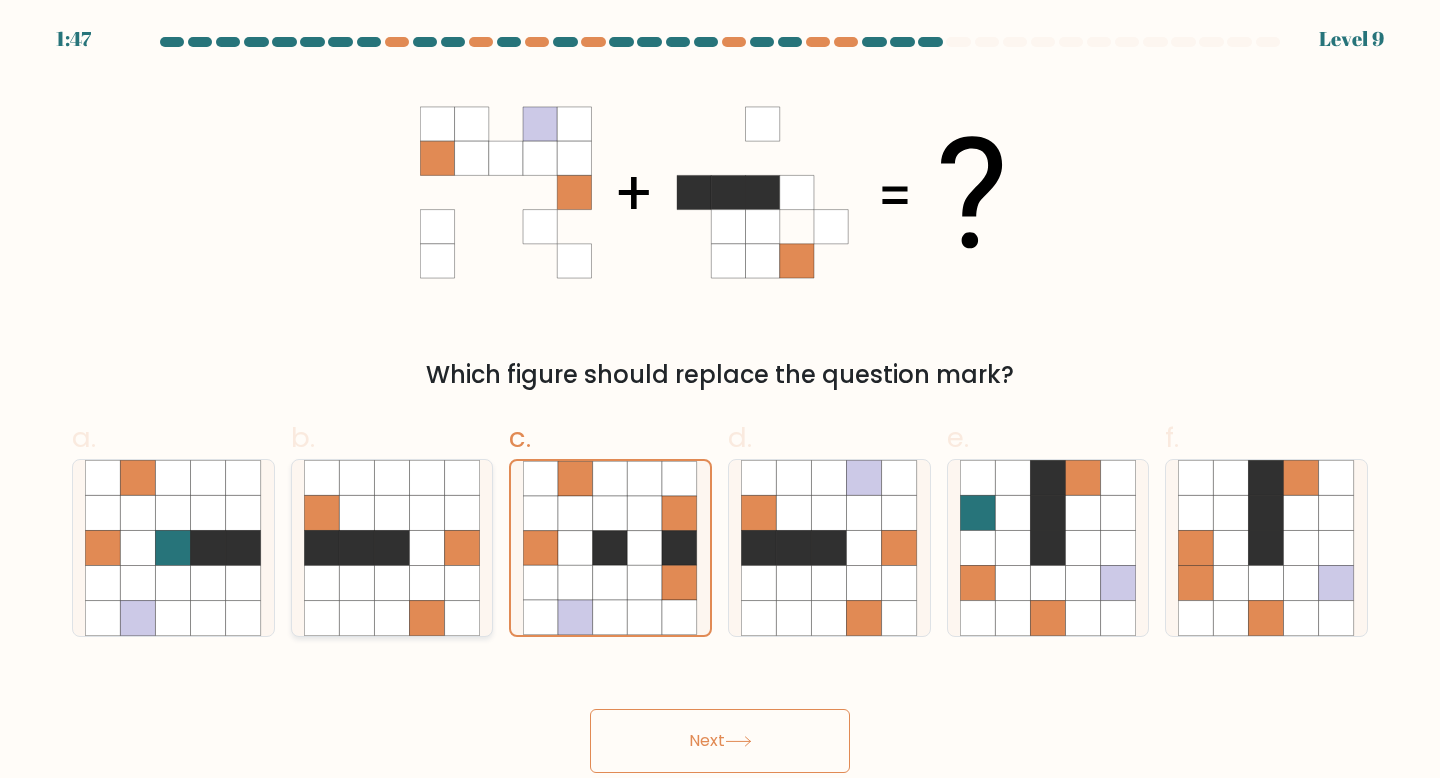 click 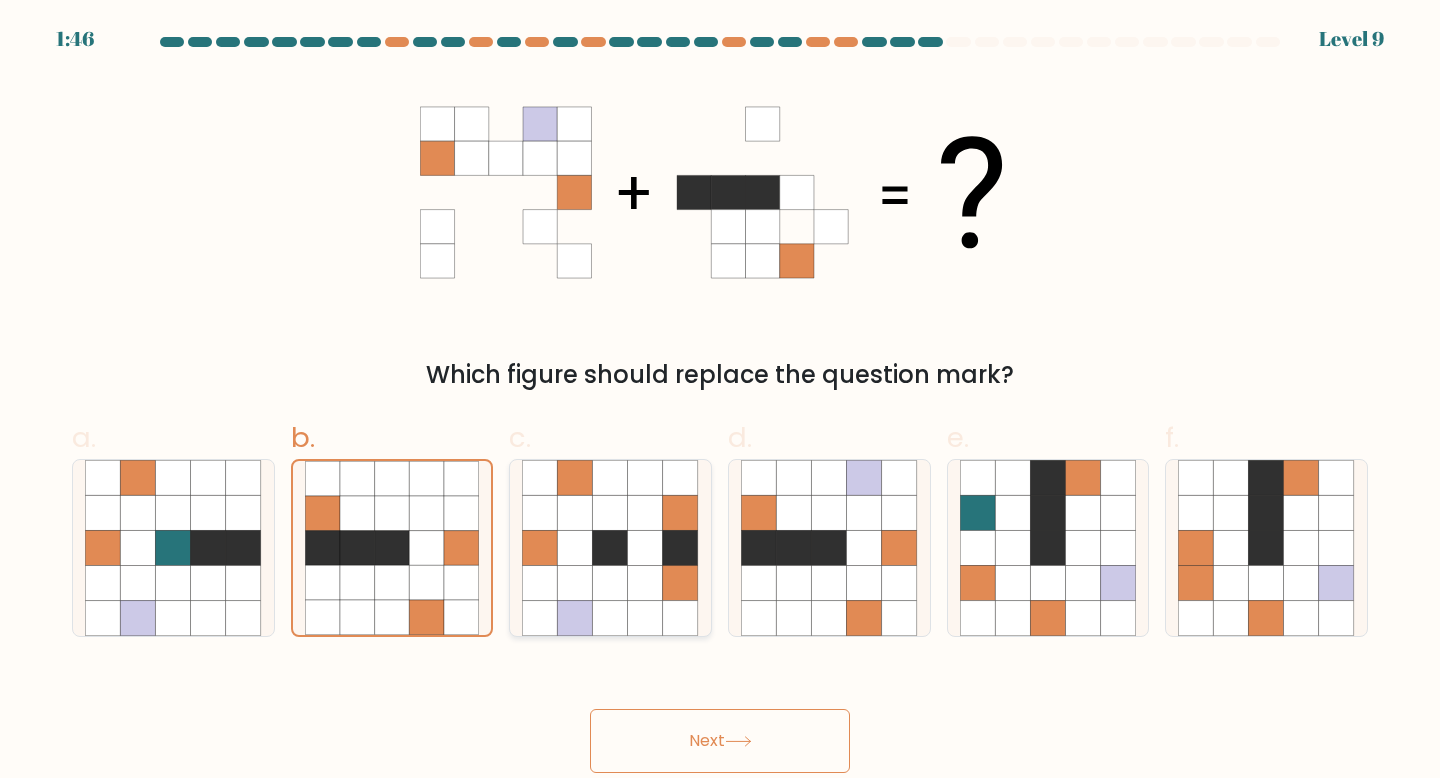 click 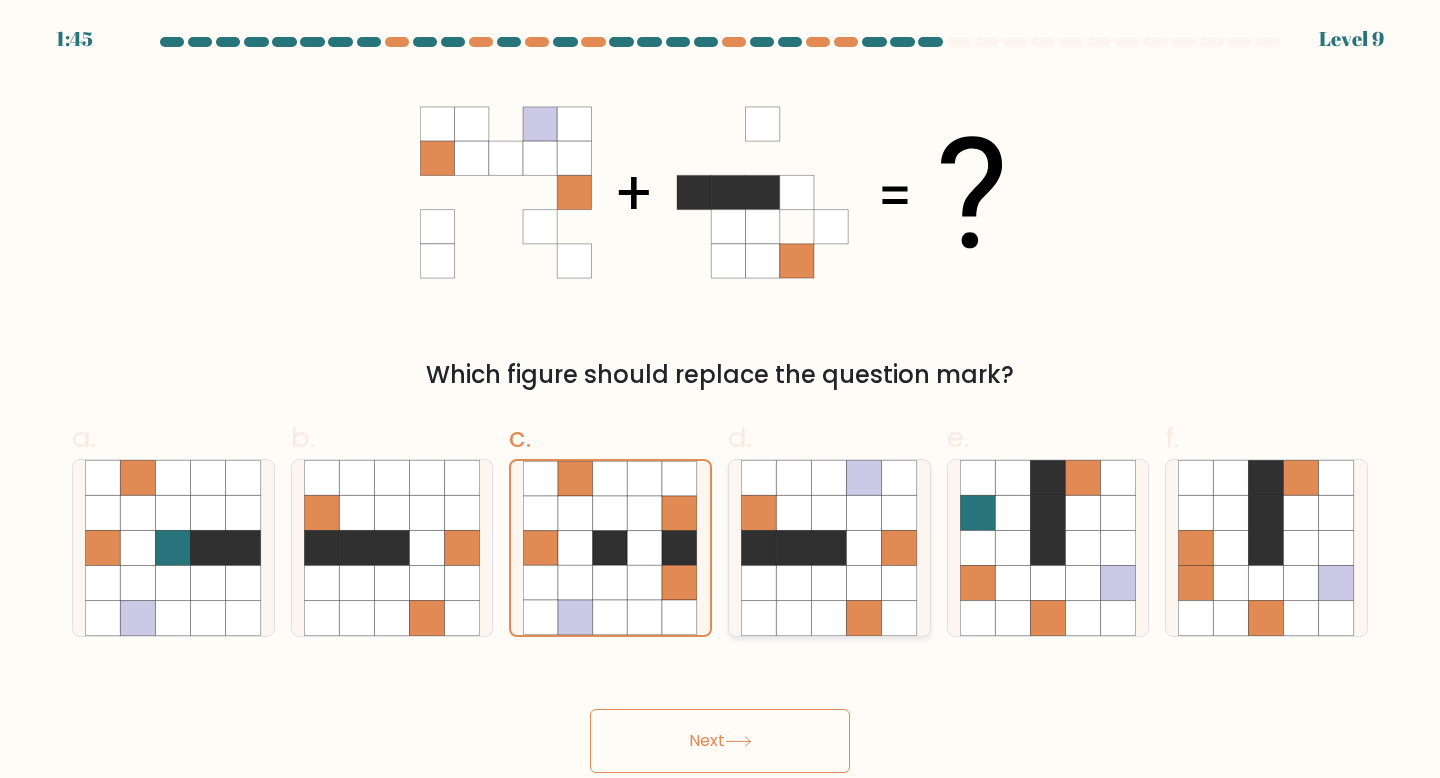 click 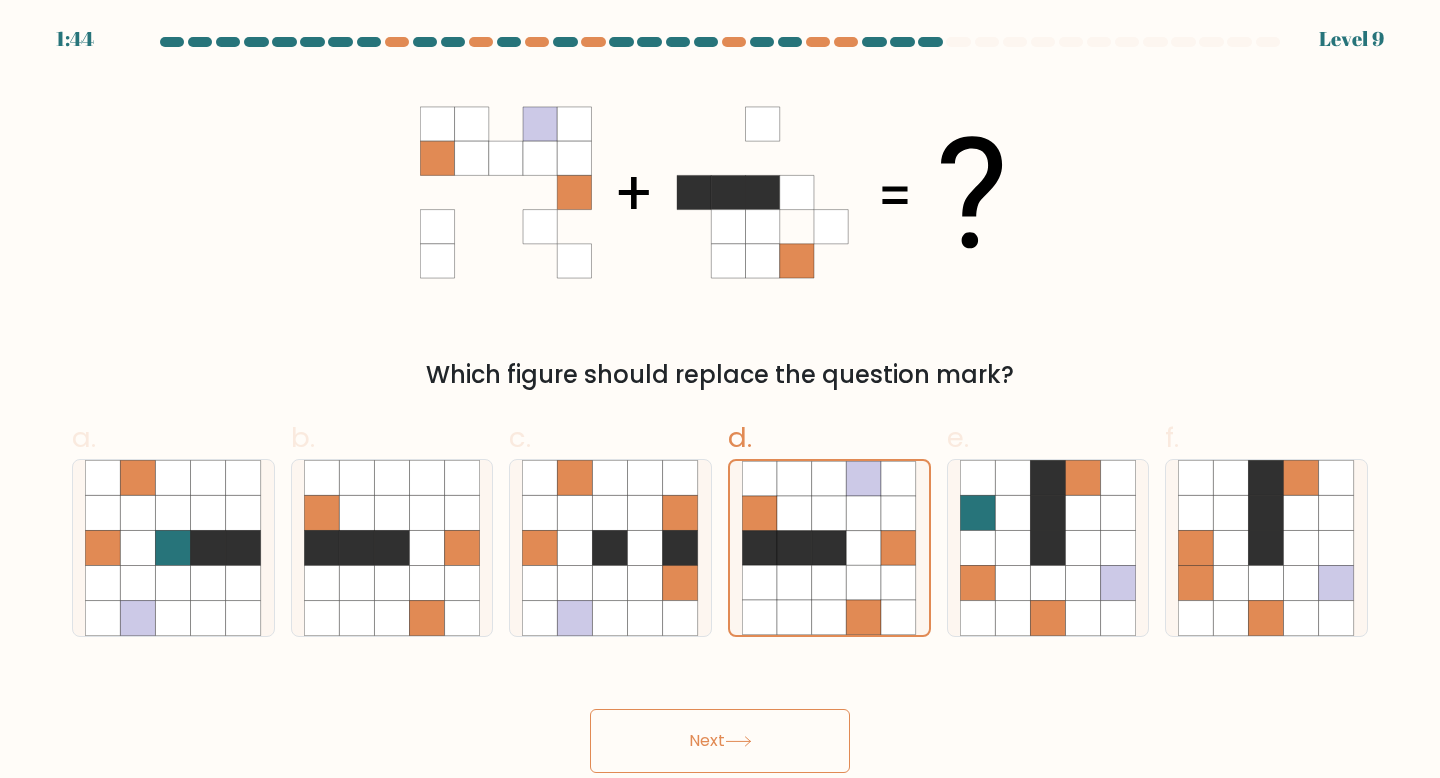 click on "Next" at bounding box center (720, 741) 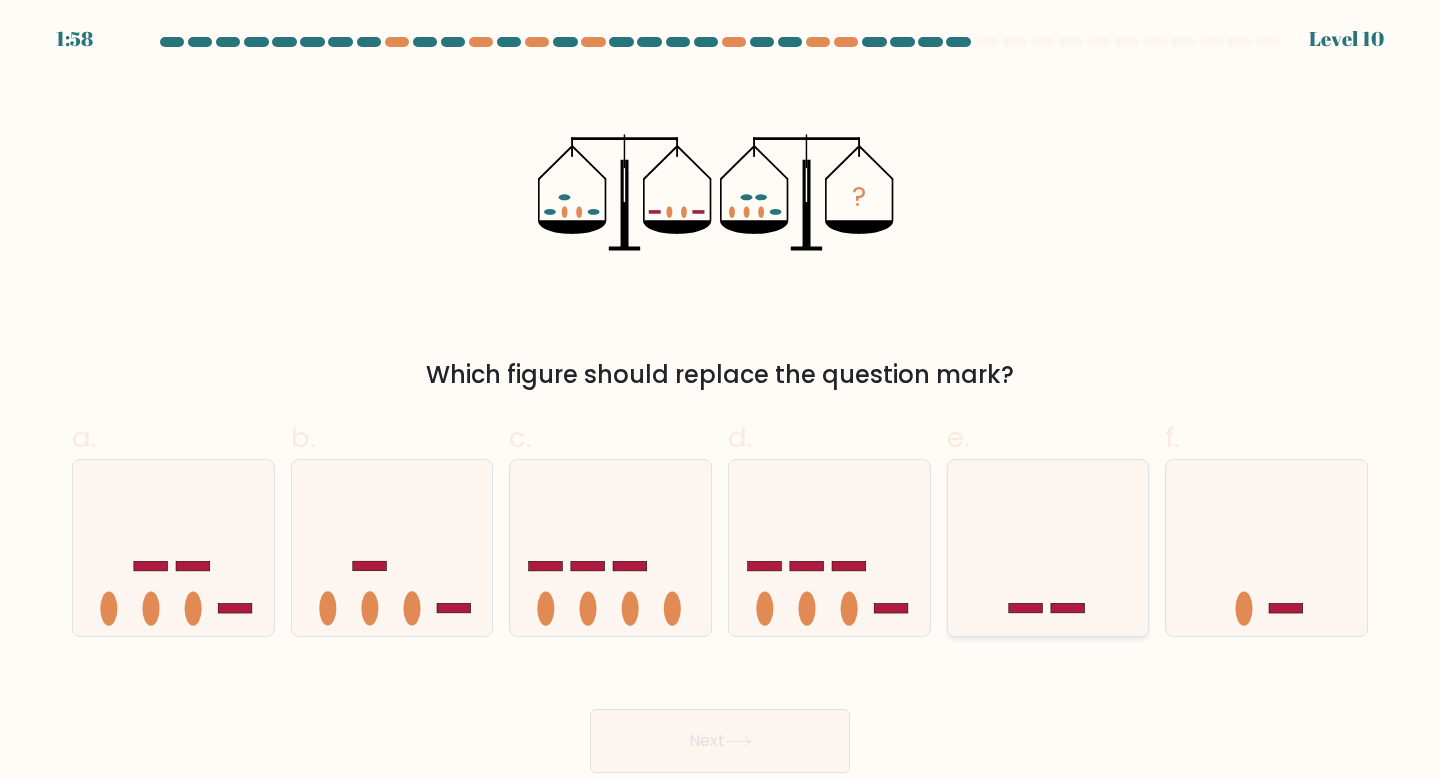 click 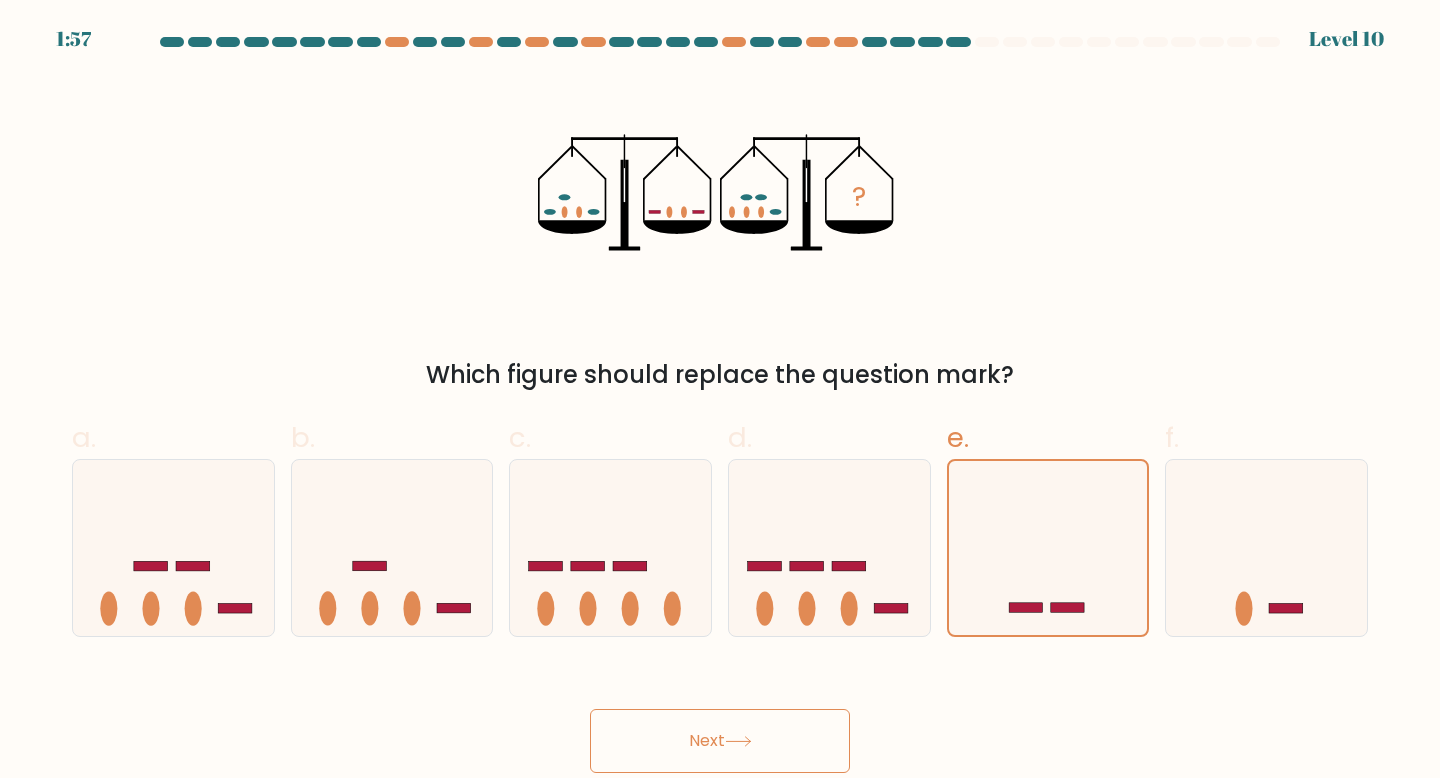 click on "Next" at bounding box center (720, 741) 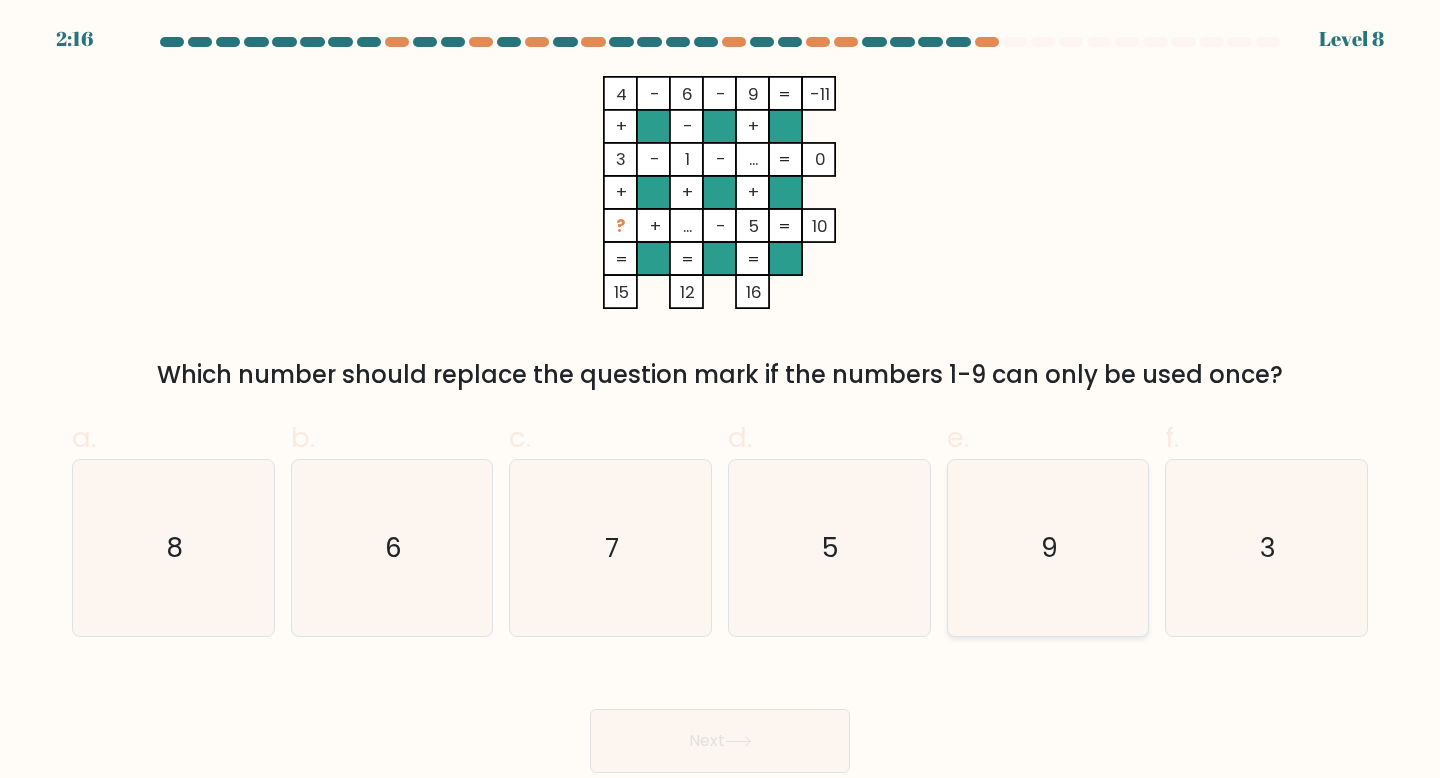 click on "9" 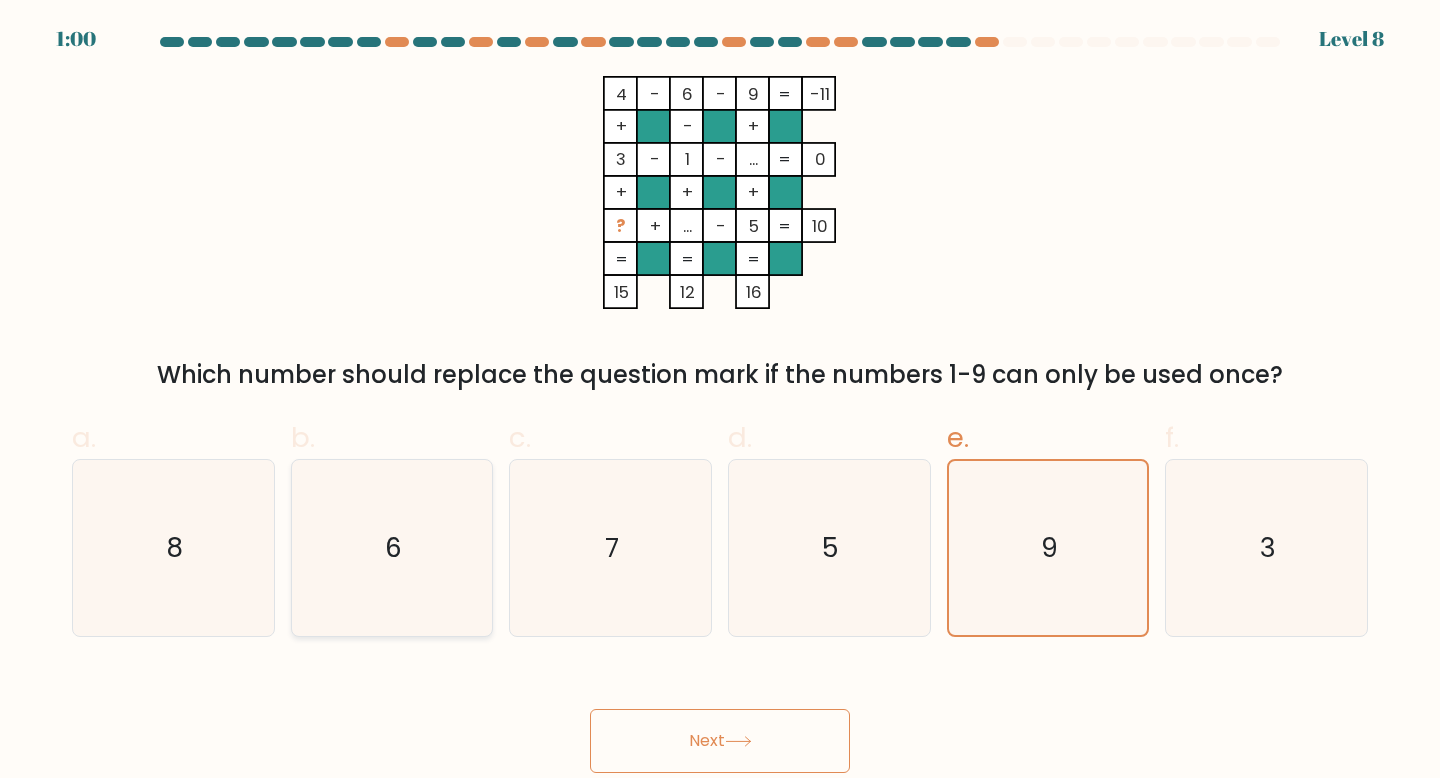 click on "6" 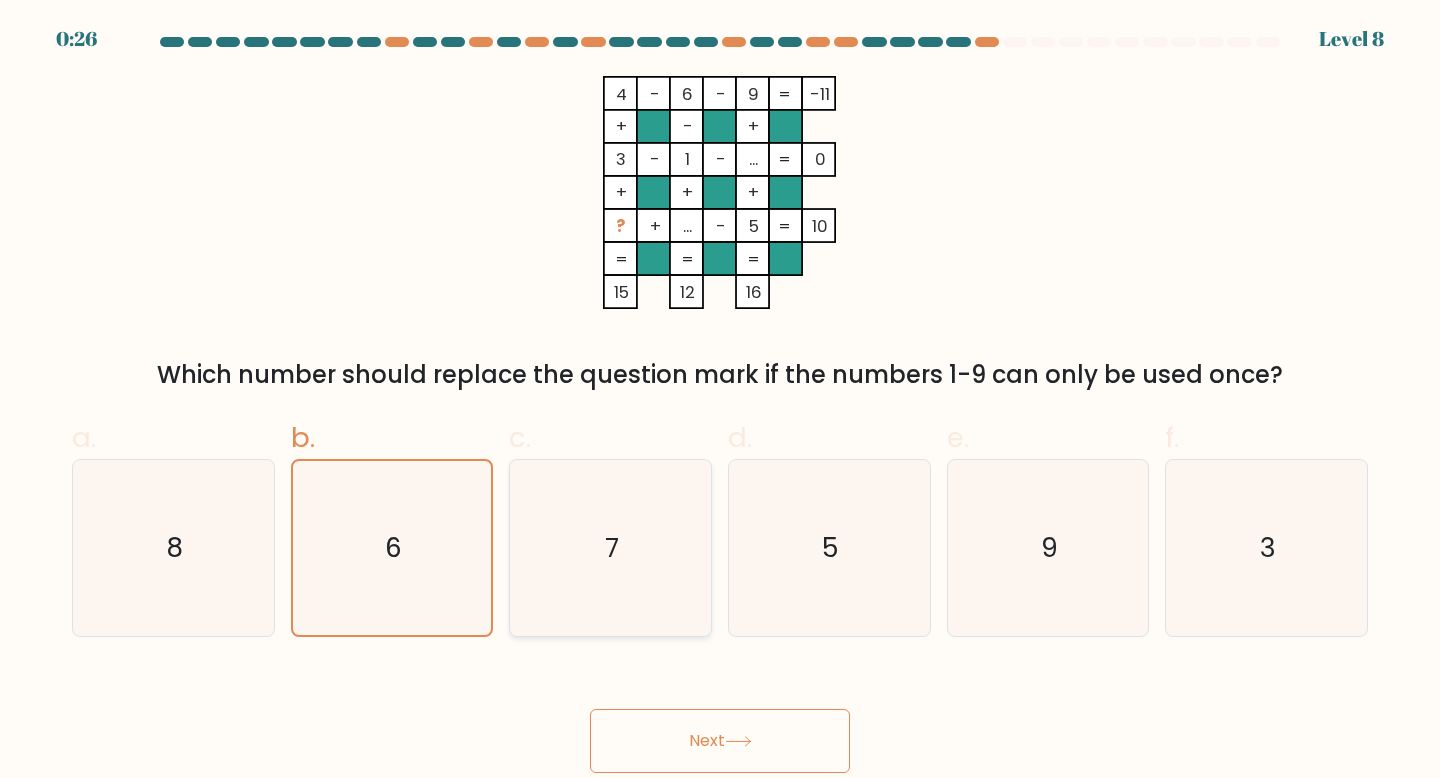 click on "7" at bounding box center (610, 548) 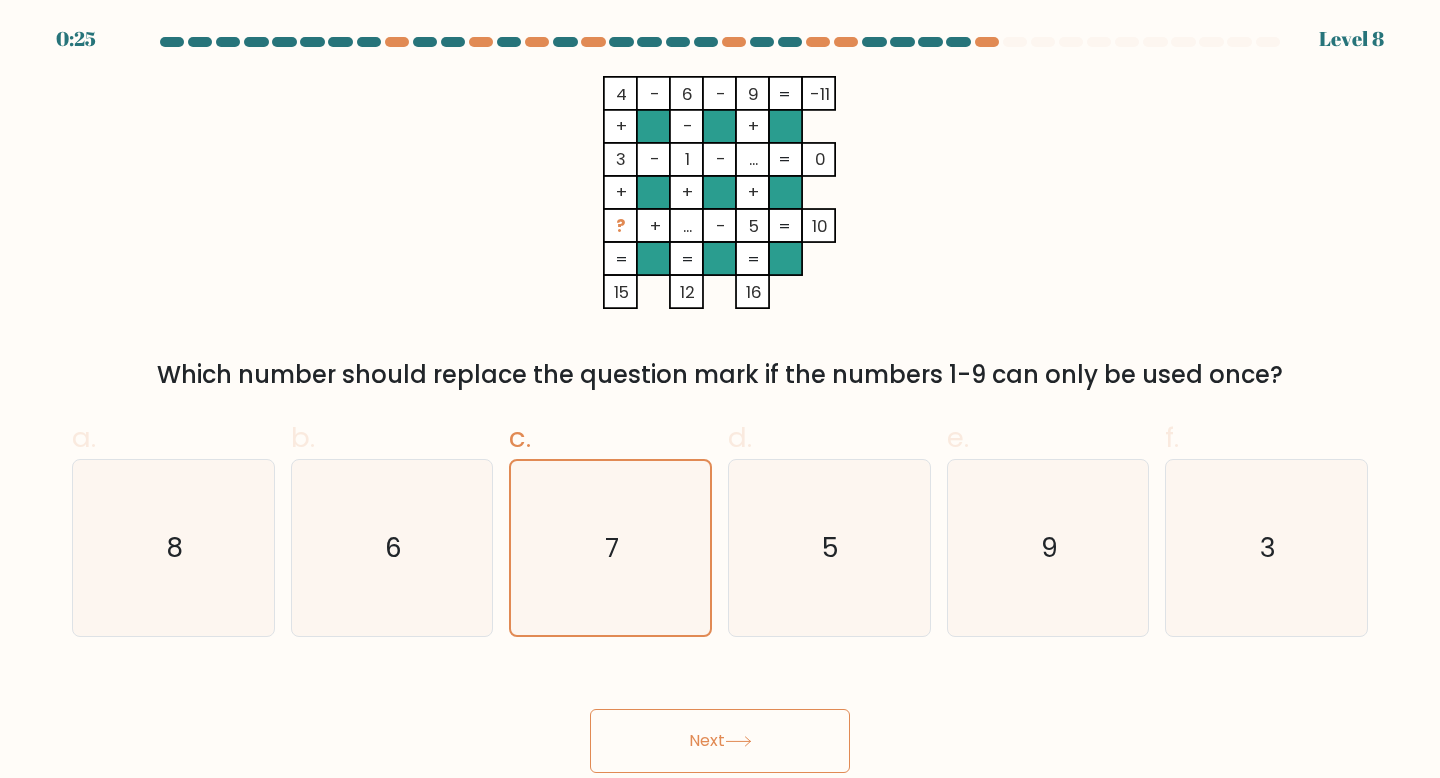 click on "Next" at bounding box center (720, 741) 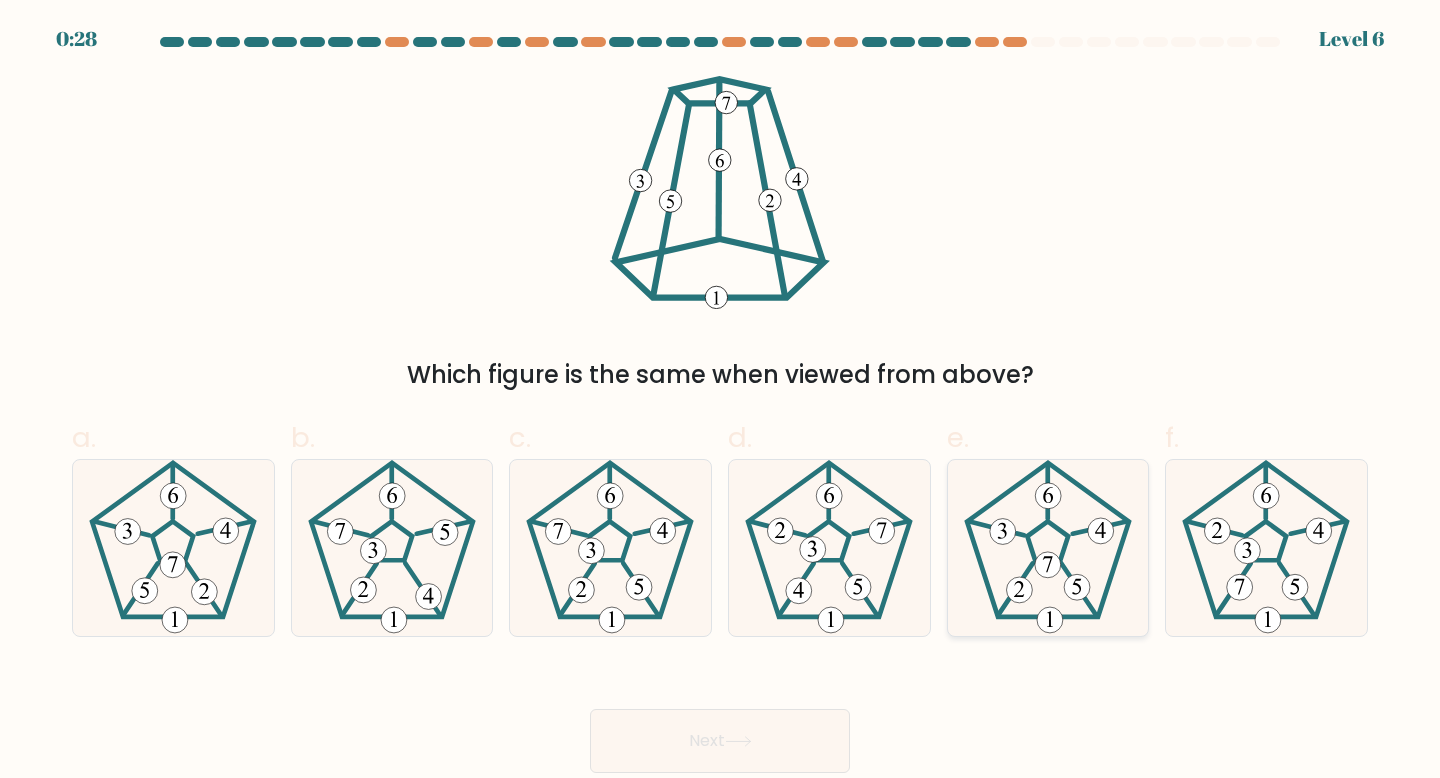 click 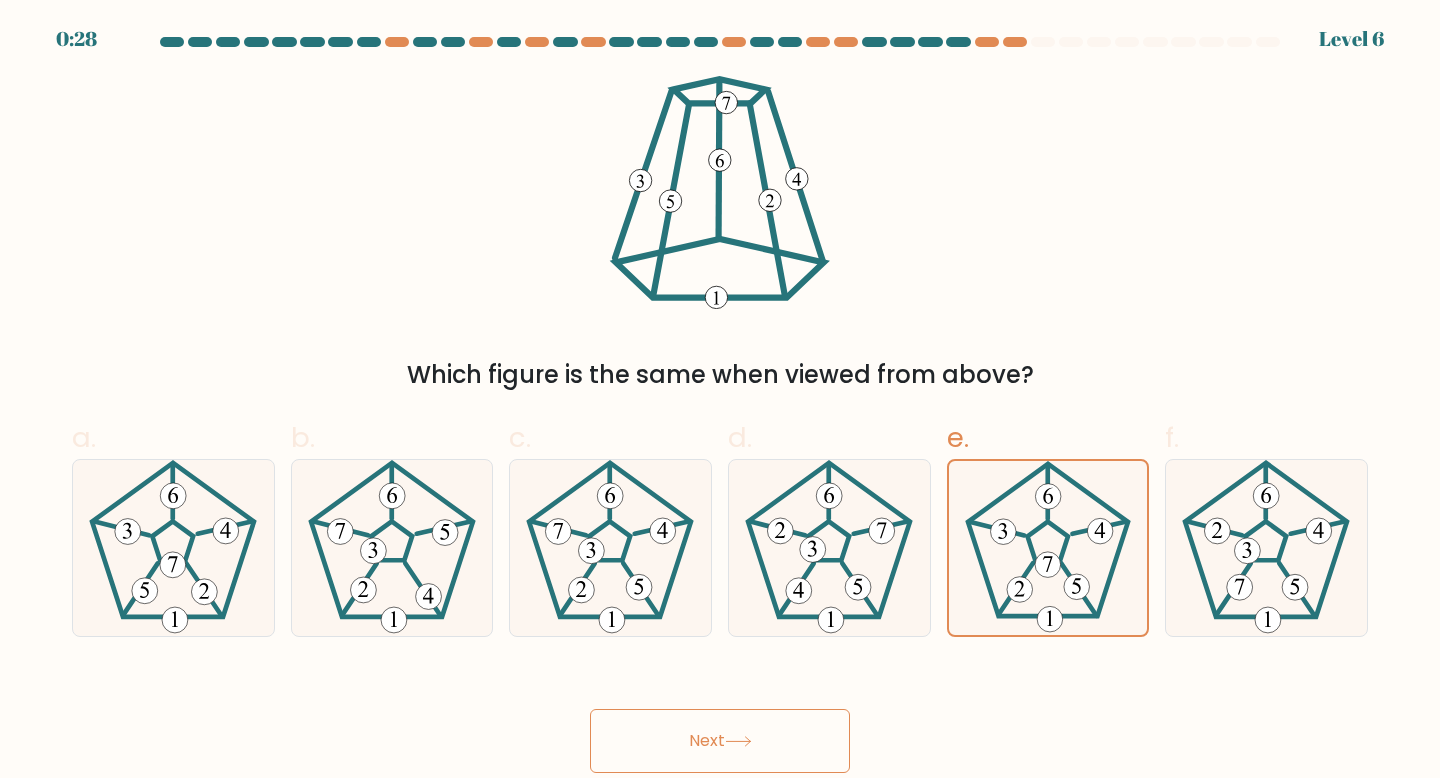 click 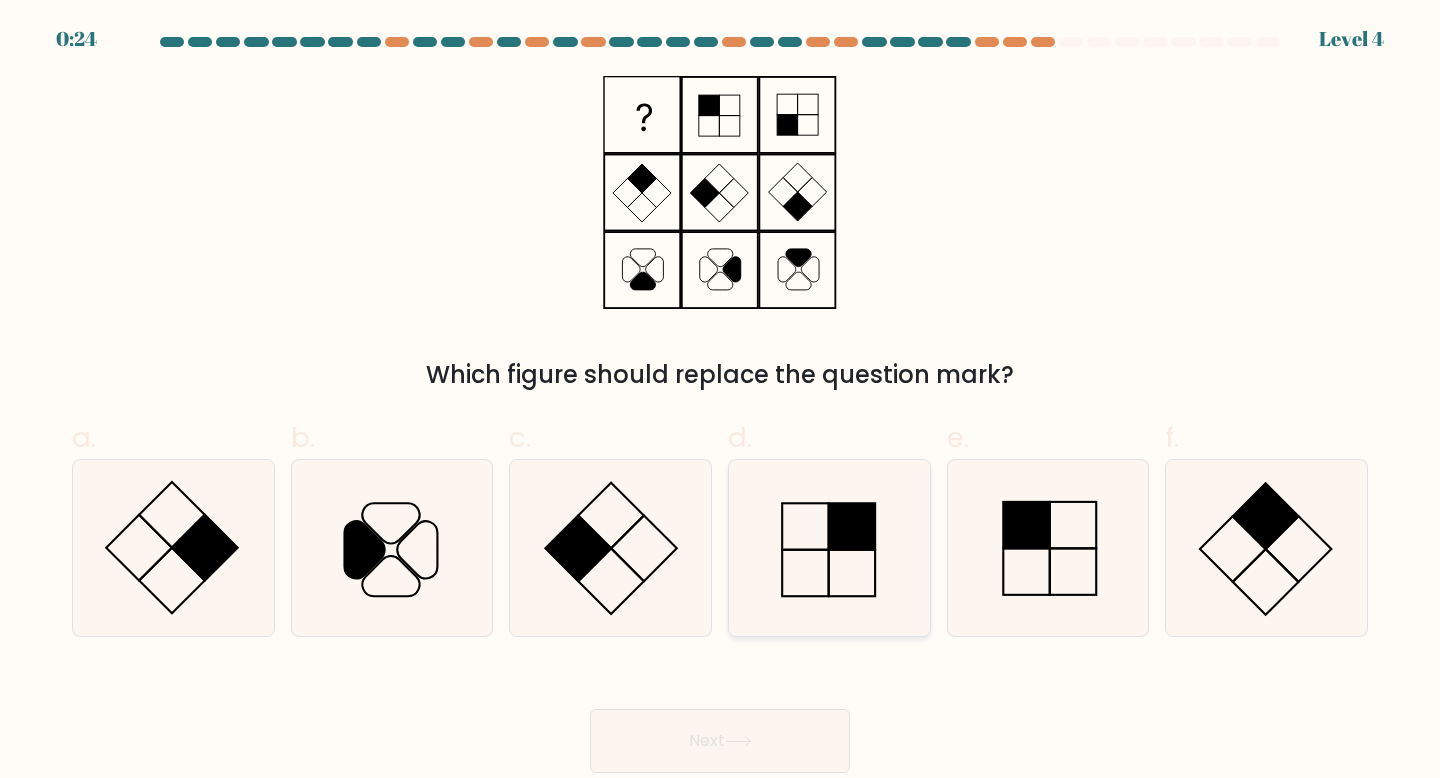 click 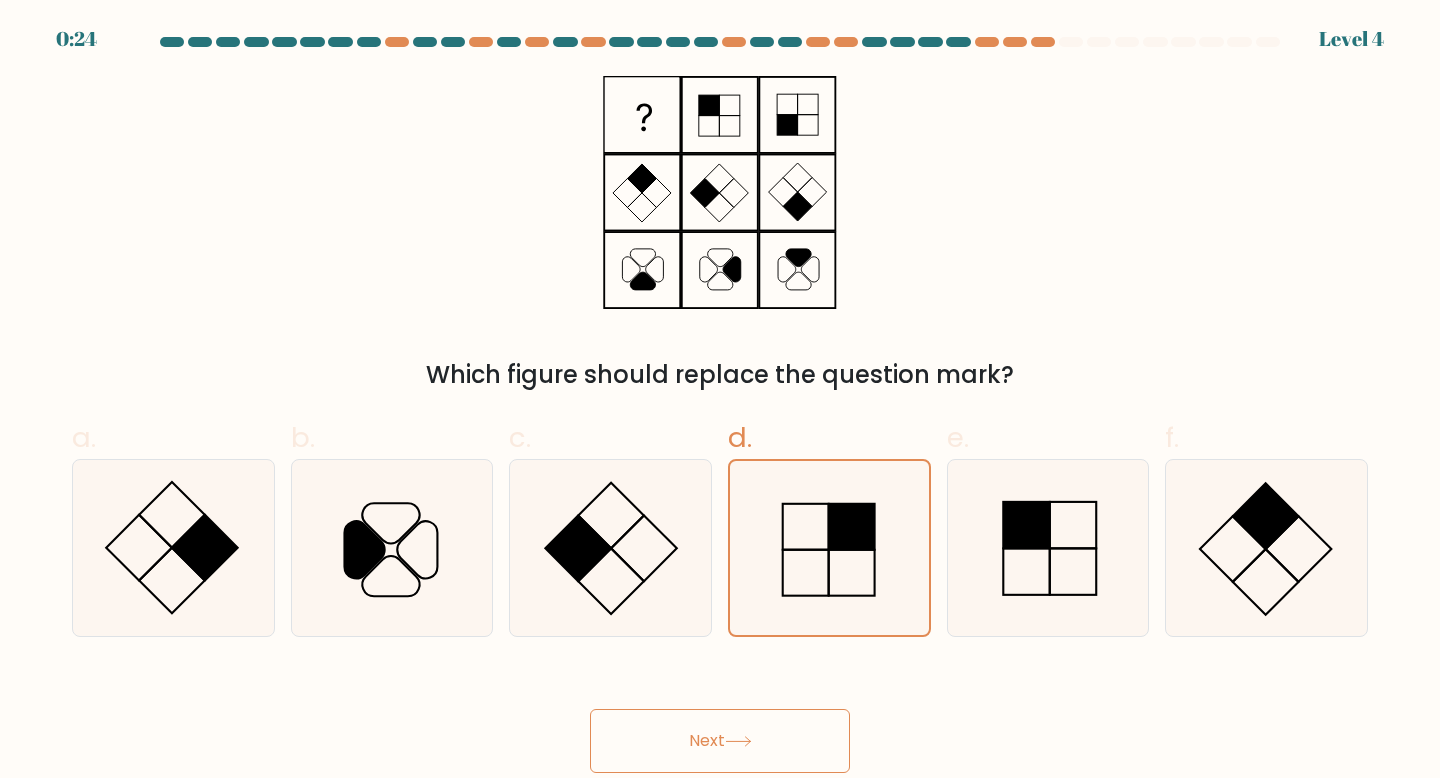 click on "Next" at bounding box center (720, 741) 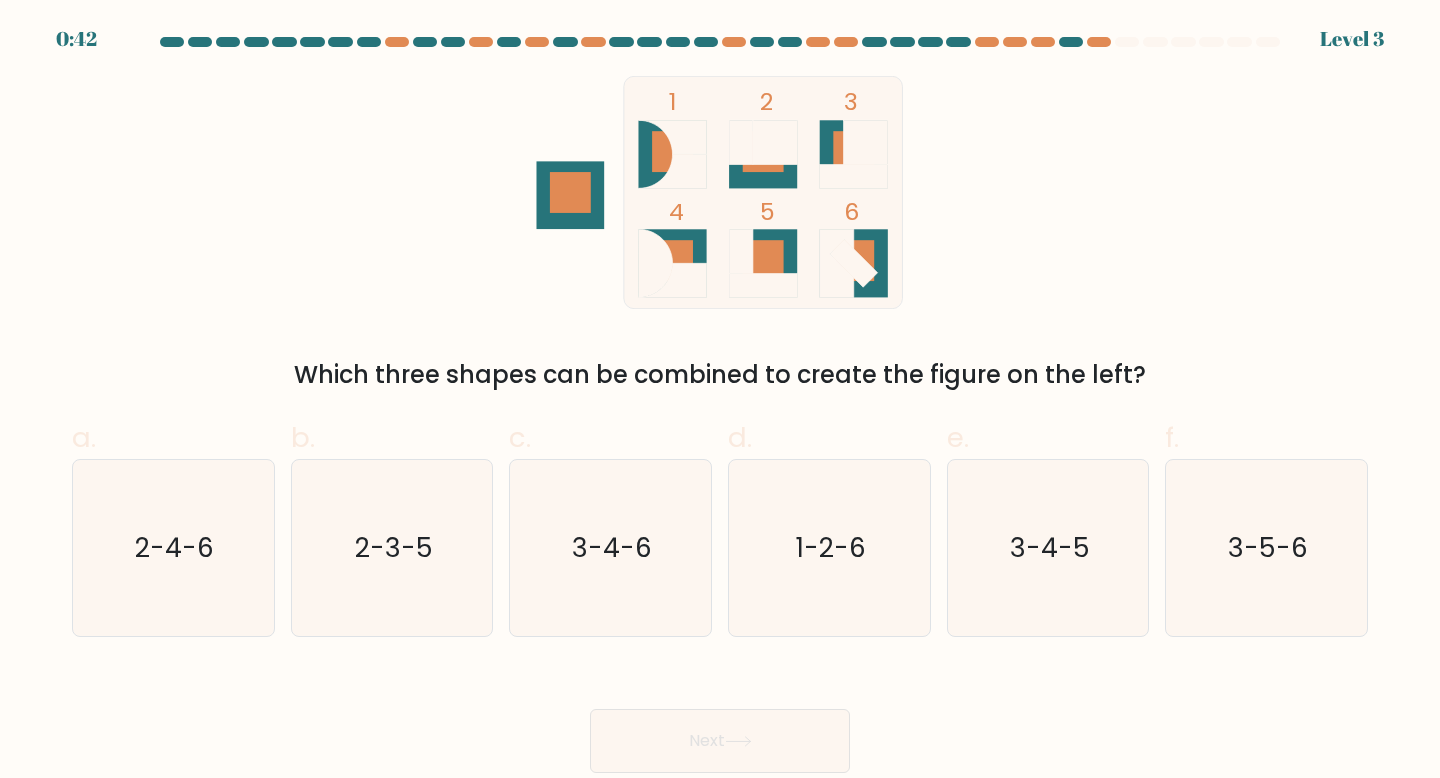 scroll, scrollTop: 0, scrollLeft: 0, axis: both 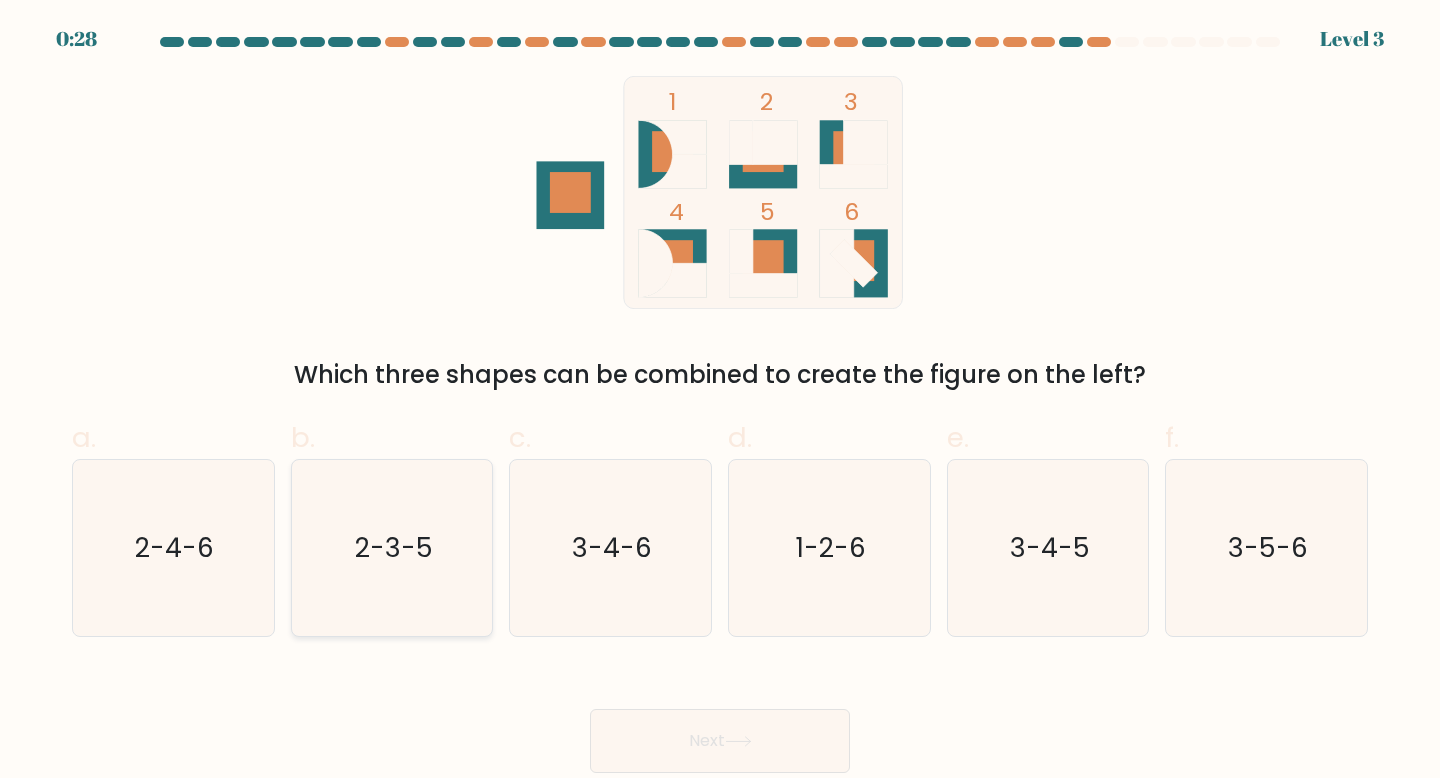 click on "2-3-5" 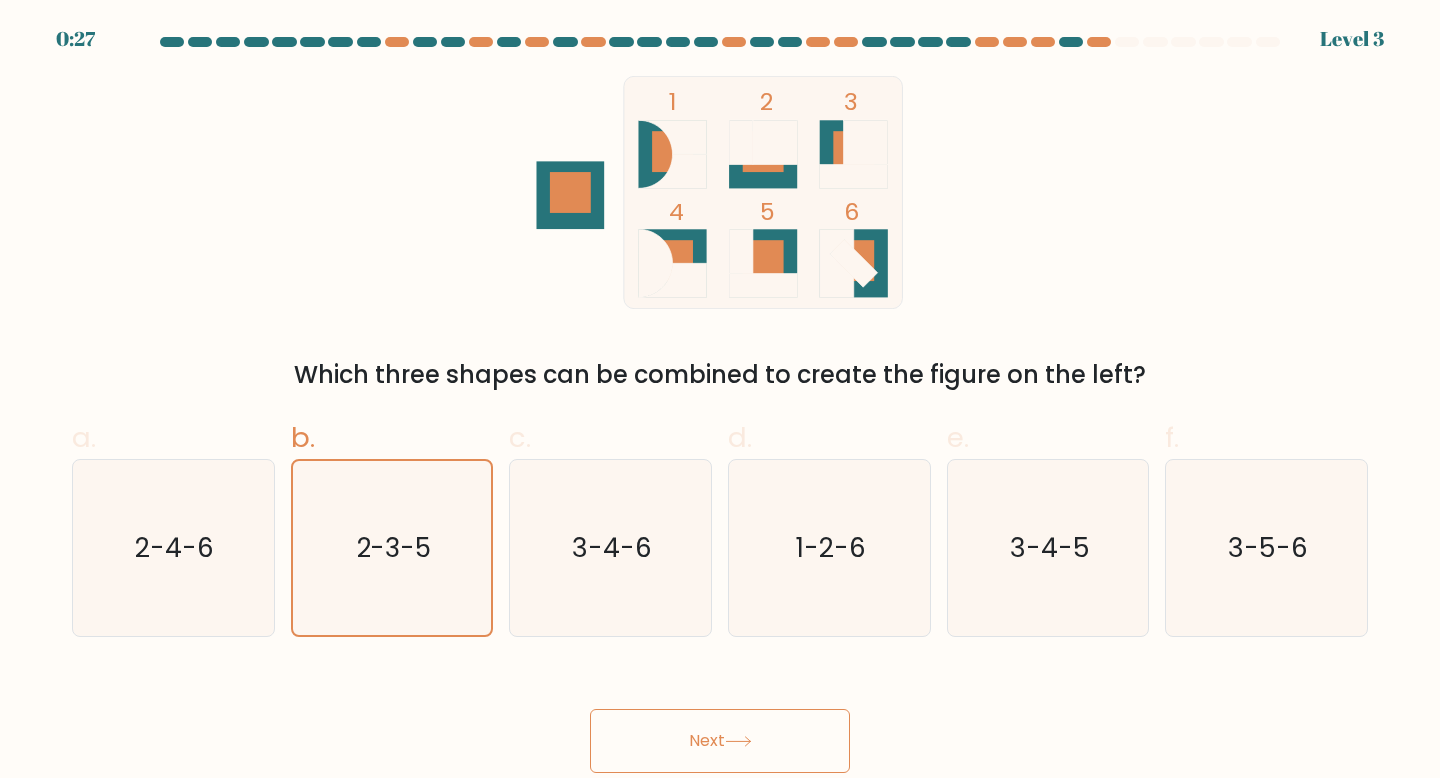 click on "Next" at bounding box center (720, 741) 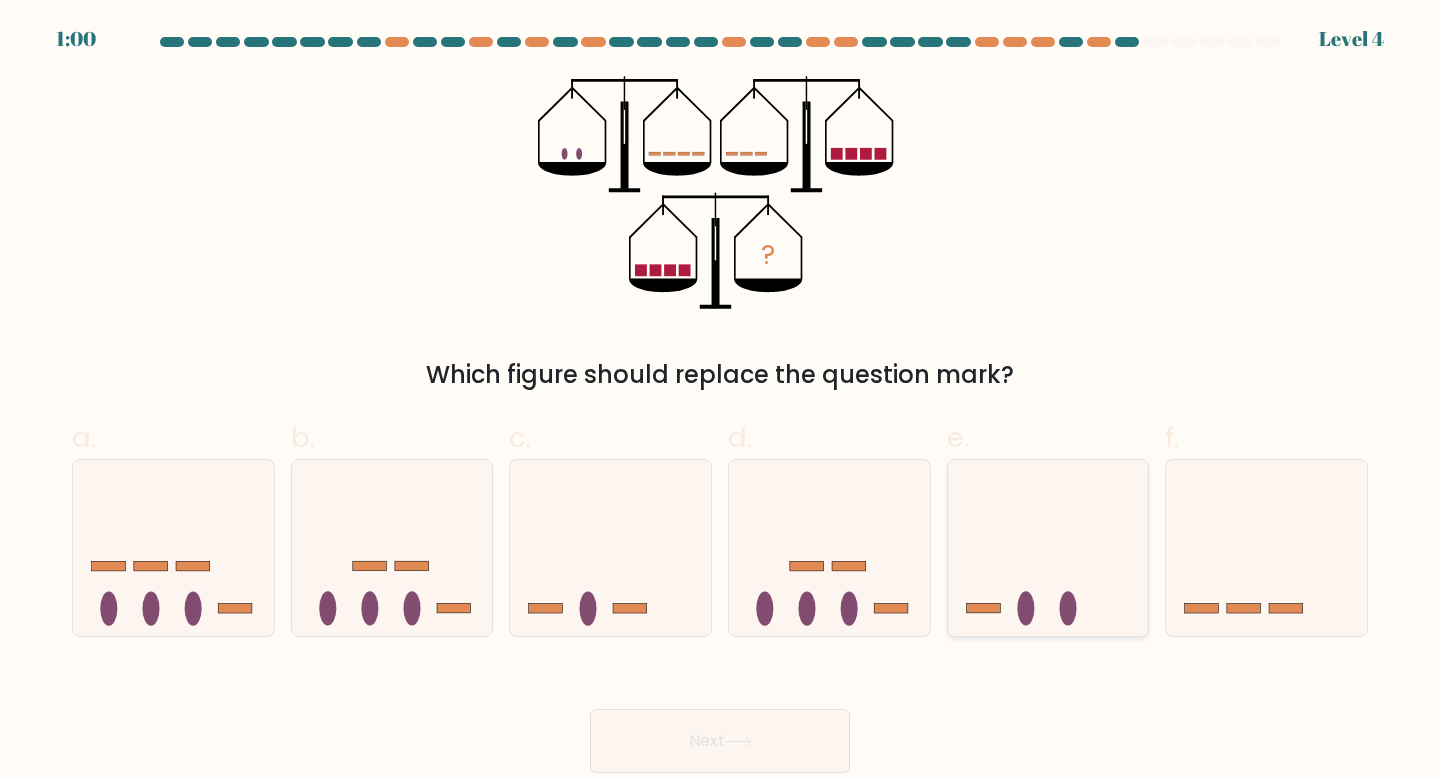 click 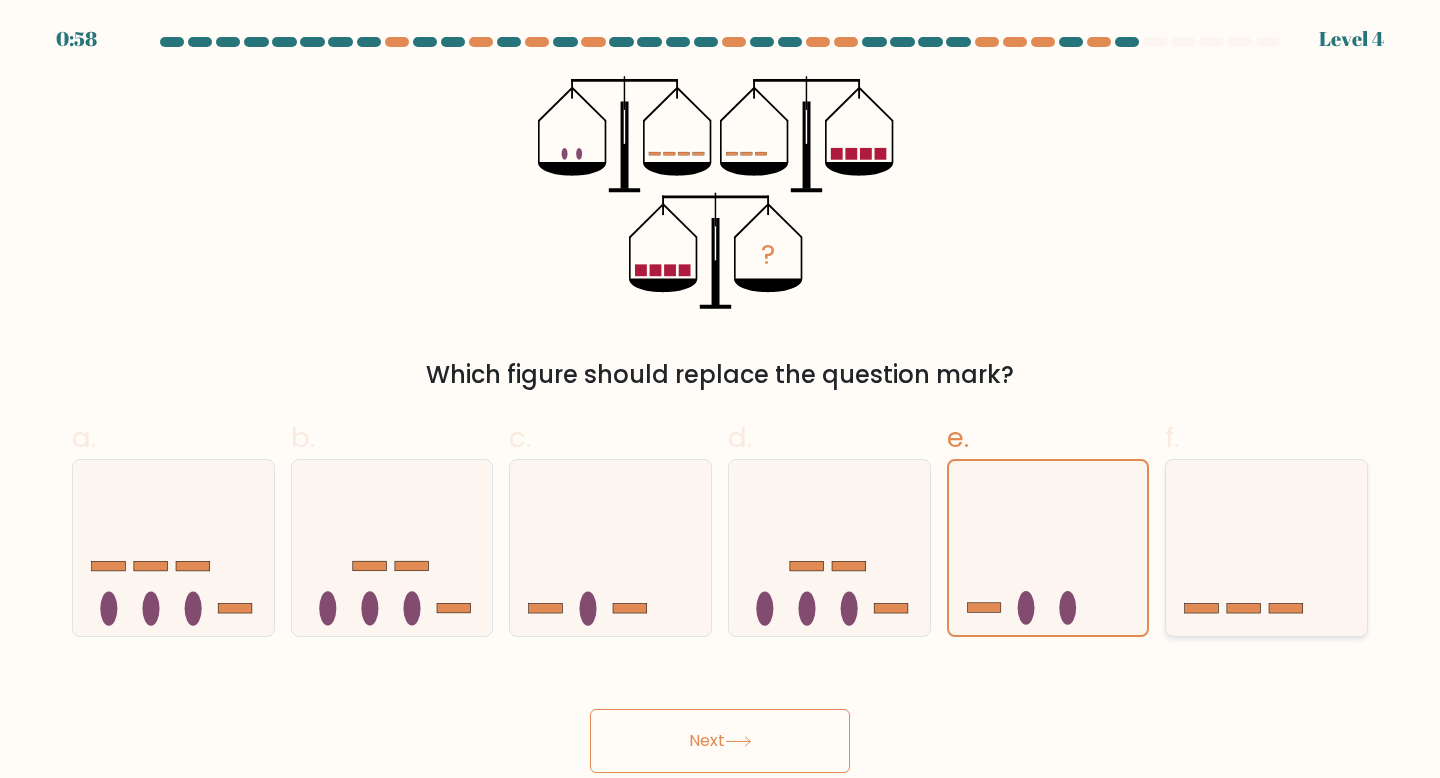 click 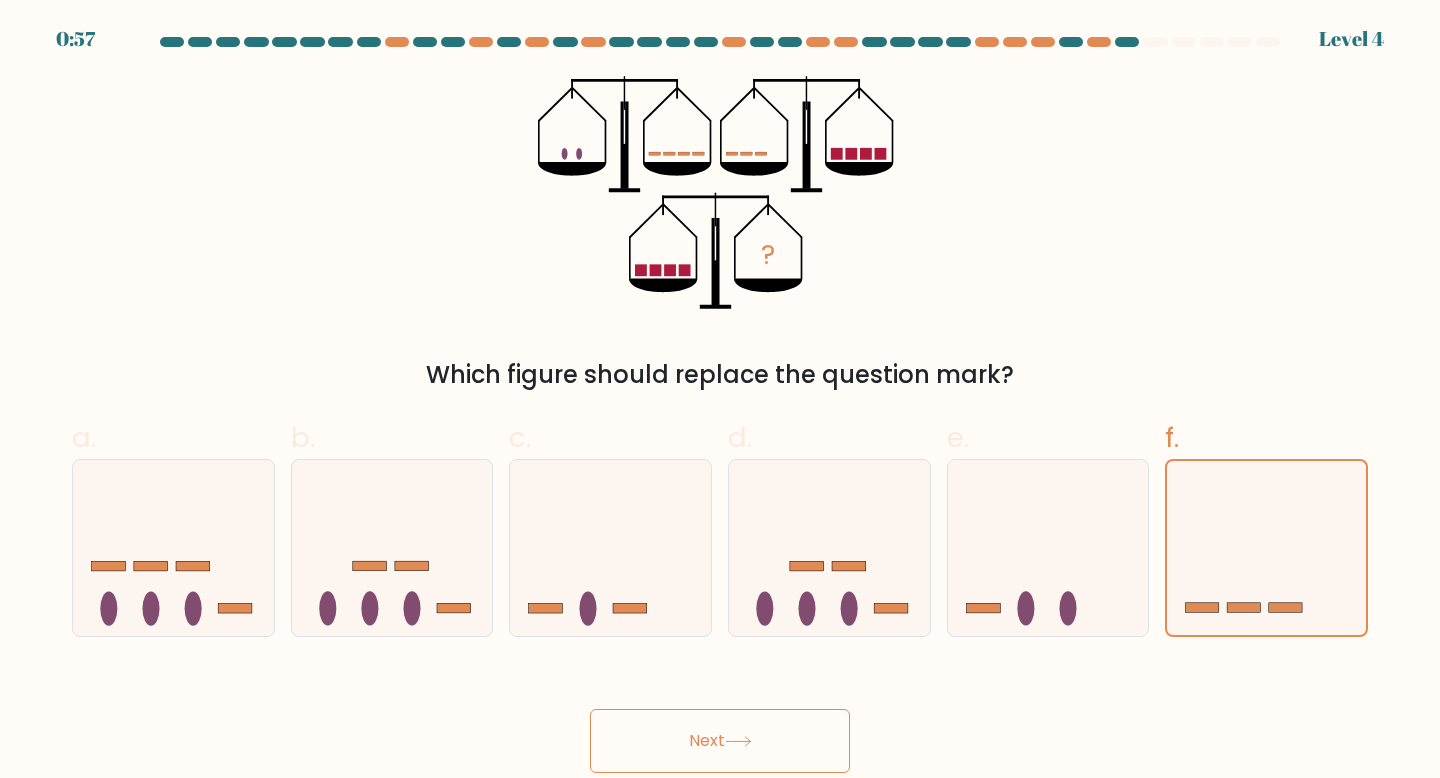click on "Next" at bounding box center (720, 741) 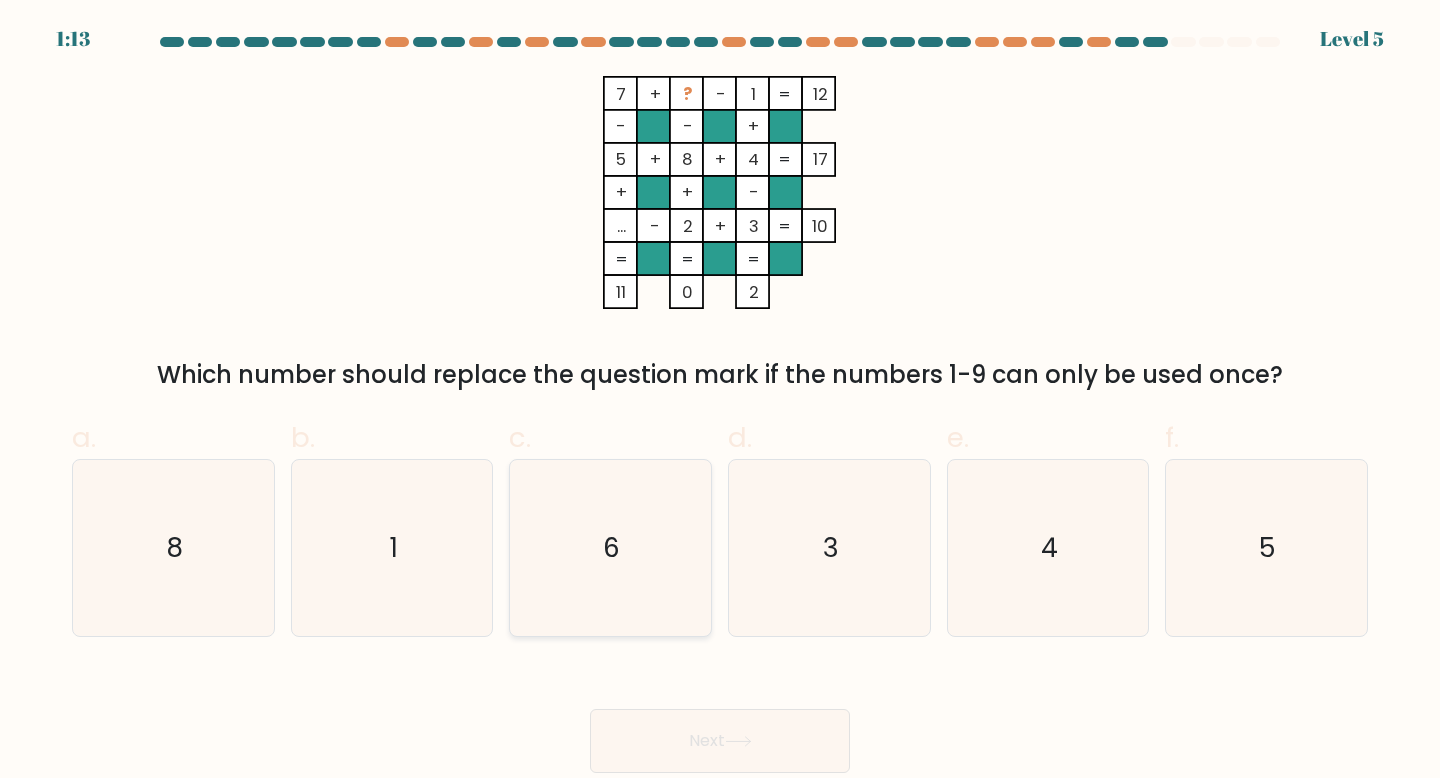 click on "6" 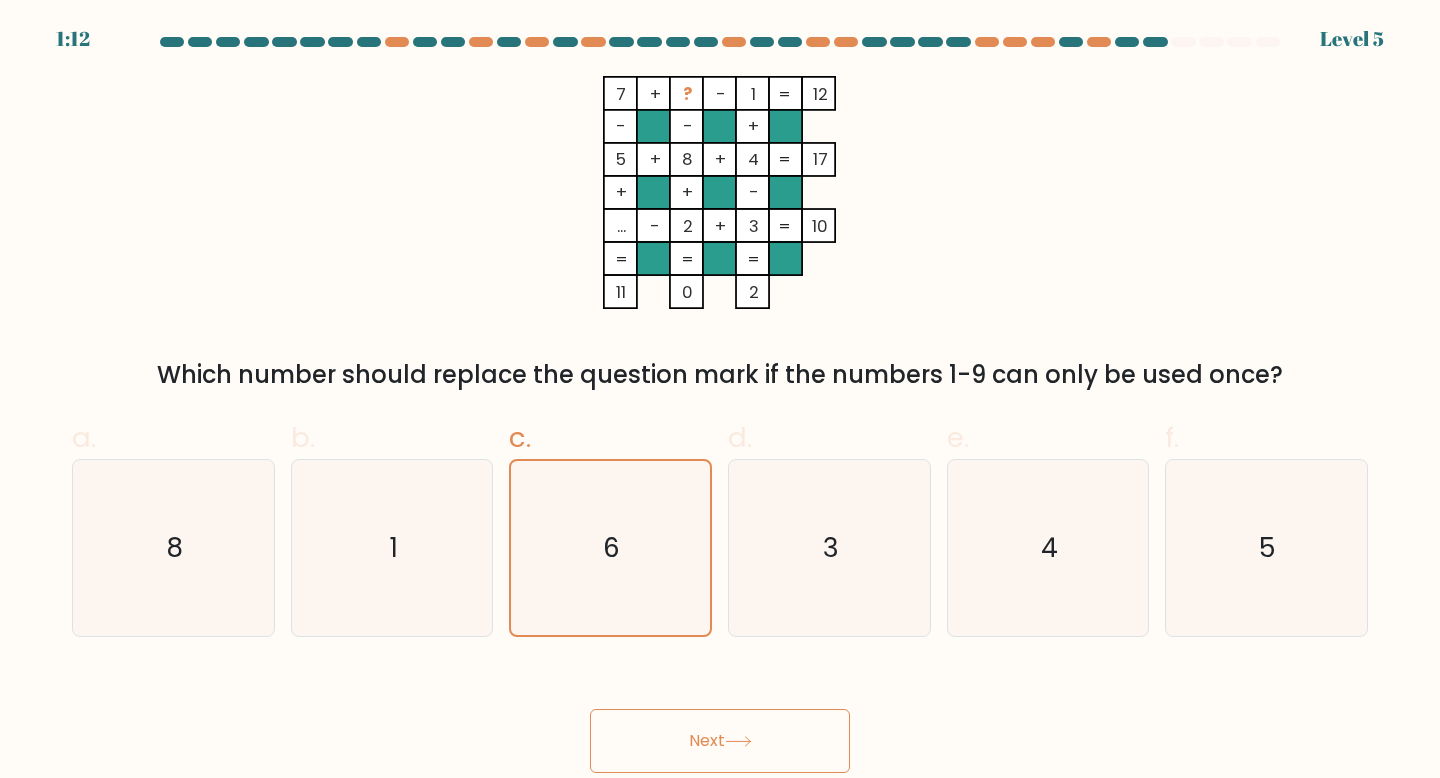 click on "Next" at bounding box center [720, 741] 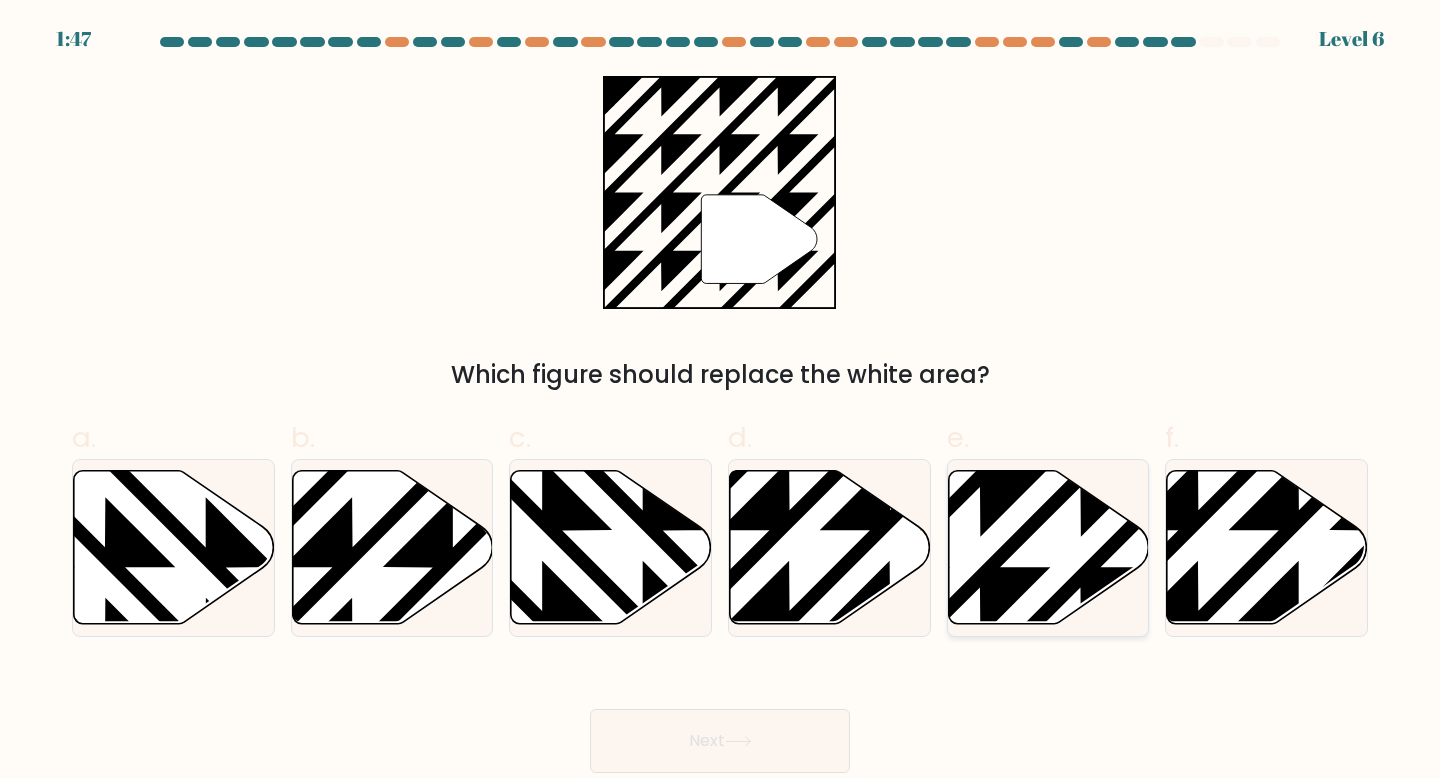 click 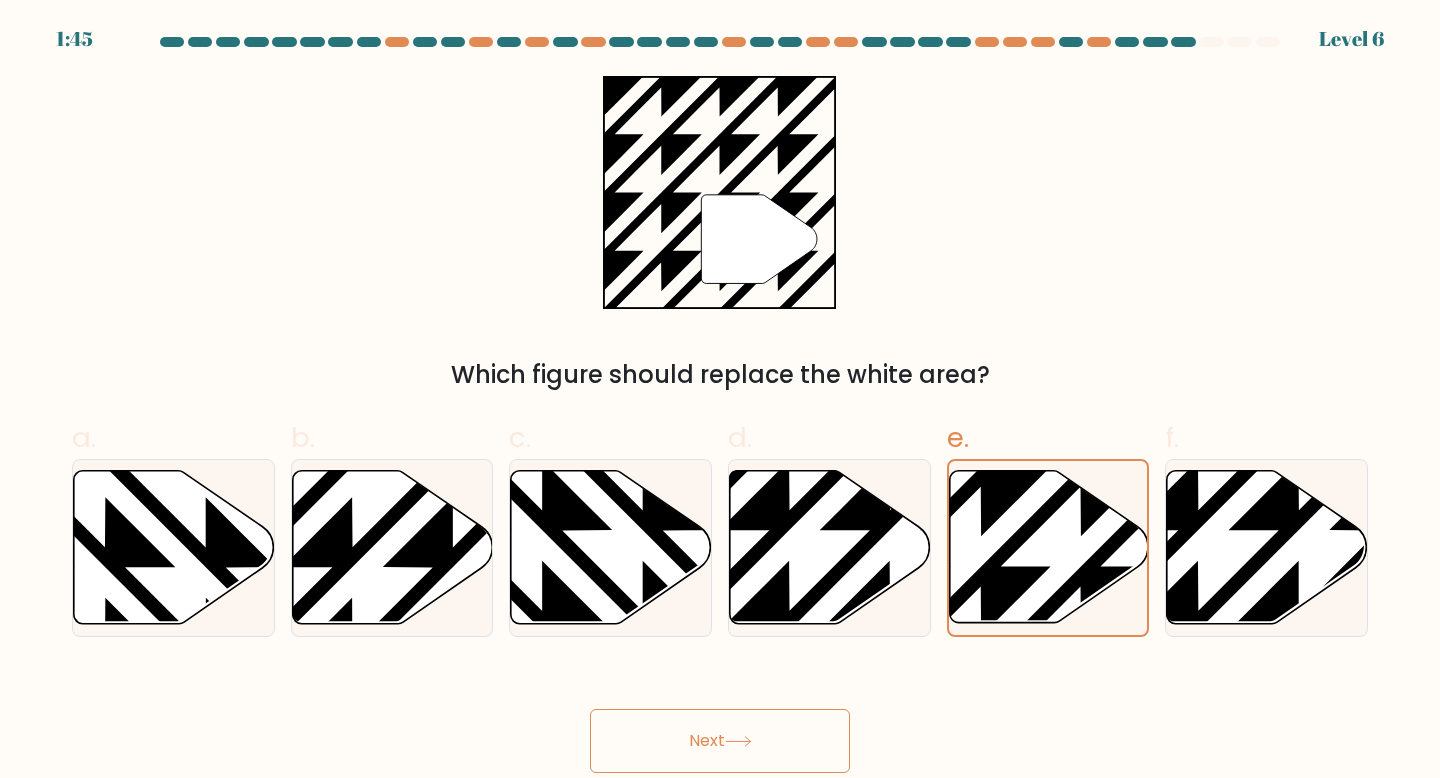 click on "Next" at bounding box center (720, 741) 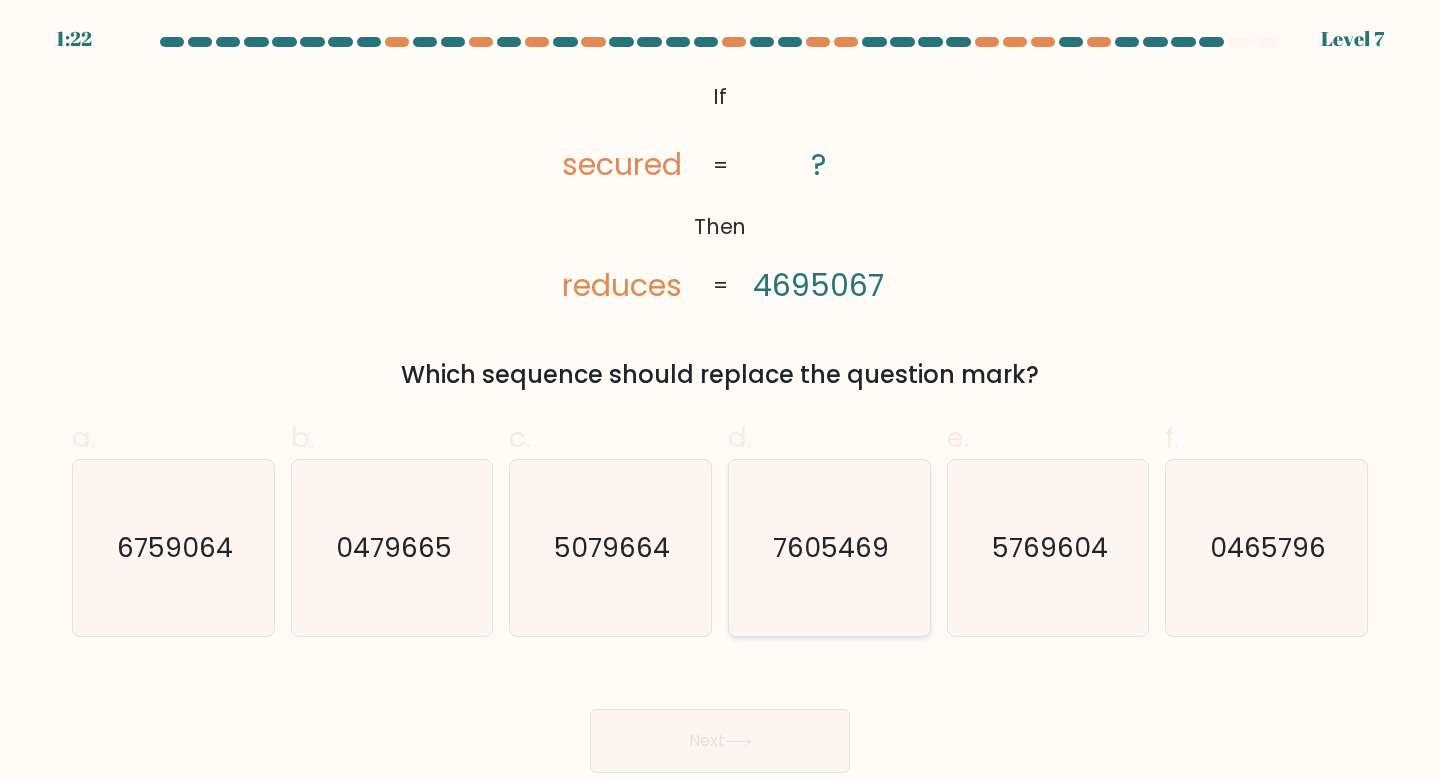 click on "7605469" 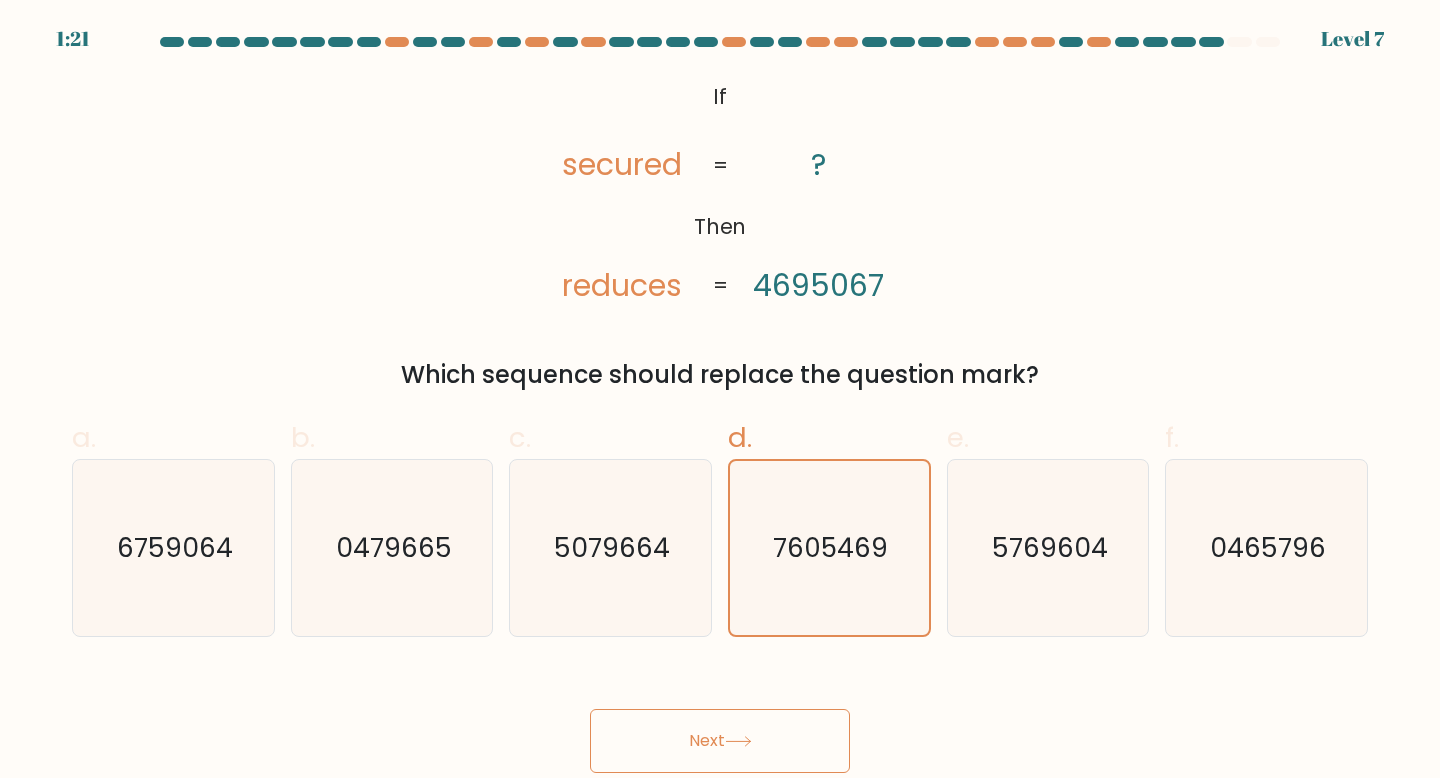 click on "Next" at bounding box center (720, 741) 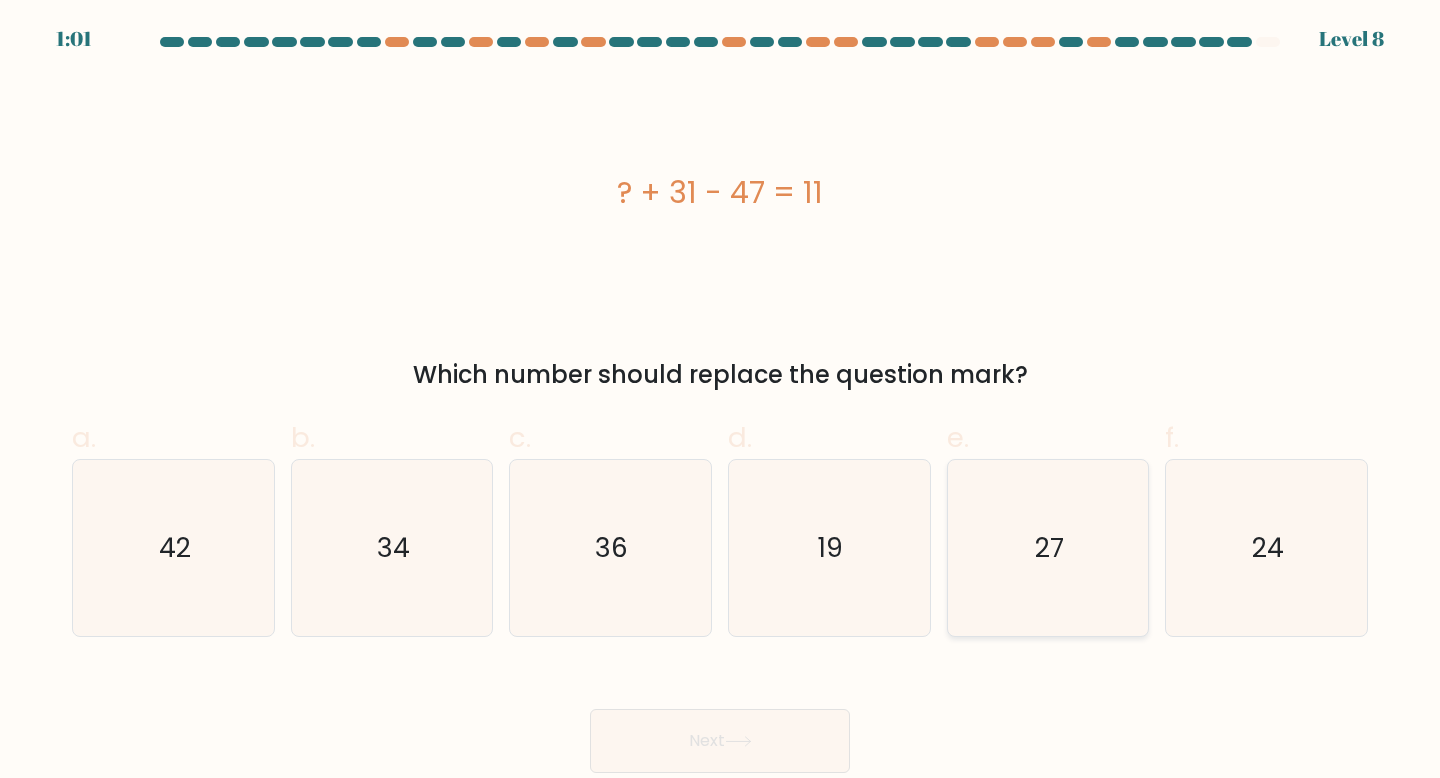 click on "27" 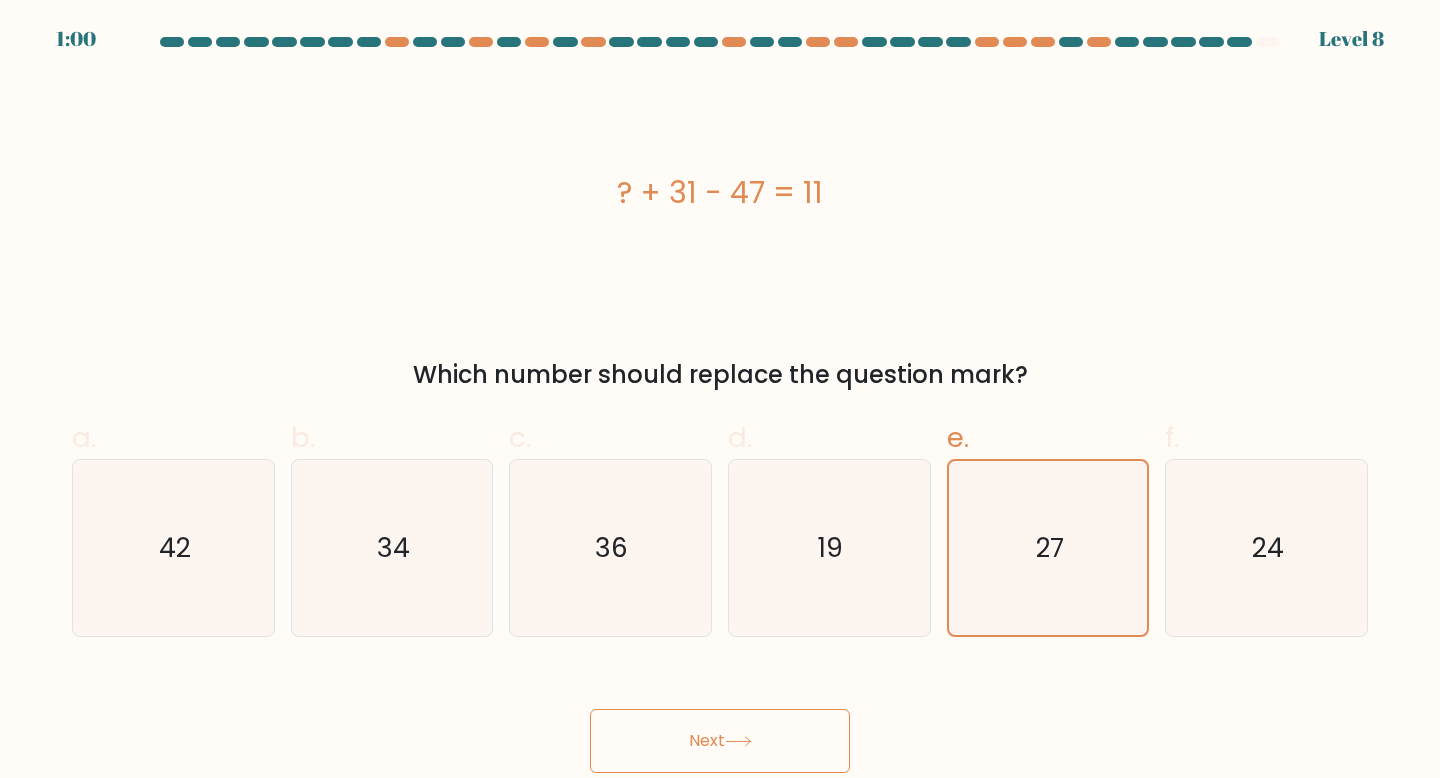 click on "Next" at bounding box center (720, 741) 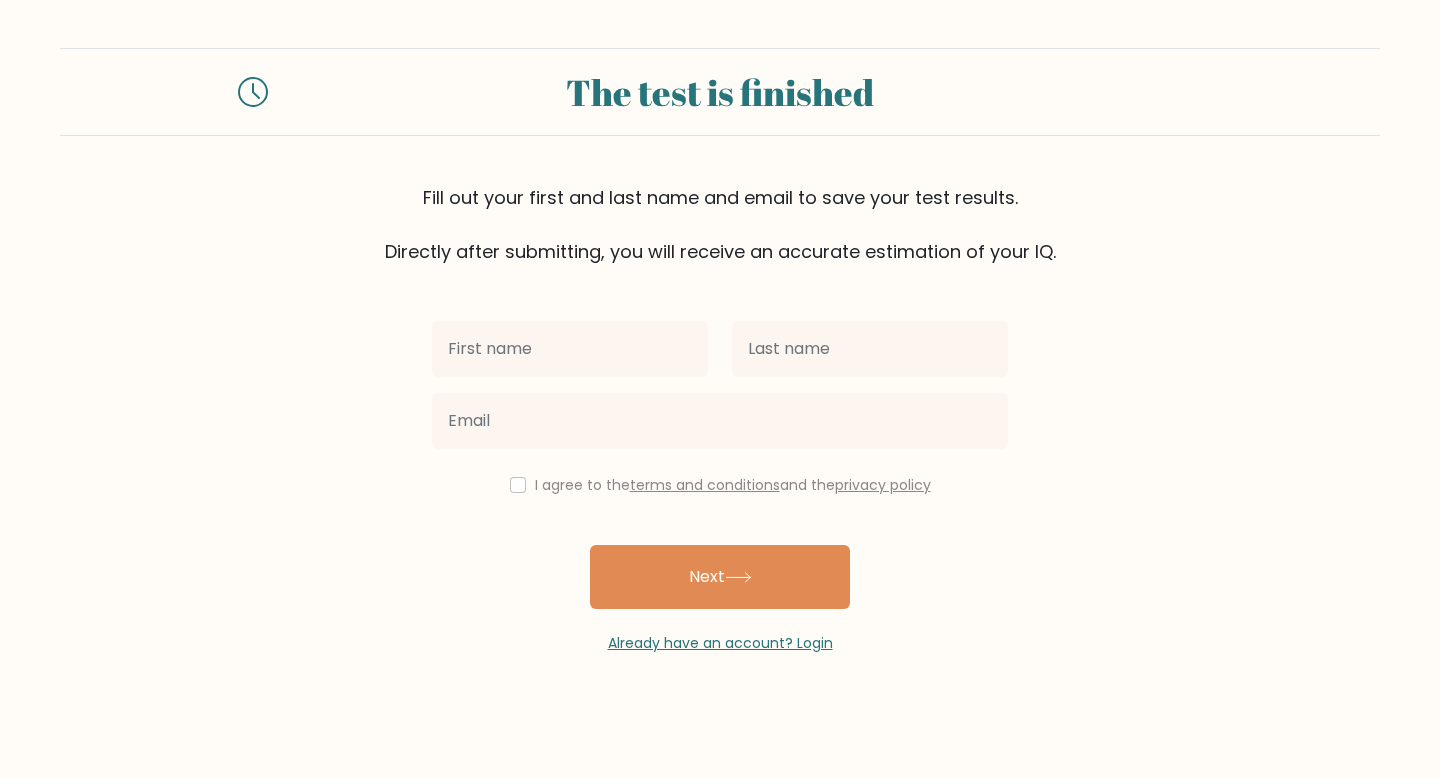 scroll, scrollTop: 0, scrollLeft: 0, axis: both 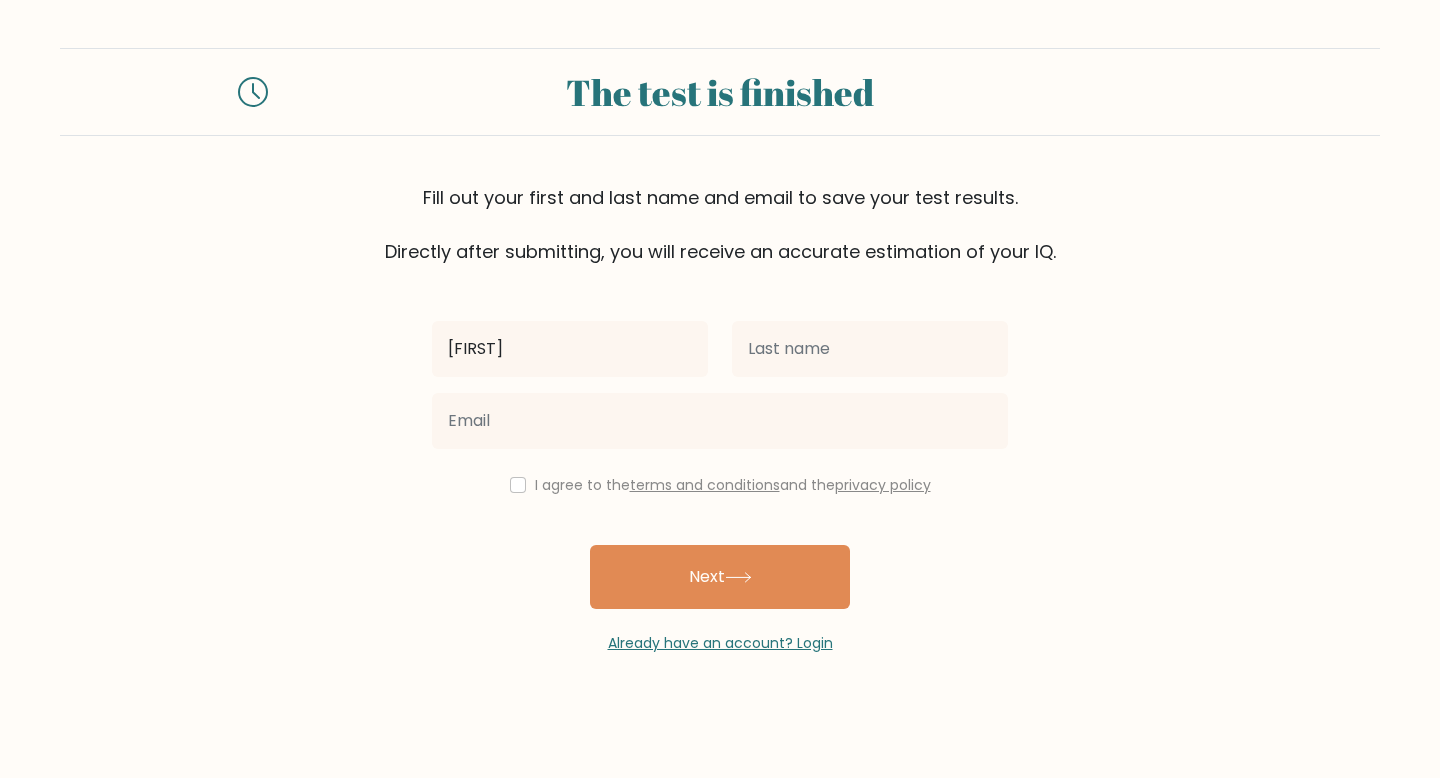 type on "[FIRST]" 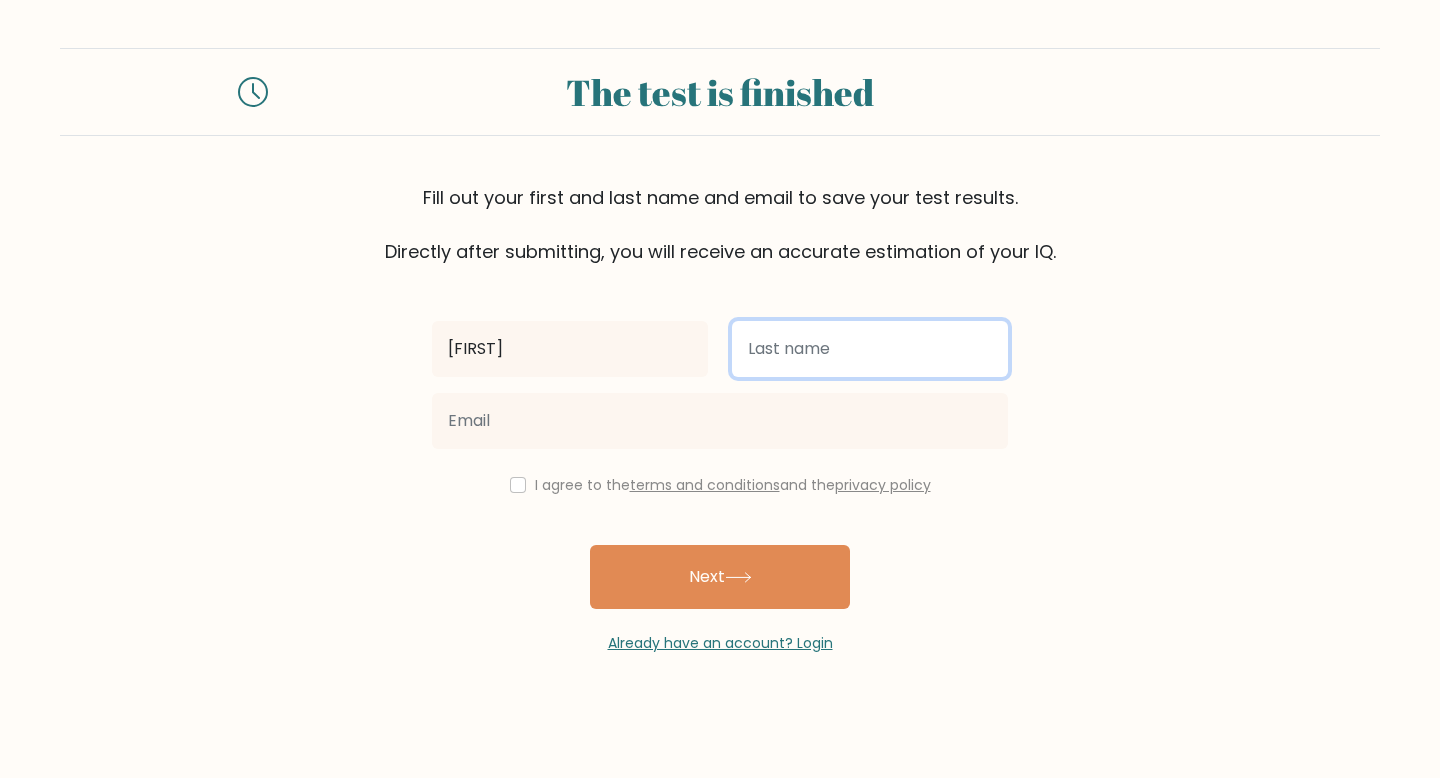 click at bounding box center [870, 349] 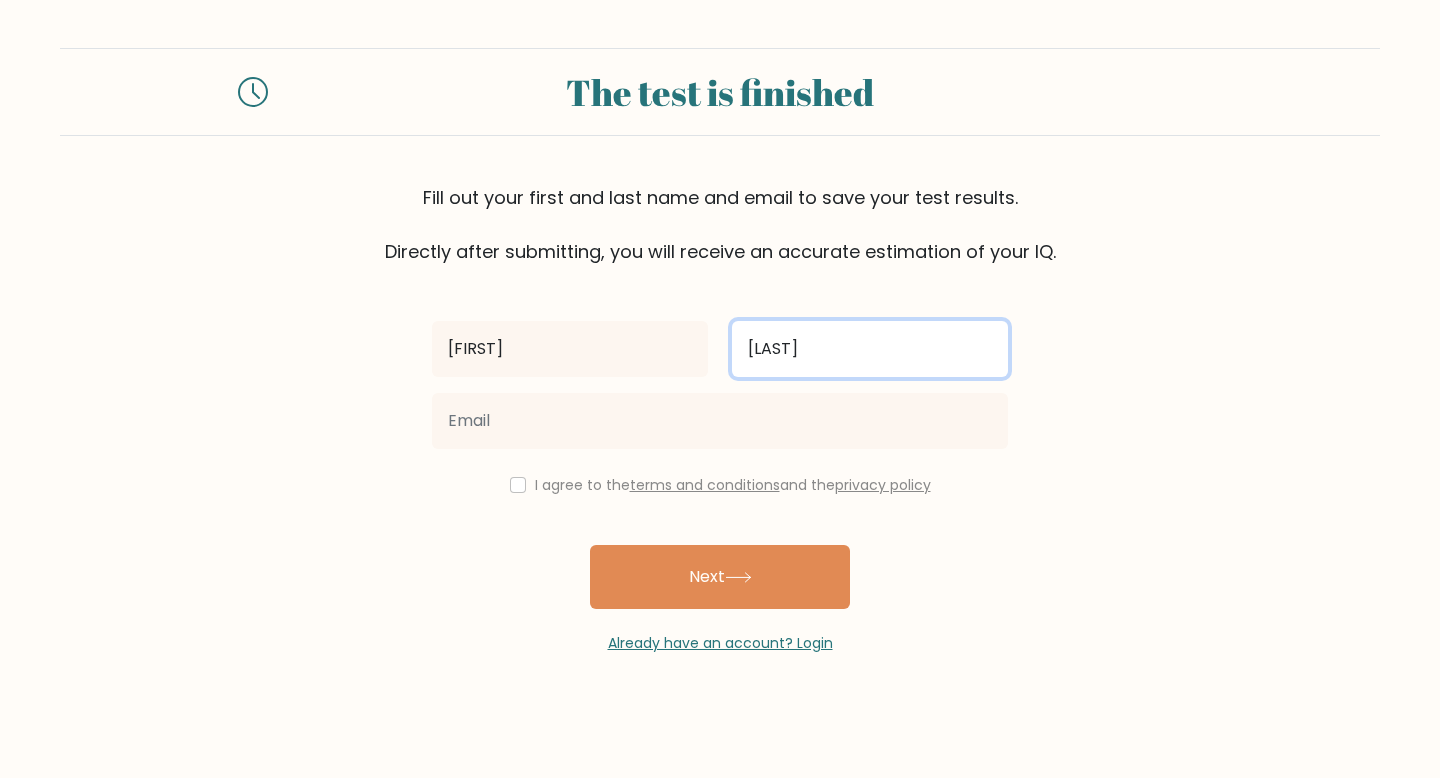 type on "[LAST]" 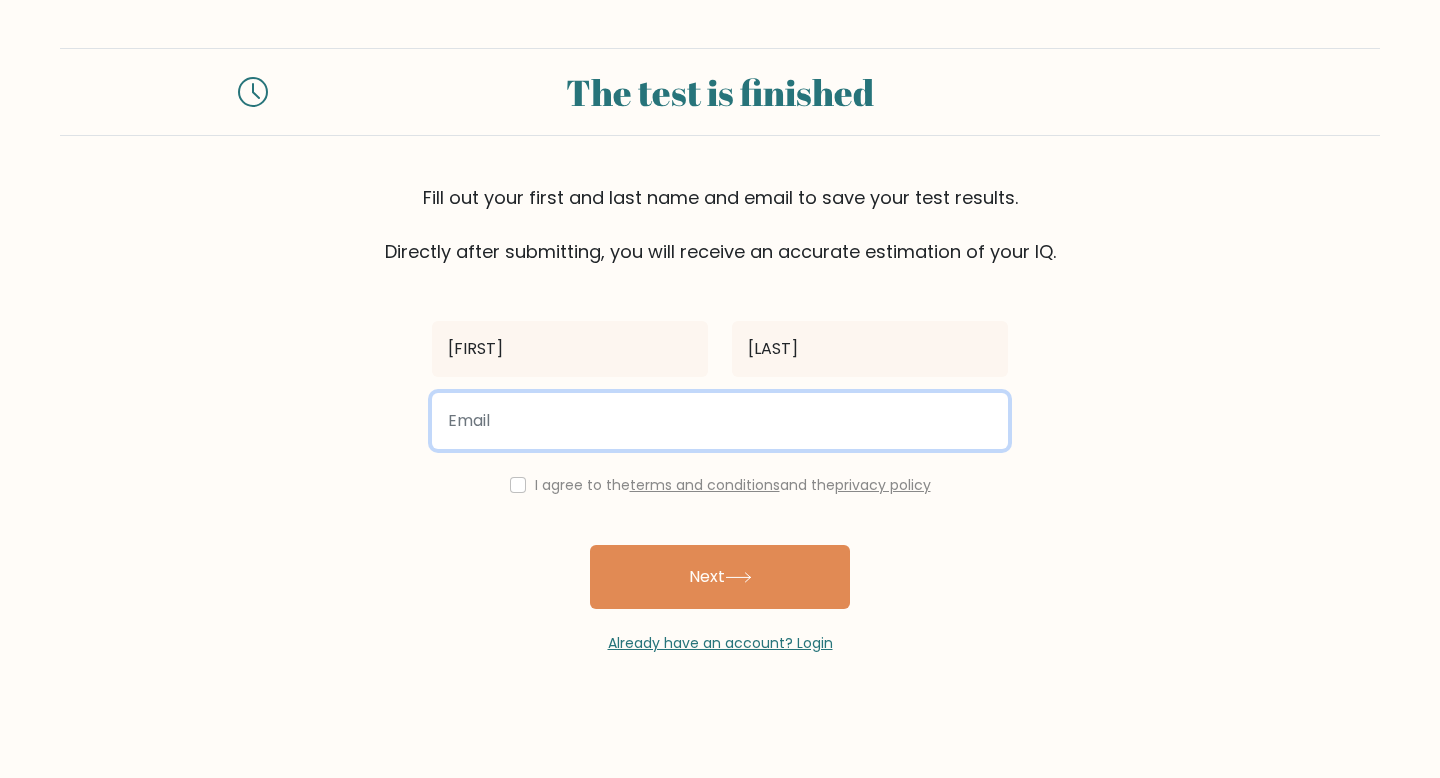 click at bounding box center [720, 421] 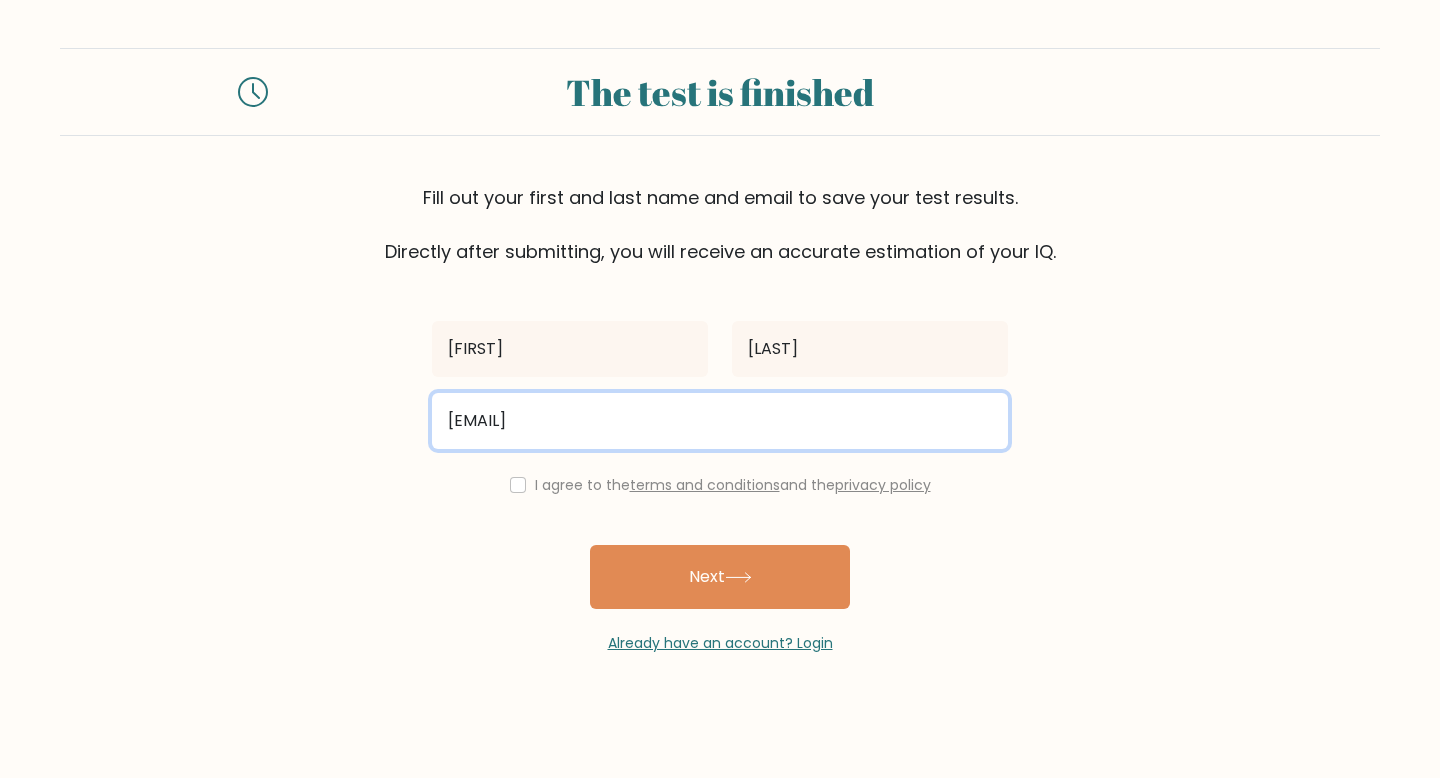type on "jc.janicecanoy@example.com" 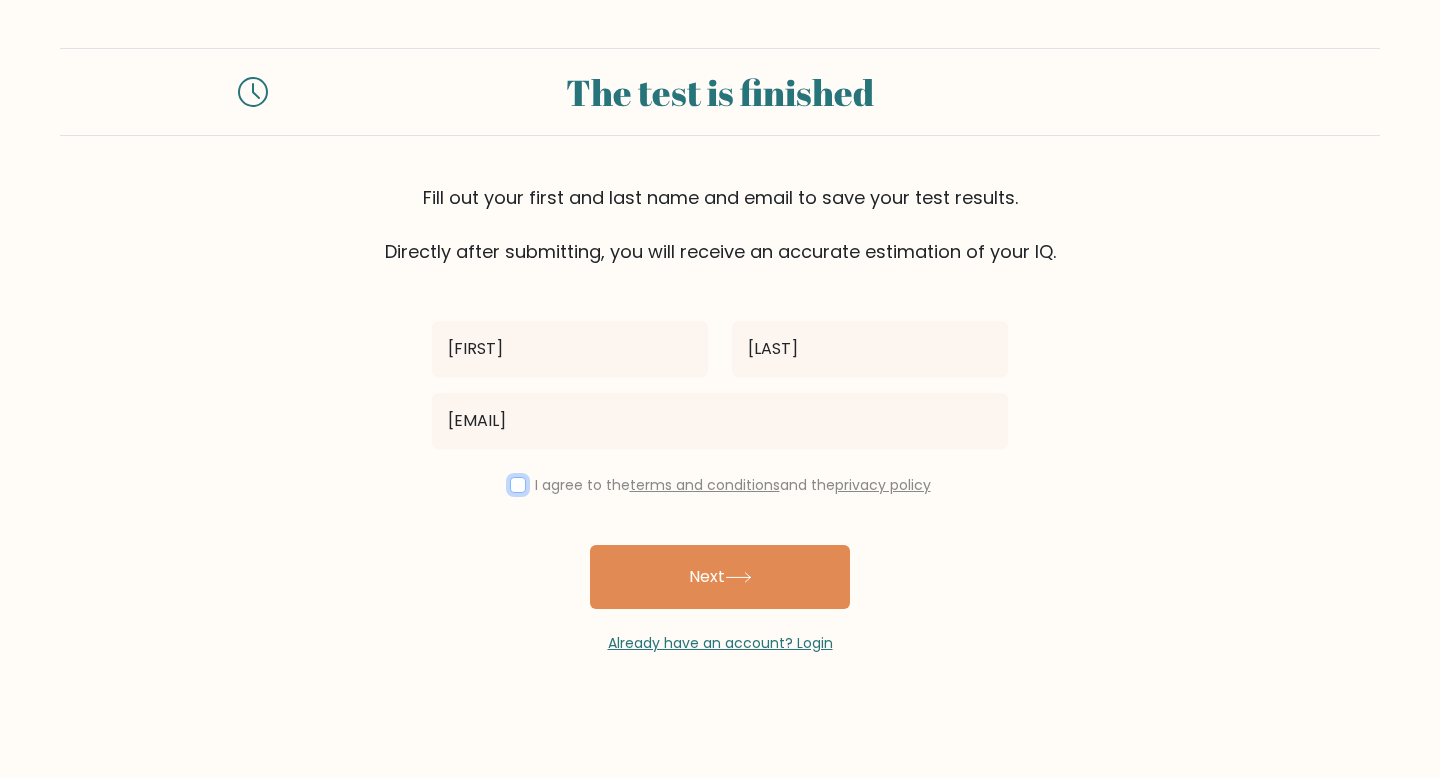 click at bounding box center (518, 485) 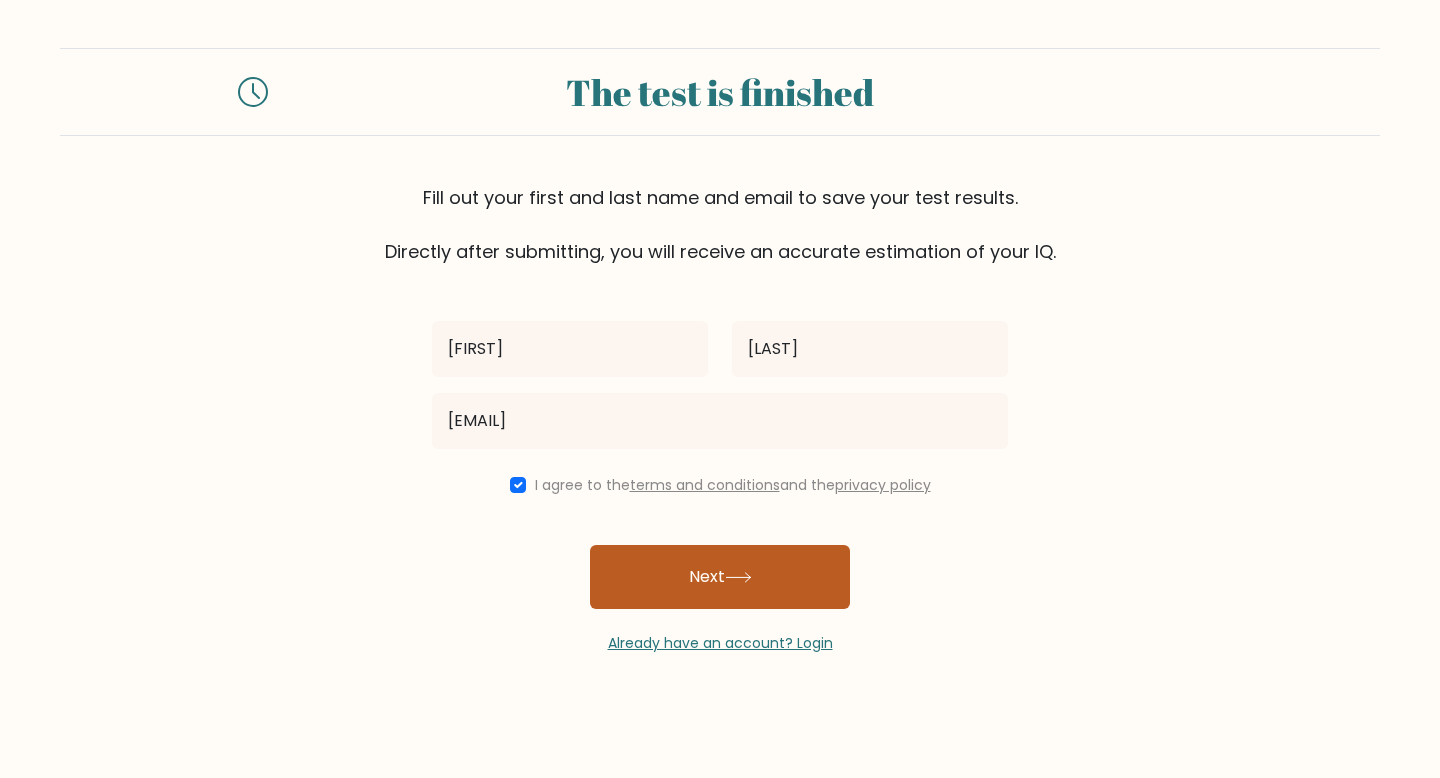 click on "Next" at bounding box center (720, 577) 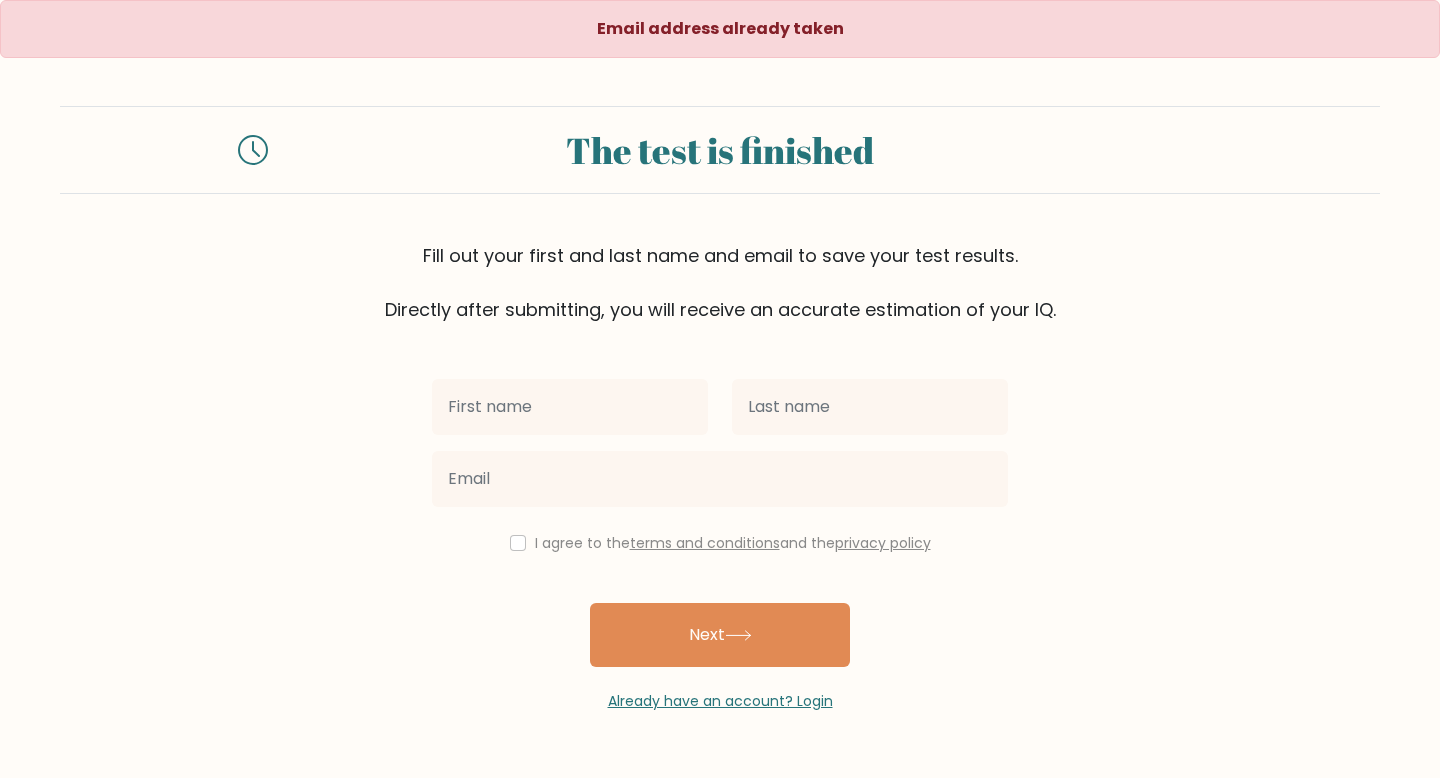 scroll, scrollTop: 0, scrollLeft: 0, axis: both 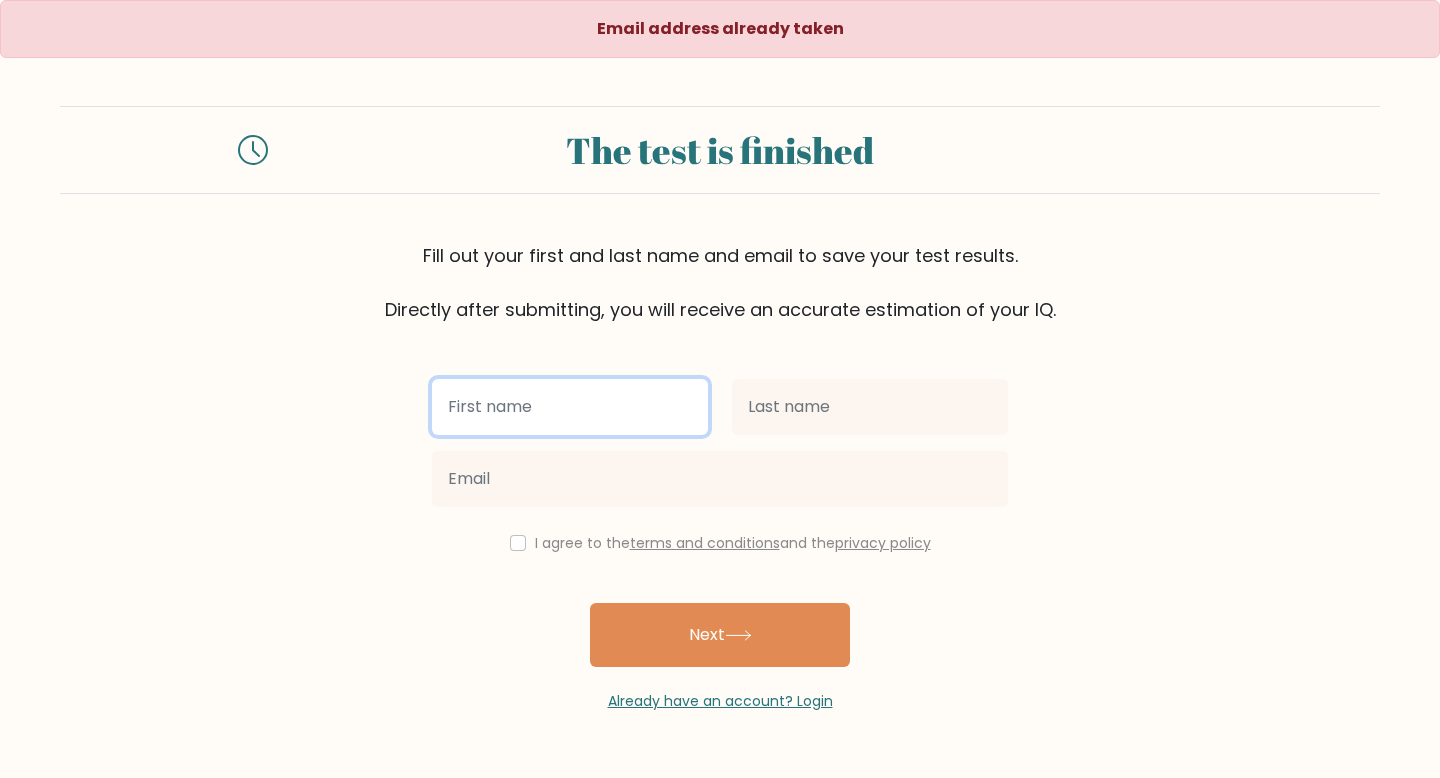 click at bounding box center (570, 407) 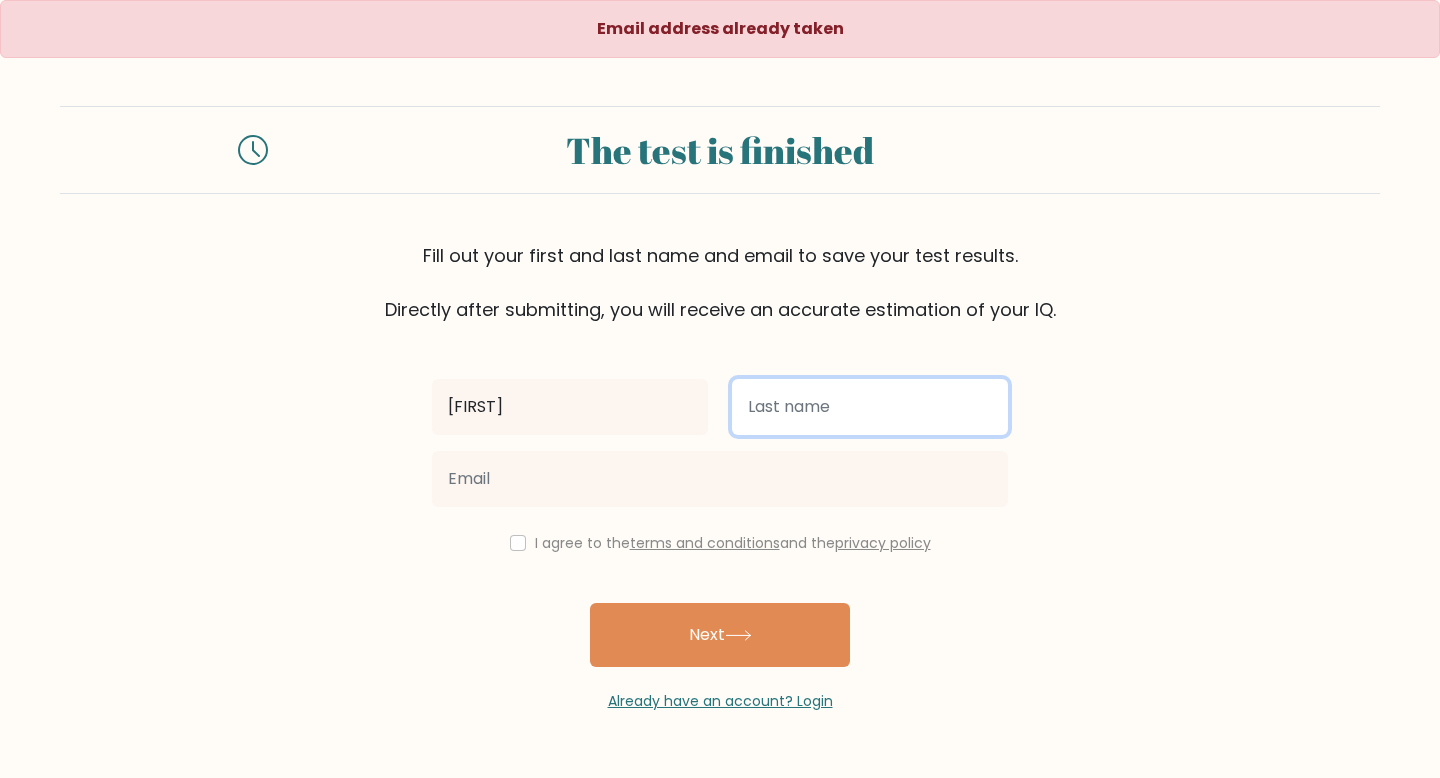 click at bounding box center (870, 407) 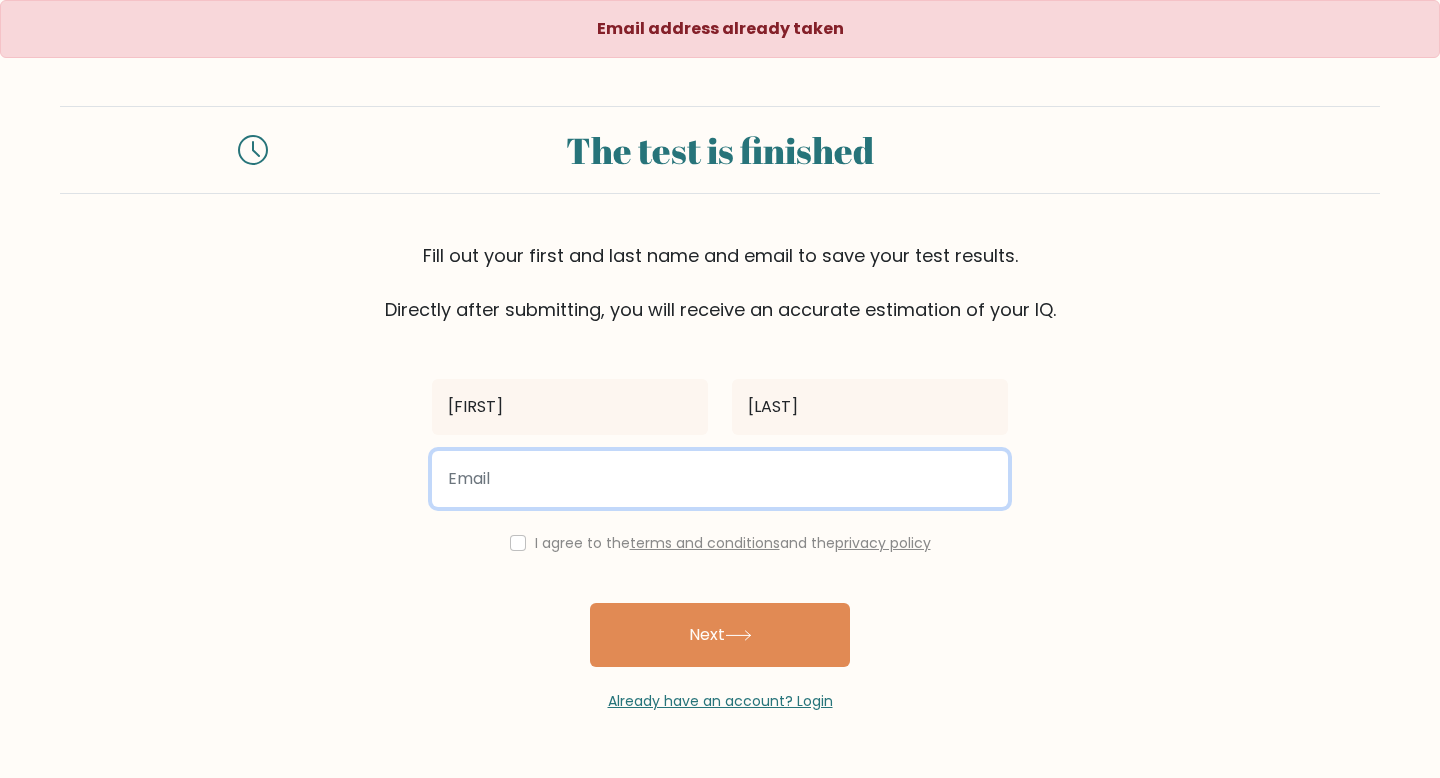click at bounding box center (720, 479) 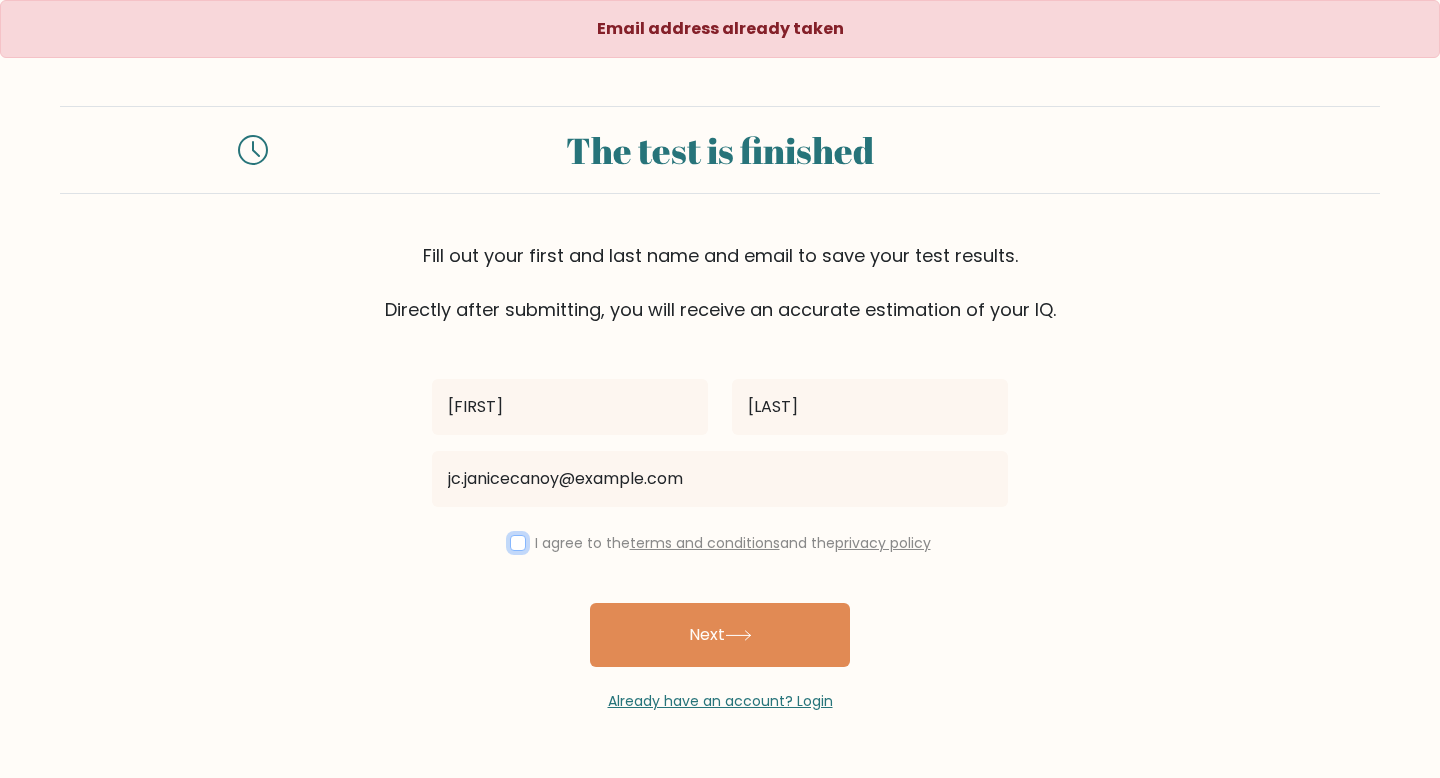 click at bounding box center (518, 543) 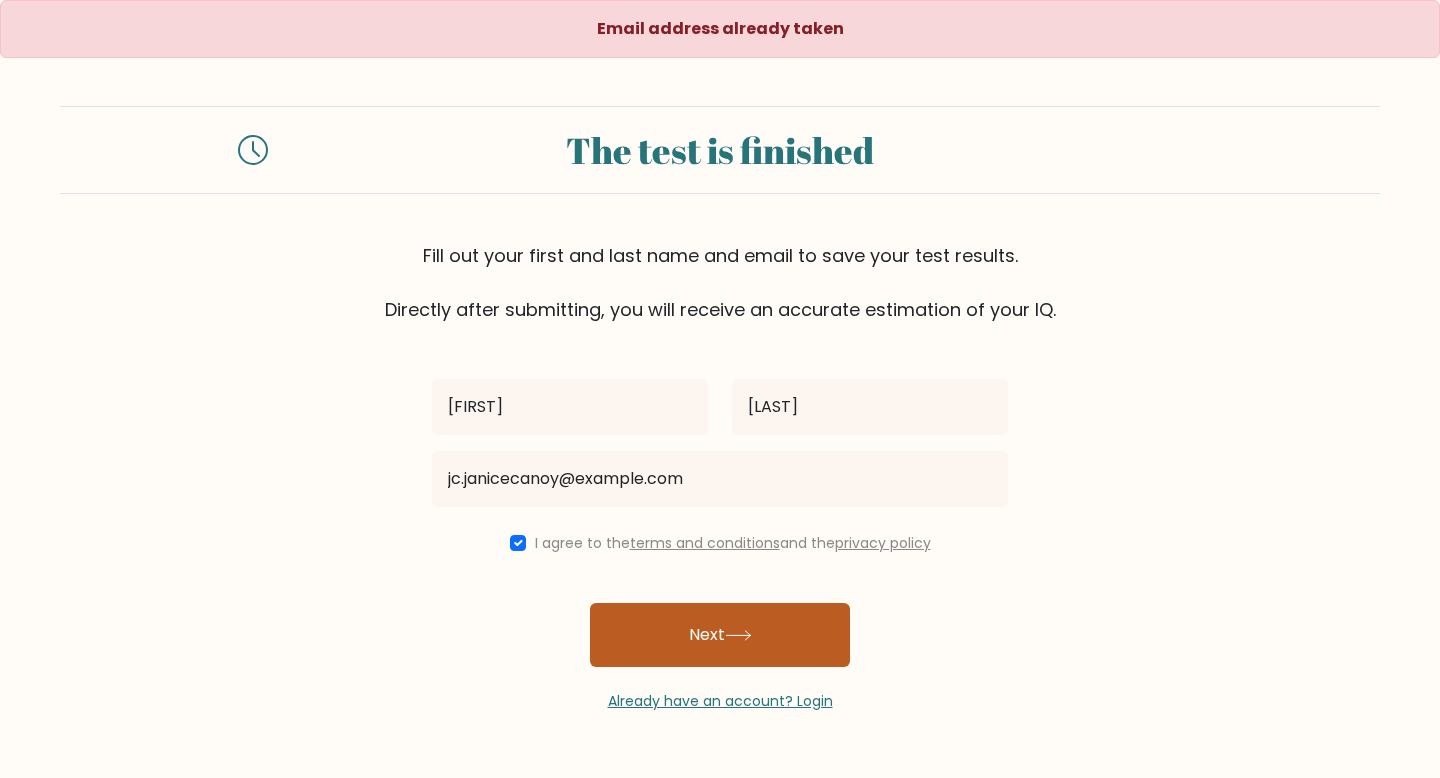 click on "Next" at bounding box center [720, 635] 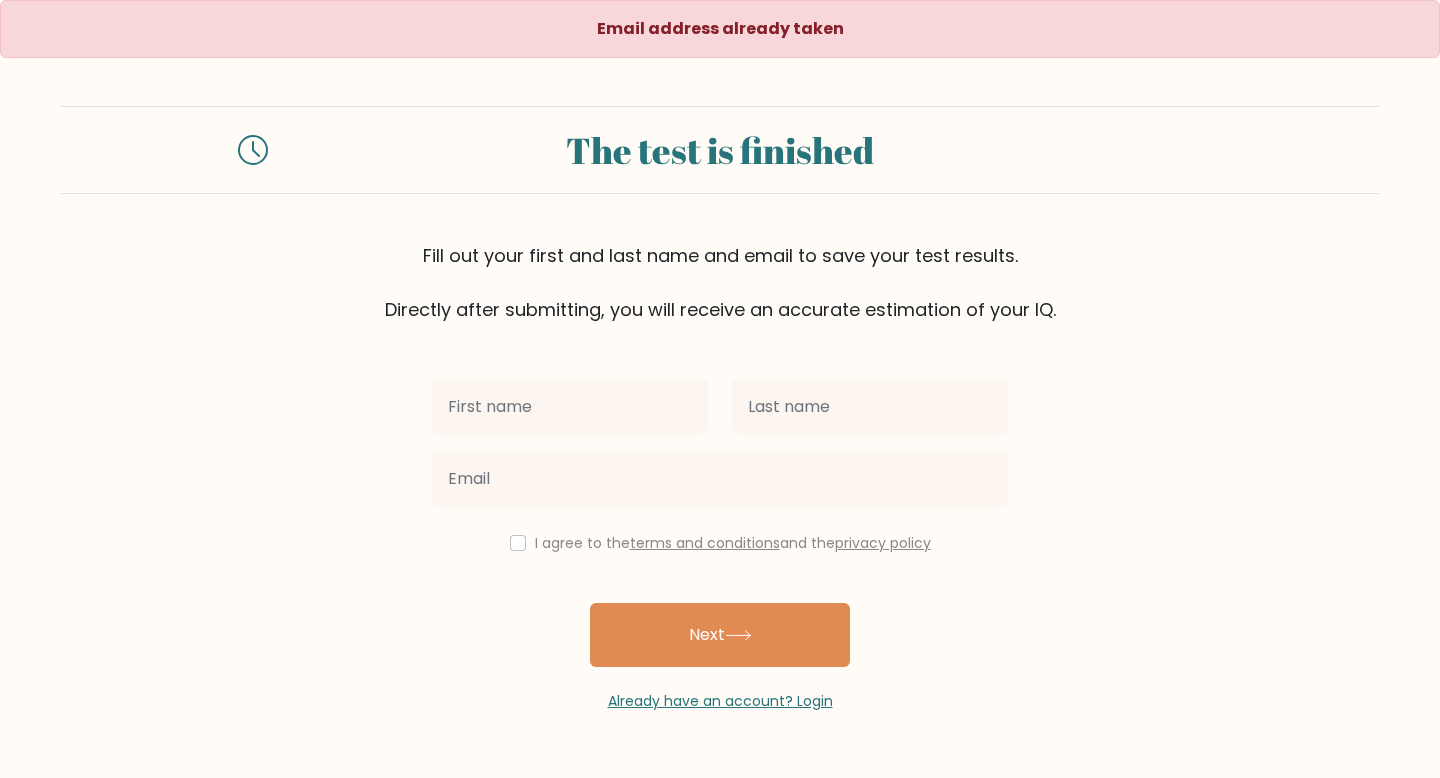 scroll, scrollTop: 0, scrollLeft: 0, axis: both 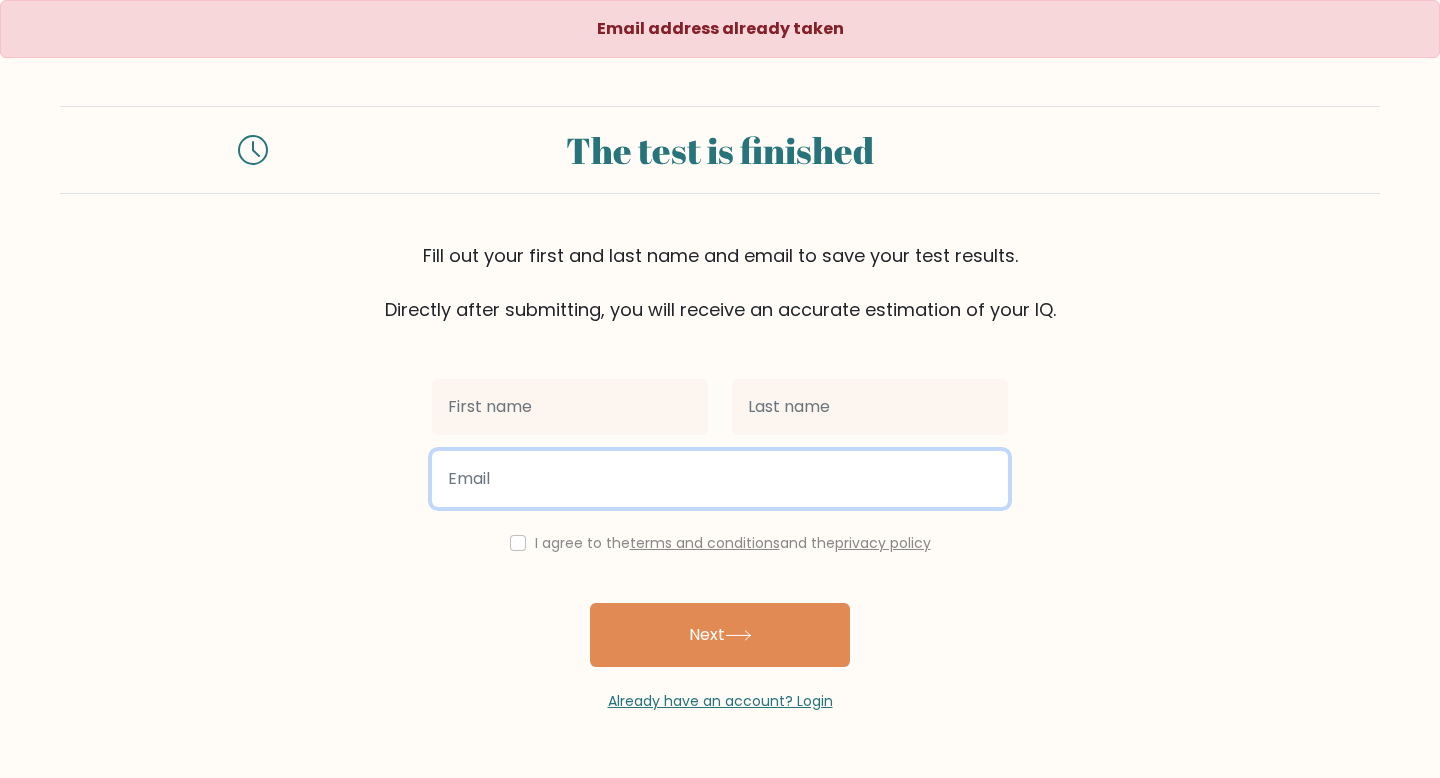 click at bounding box center (720, 479) 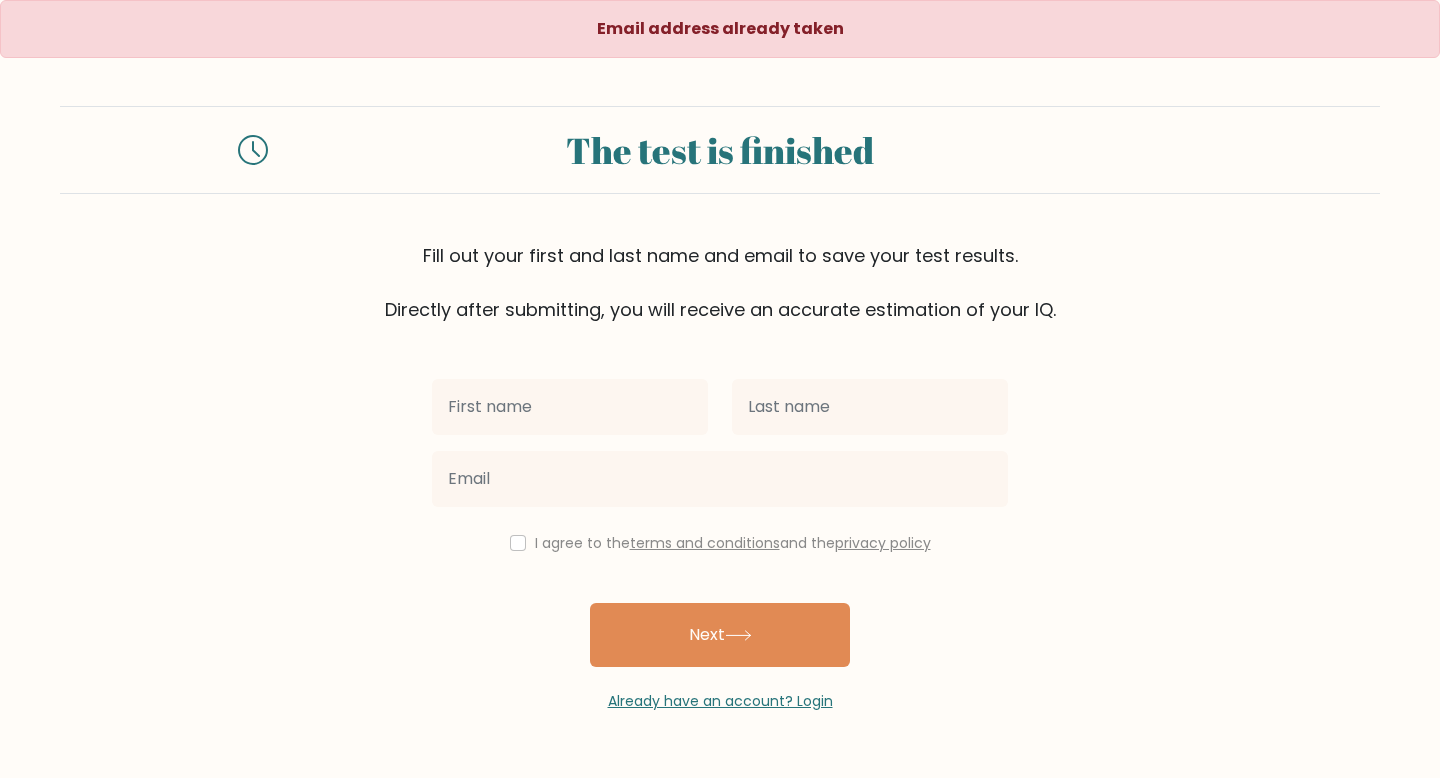 click on "The test is finished
Fill out your [FIRST] and [LAST] [NAME] and [EMAIL] to save your test results.
Directly after submitting, you will receive an accurate estimation of your IQ.
I agree to the" at bounding box center [720, 409] 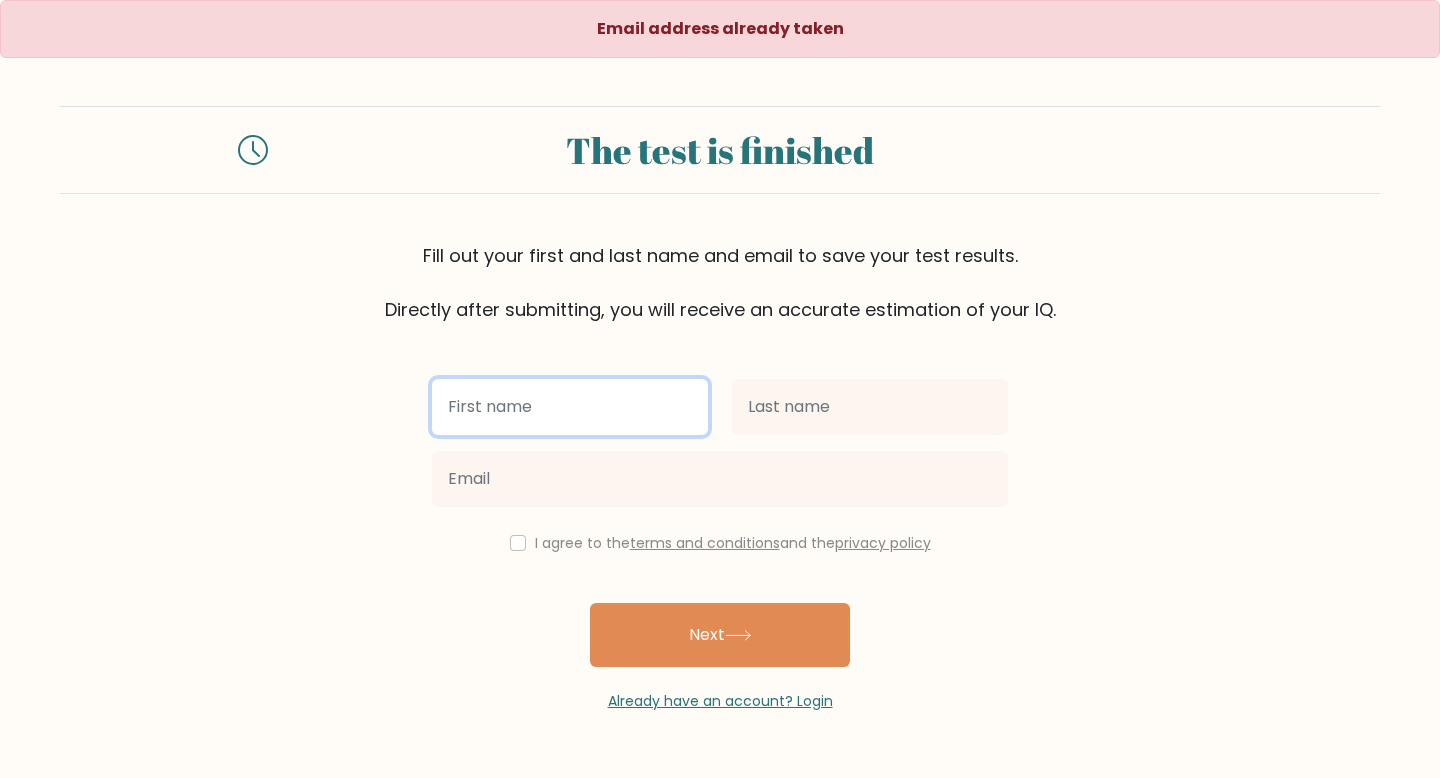 click at bounding box center [570, 407] 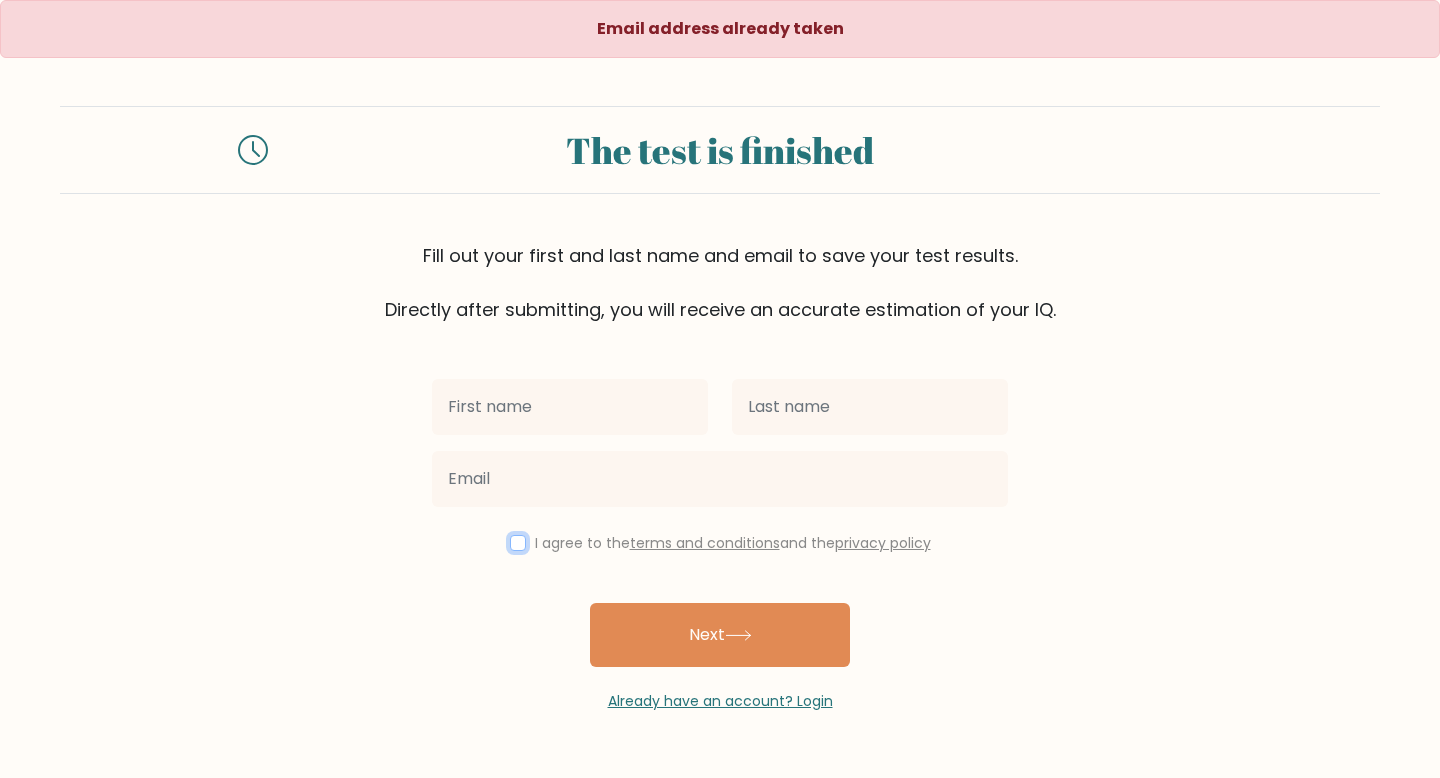 click at bounding box center (518, 543) 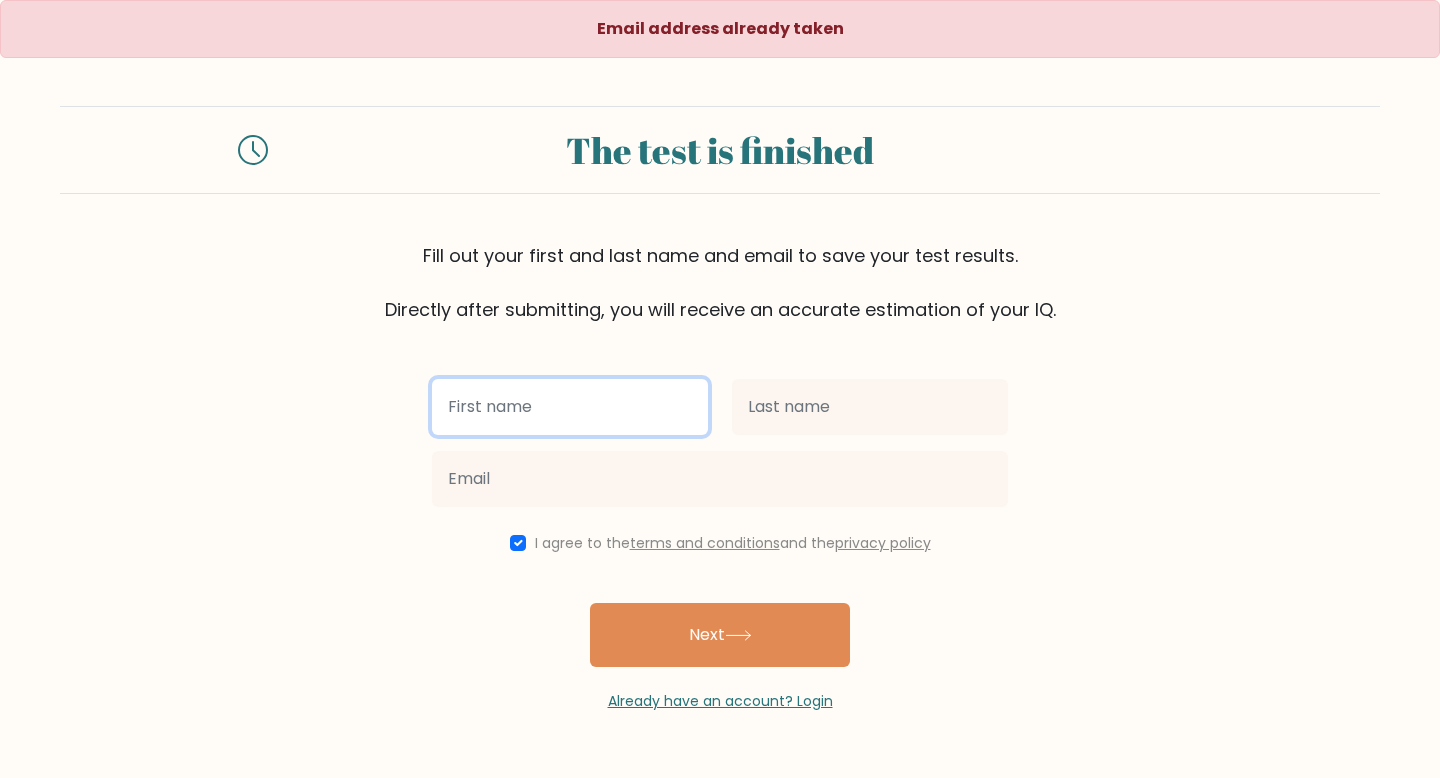click at bounding box center [570, 407] 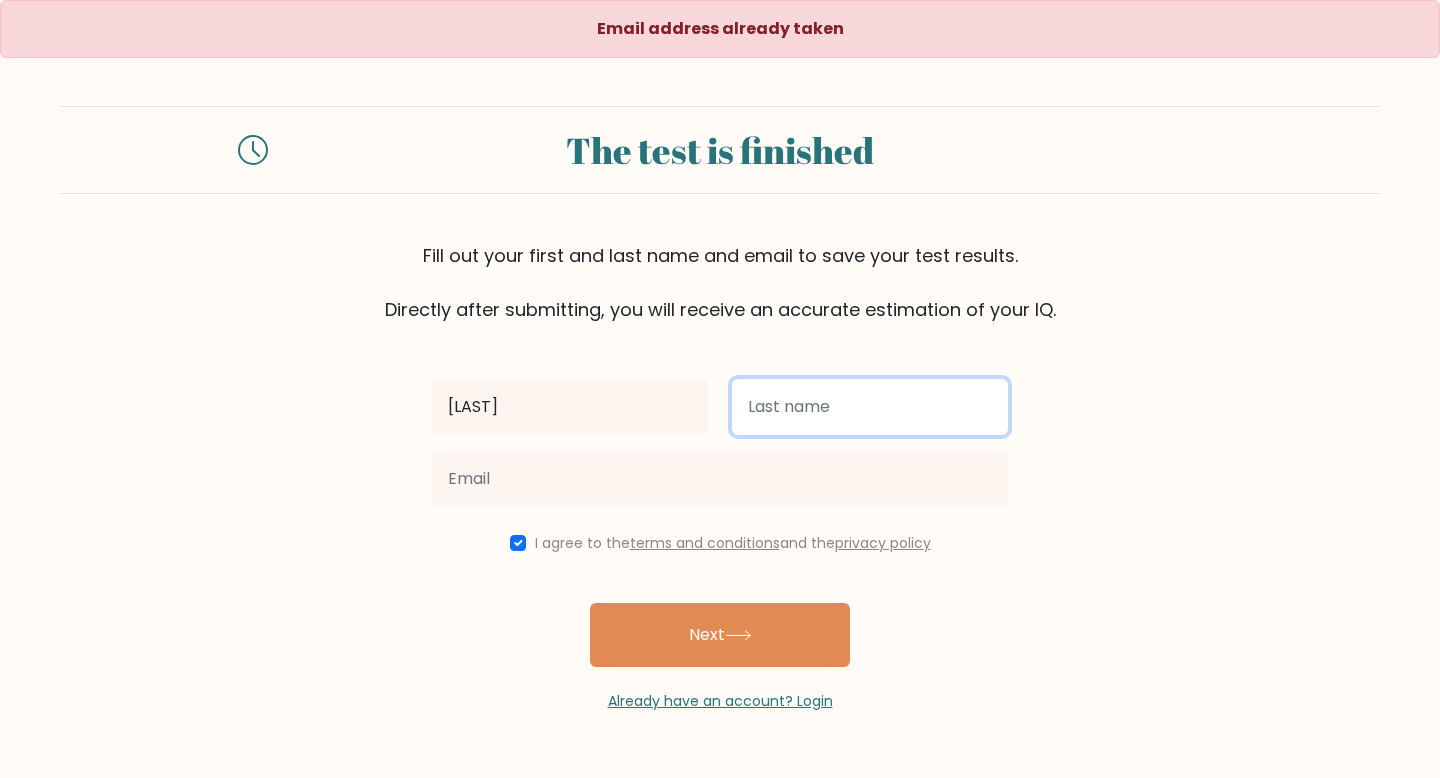 click at bounding box center [870, 407] 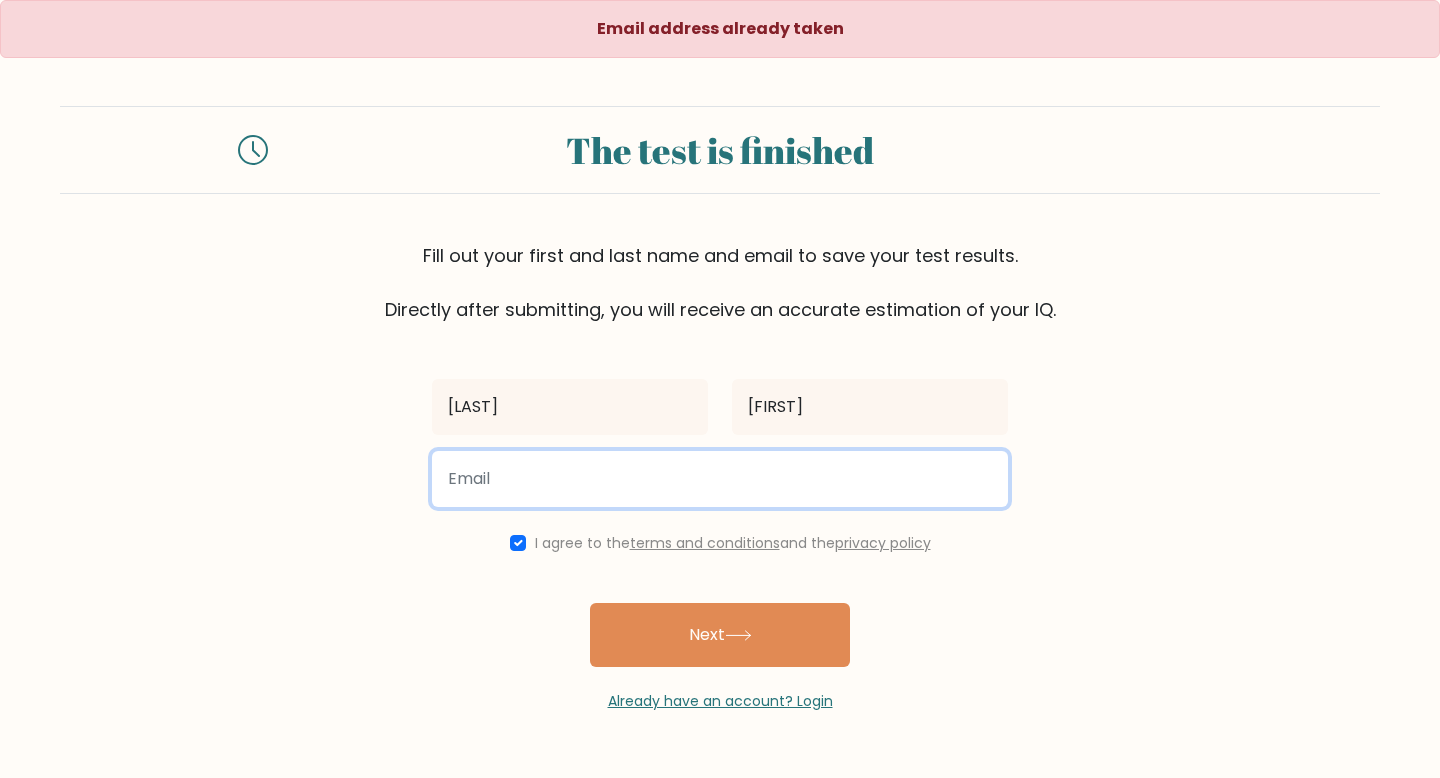 click at bounding box center (720, 479) 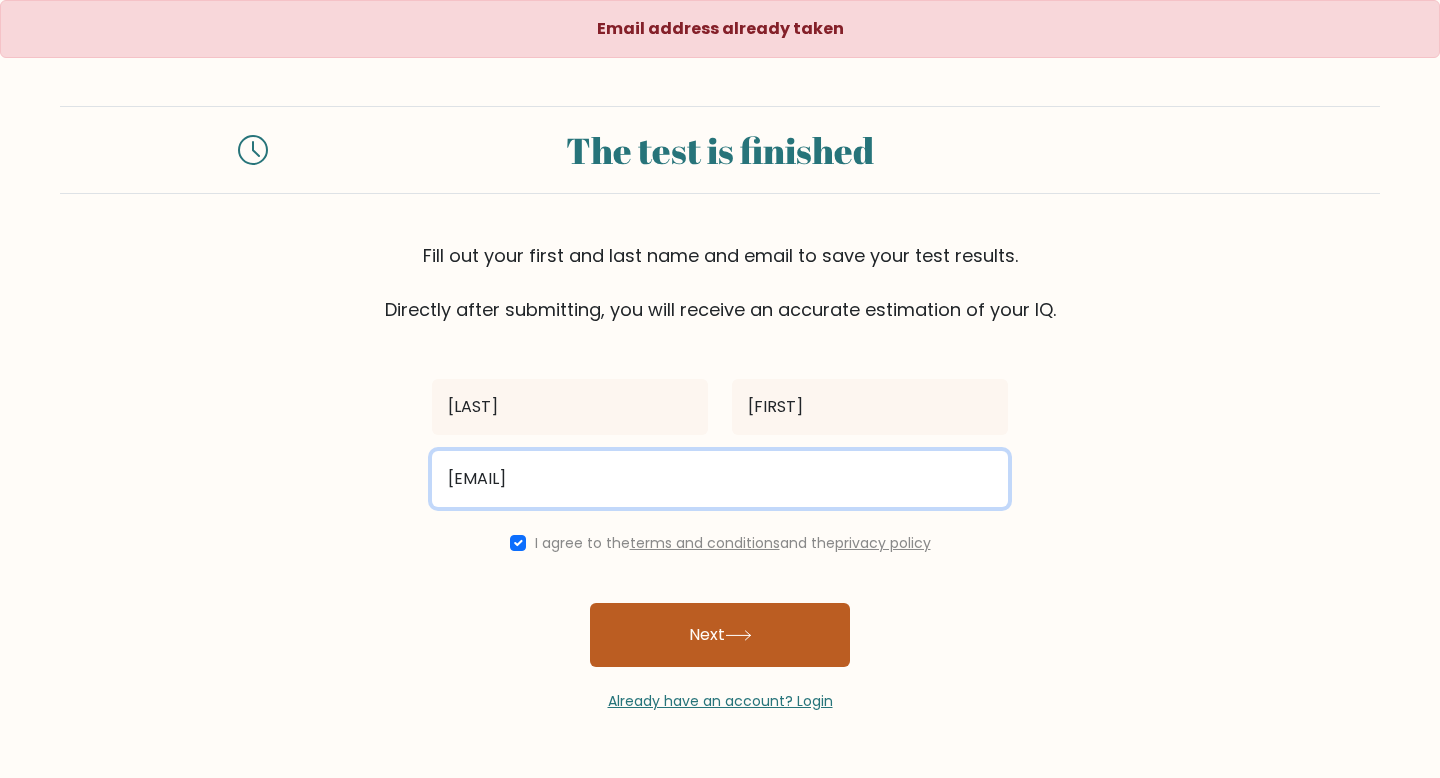 type on "hellojanicecanoy@gmail.com" 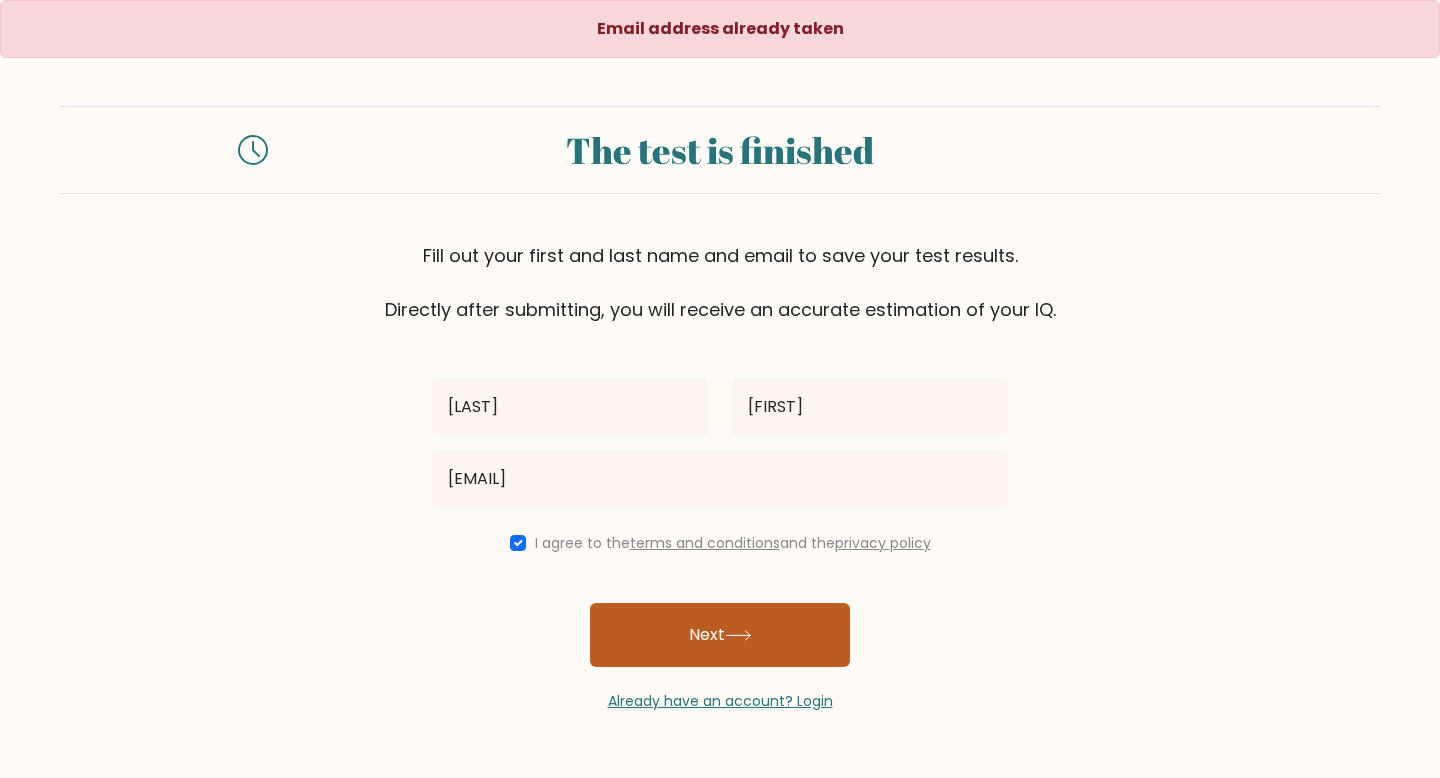 click on "Next" at bounding box center [720, 635] 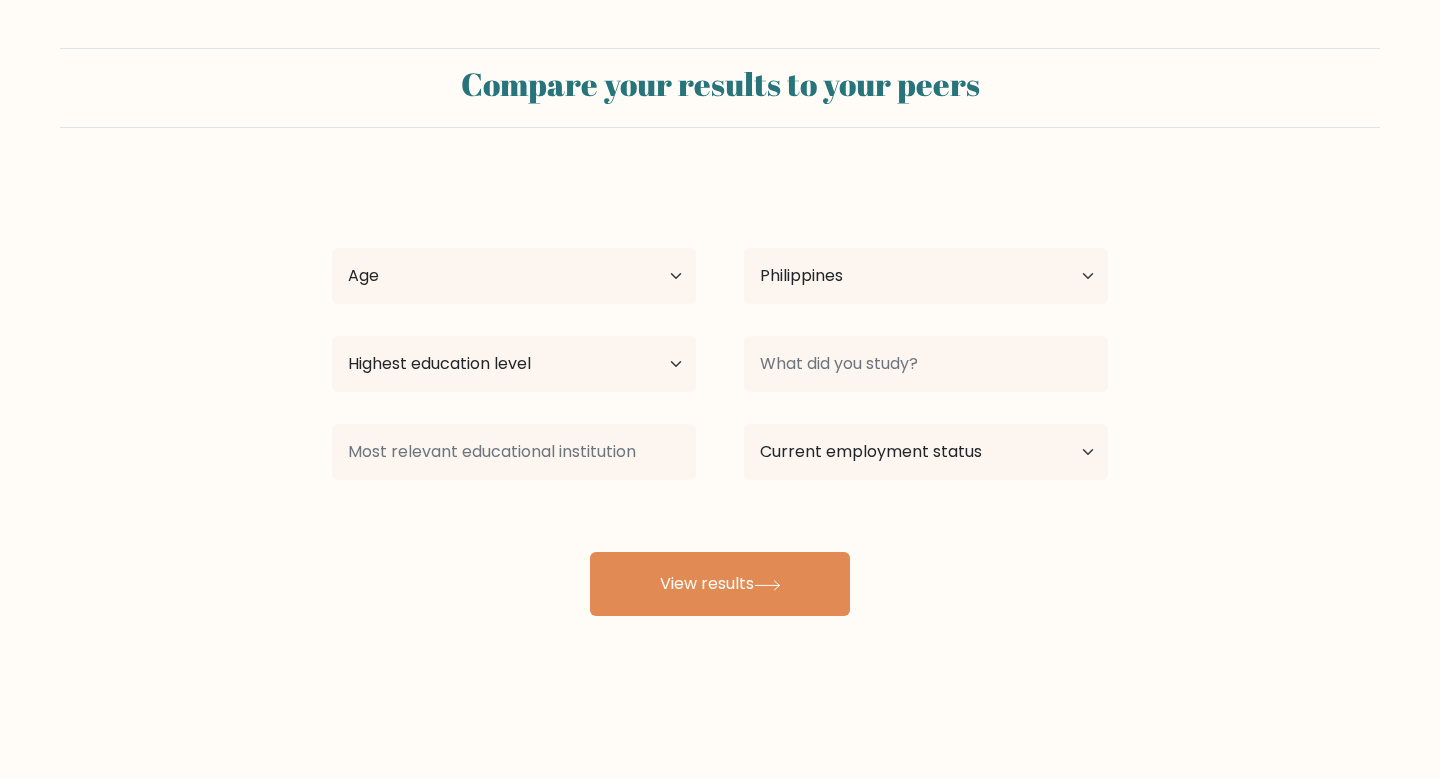 select on "PH" 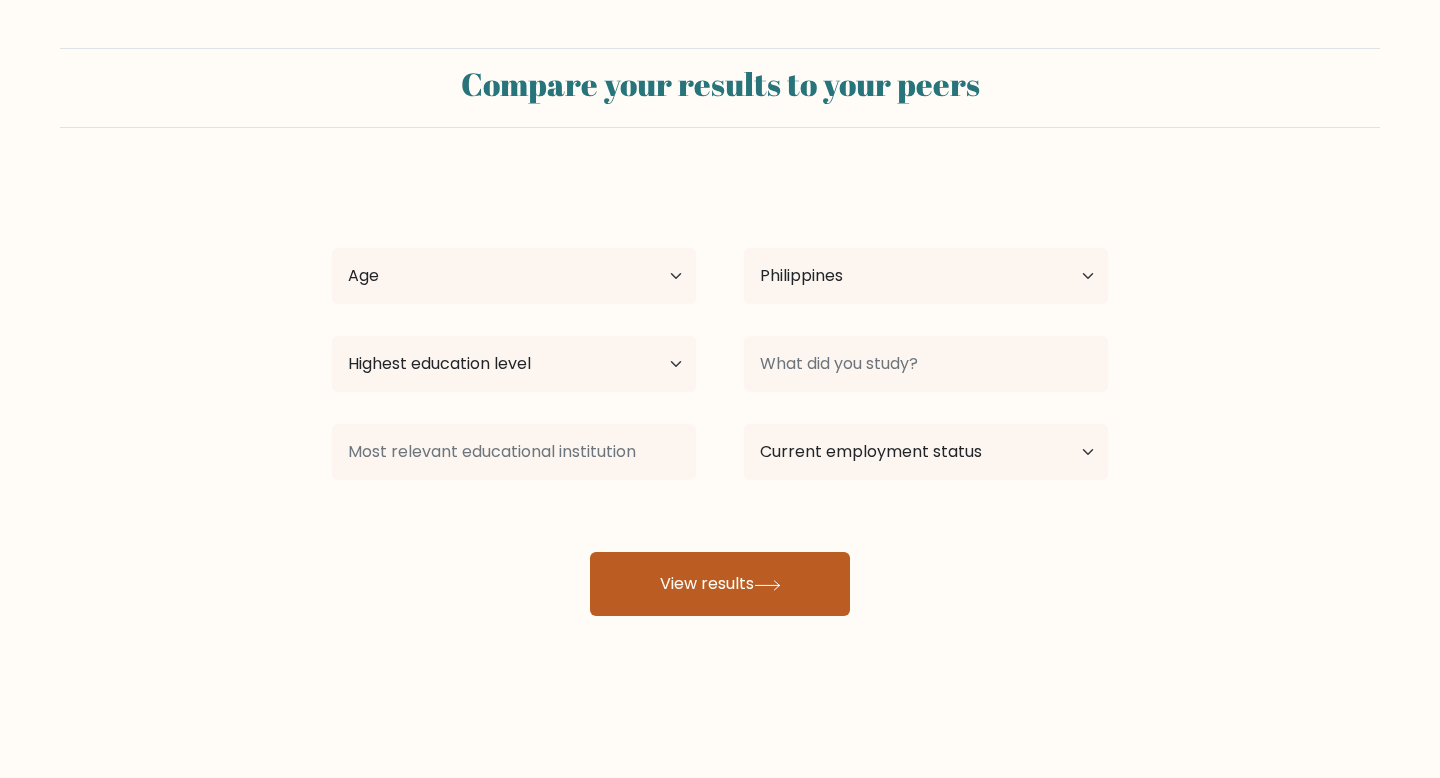 click on "View results" at bounding box center (720, 584) 